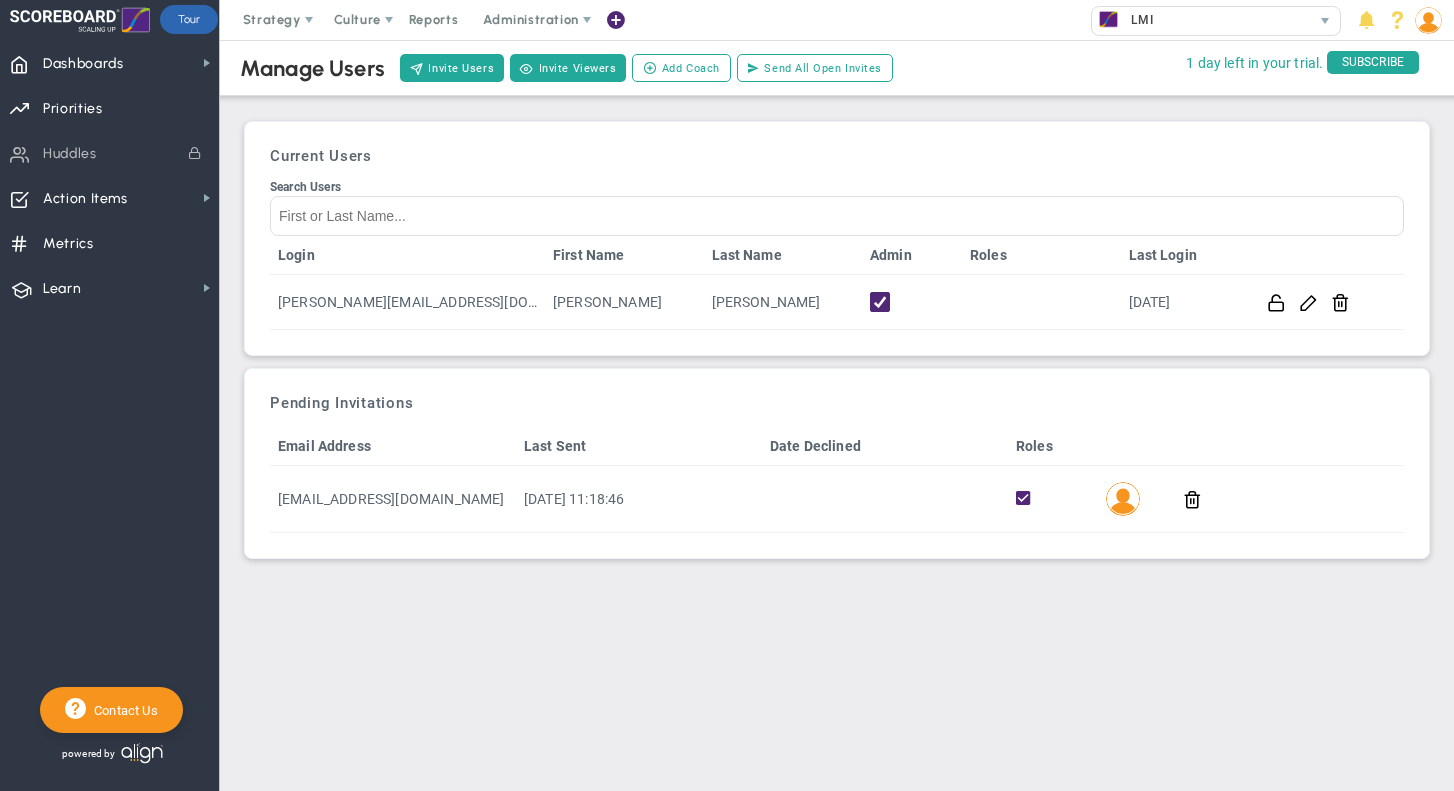 scroll, scrollTop: 0, scrollLeft: 0, axis: both 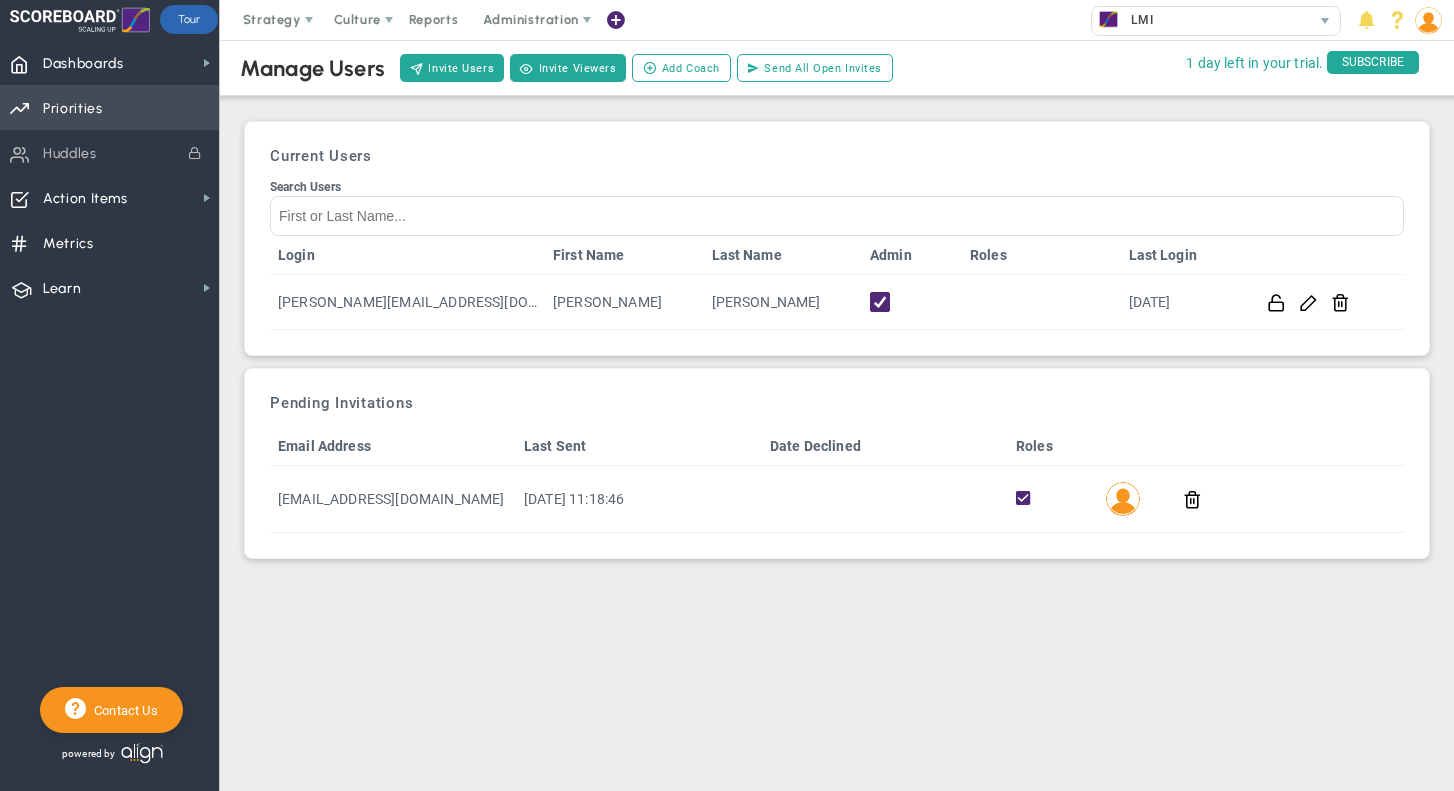click on "Priorities OKR Tree Priorities OKRs" at bounding box center (109, 107) 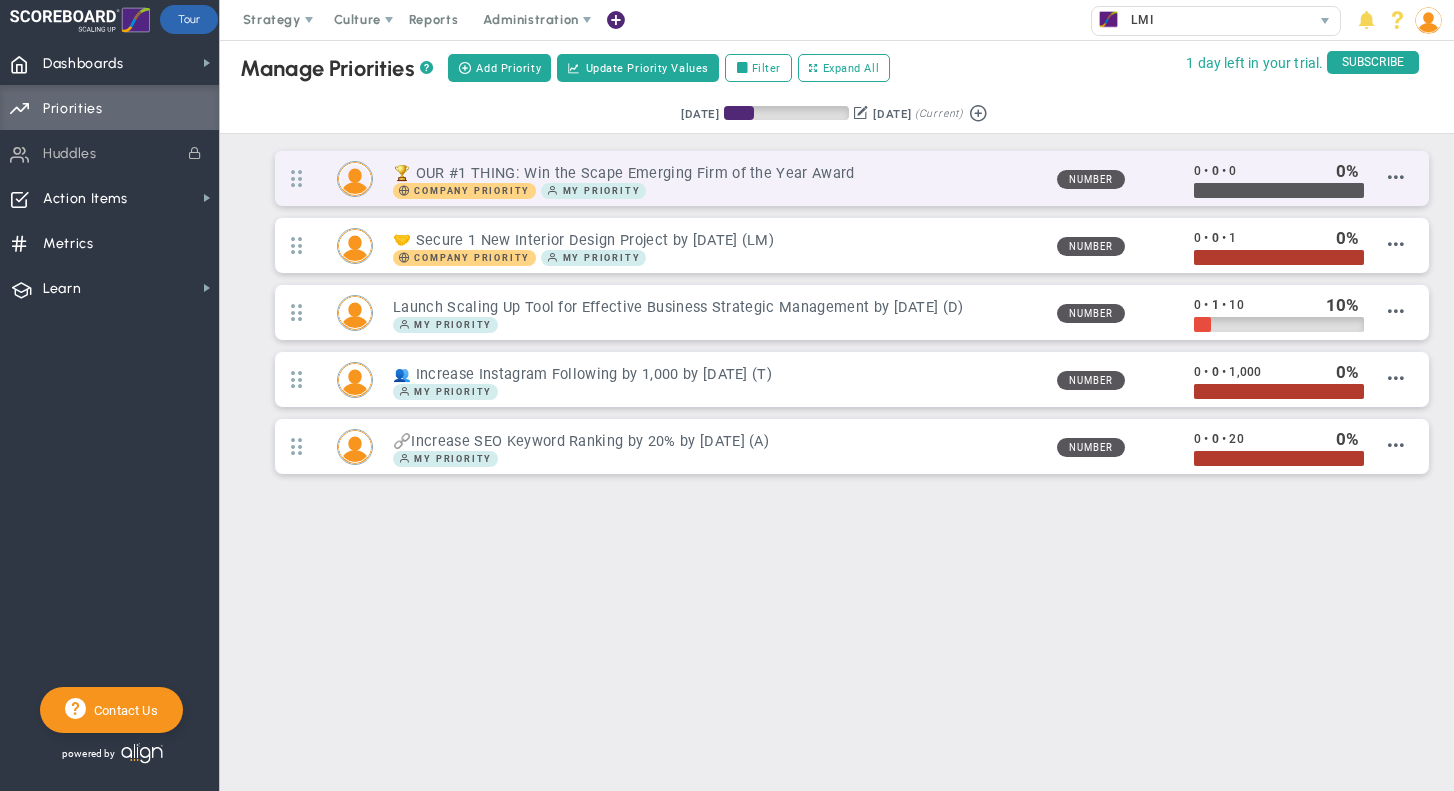 click on "🏆  OUR #1 THING: Win the Scape Emerging Firm of the Year Award" at bounding box center (716, 173) 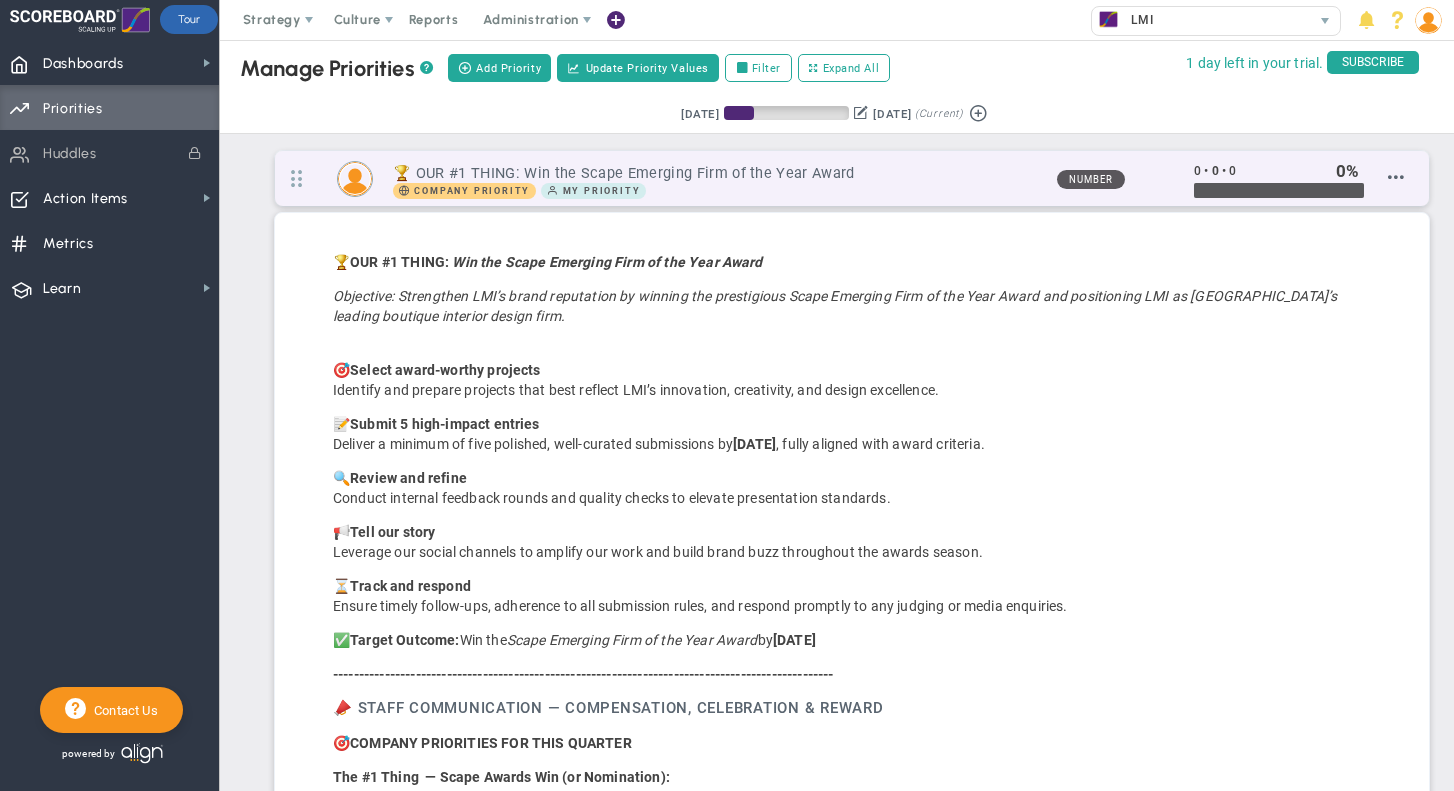 scroll, scrollTop: 999770, scrollLeft: 998926, axis: both 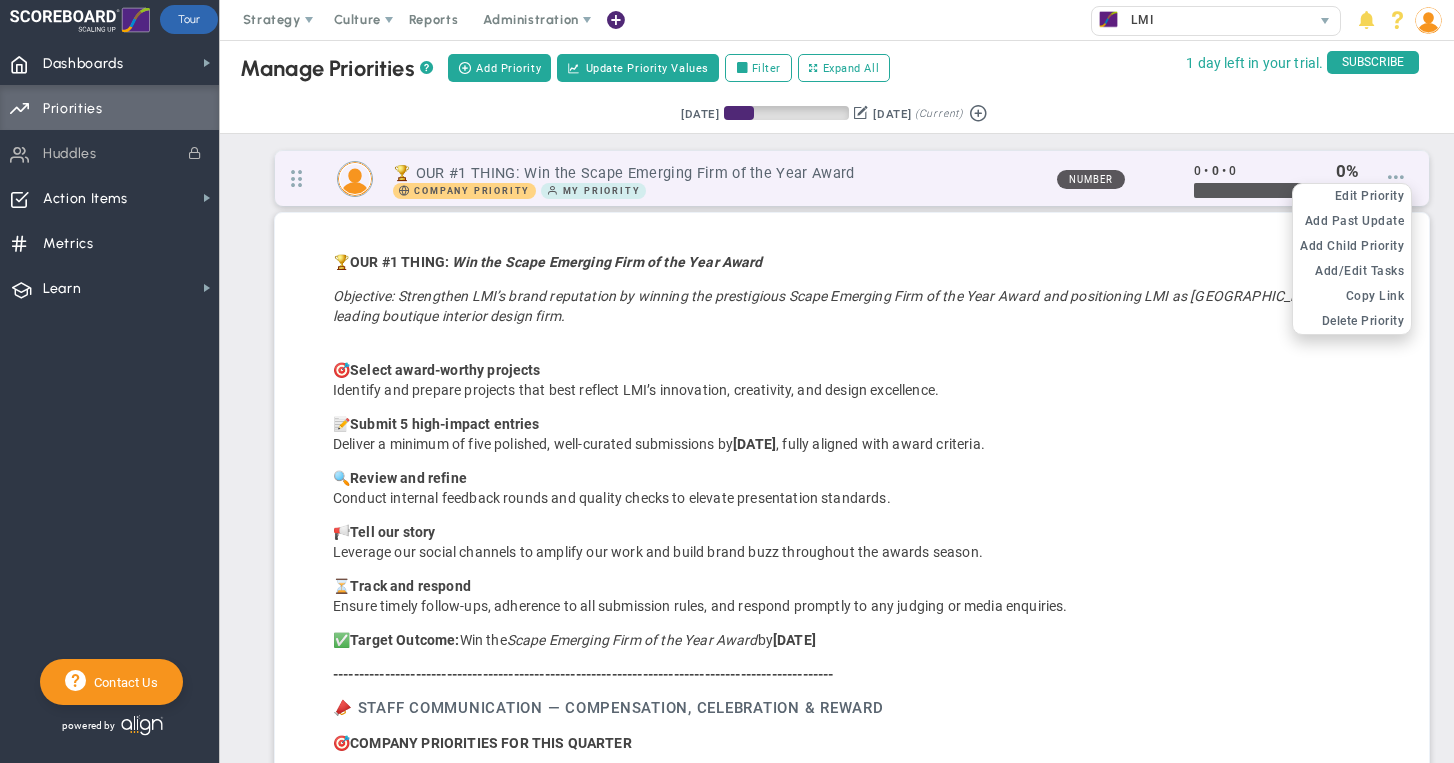 click at bounding box center (1396, 177) 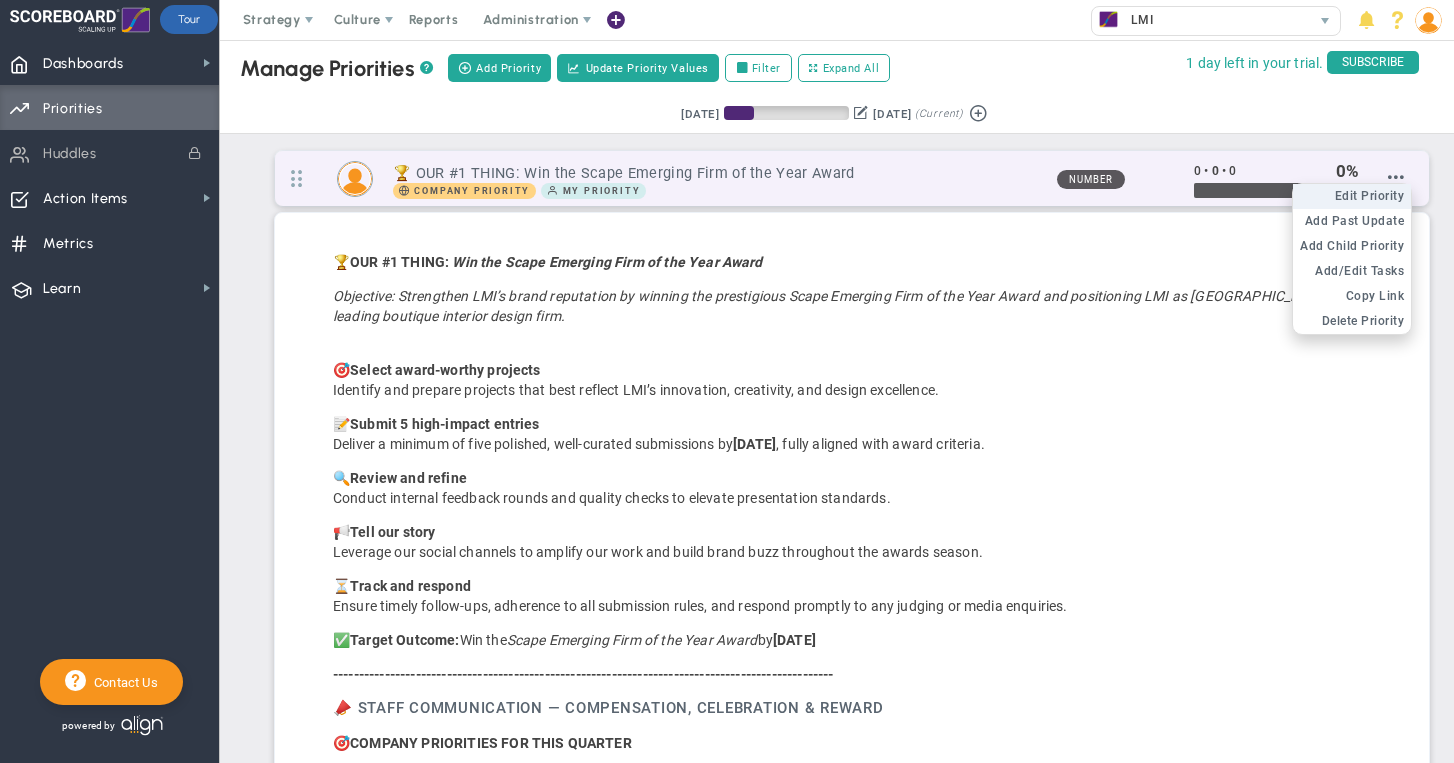 click on "Edit Priority" at bounding box center [1370, 196] 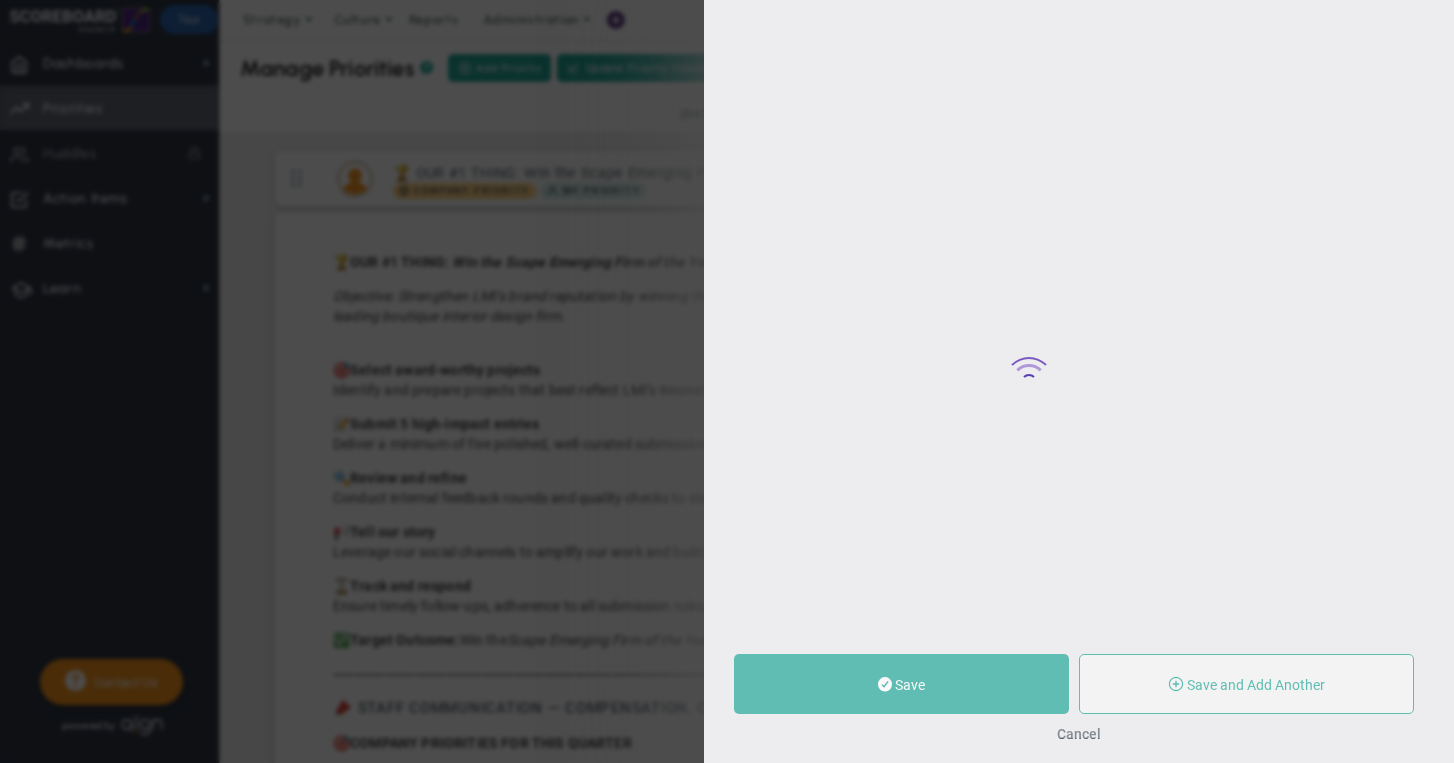 type on "🏆  OUR #1 THING: Win the Scape Emerging Firm of the Year Award" 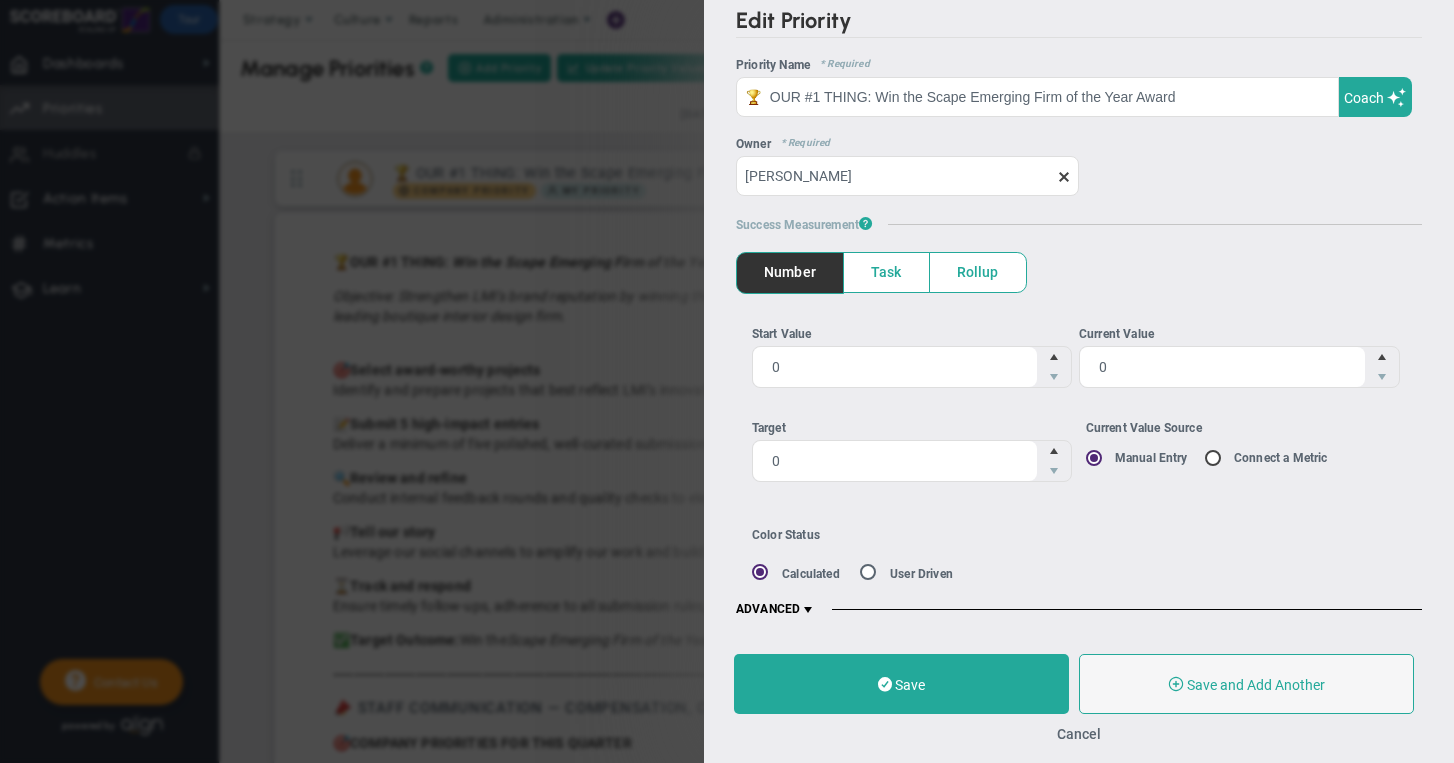 scroll, scrollTop: 8, scrollLeft: 0, axis: vertical 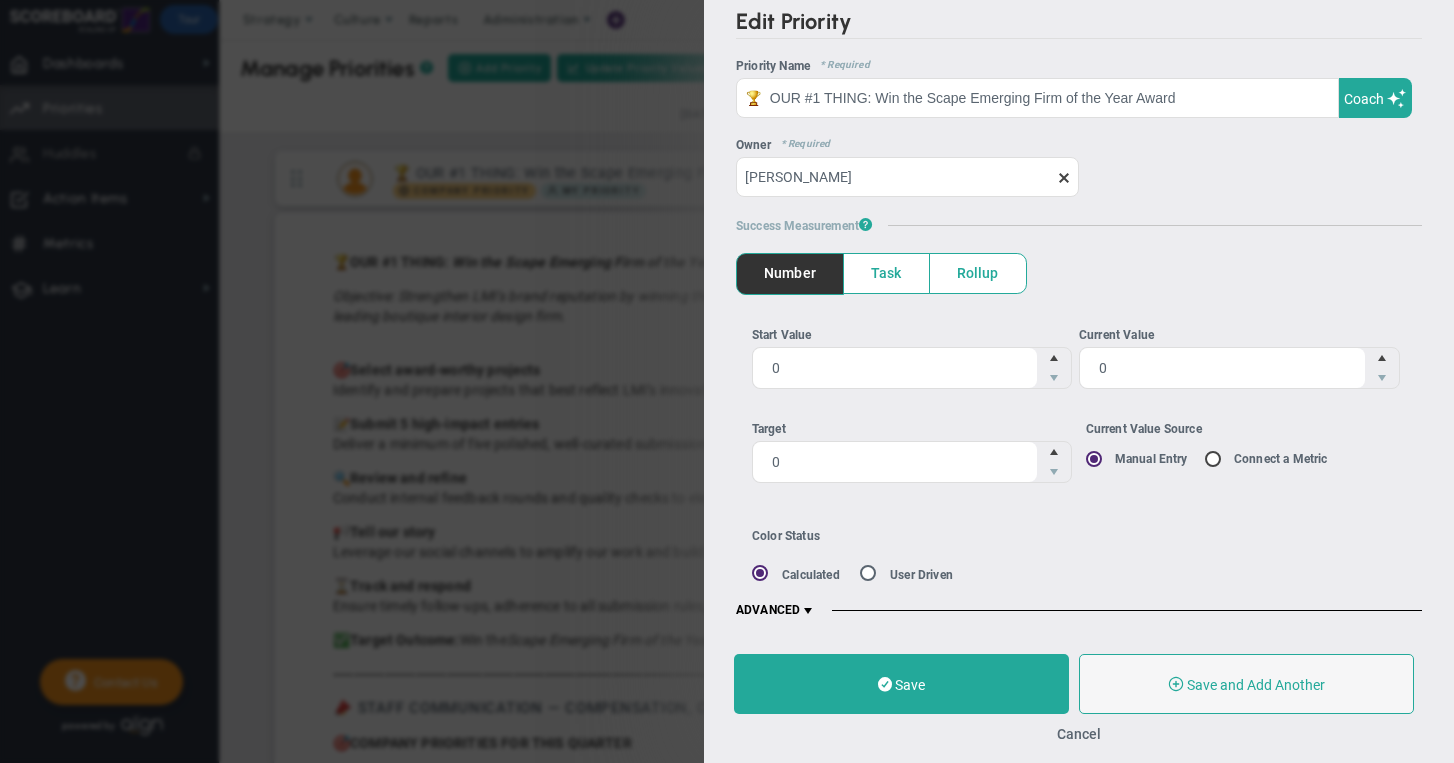 click at bounding box center (808, 611) 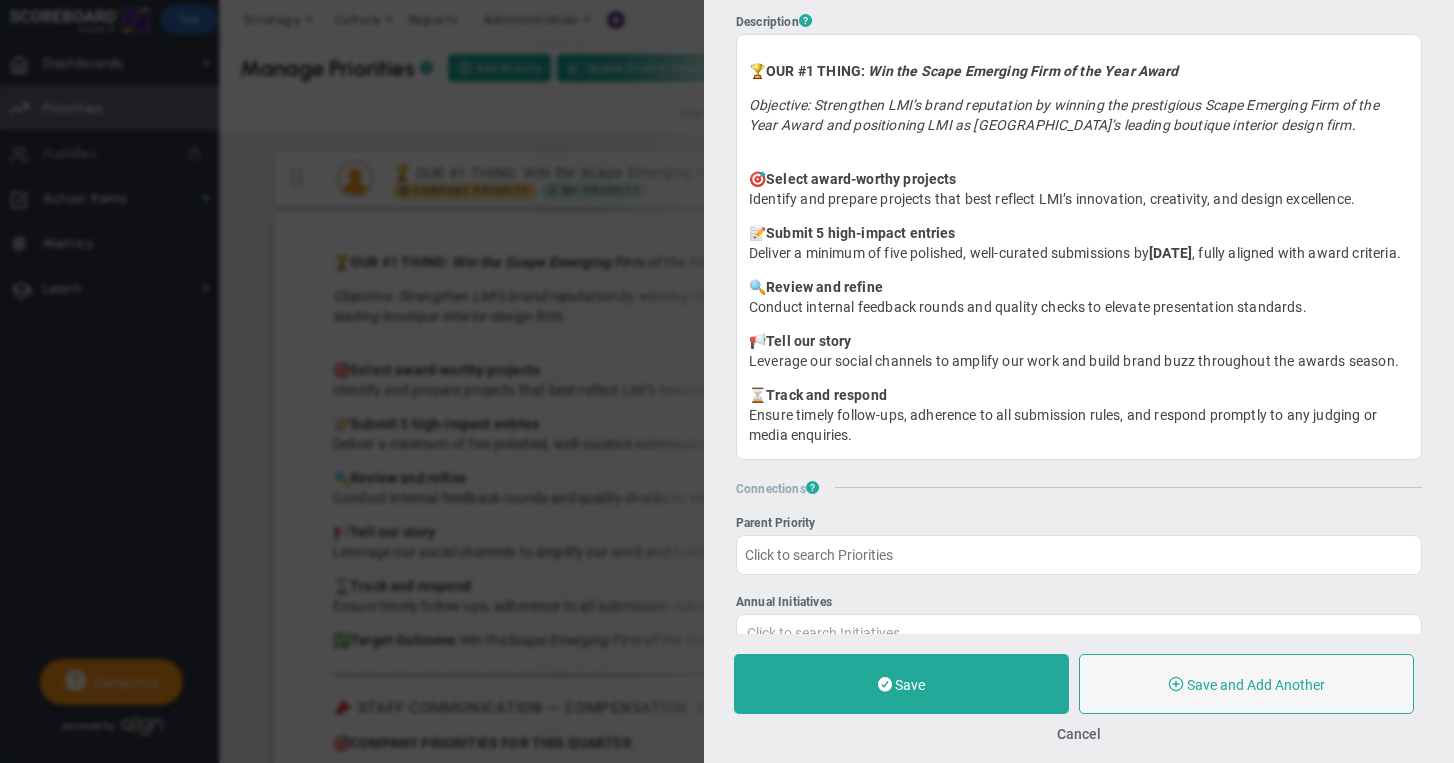 scroll, scrollTop: 719, scrollLeft: 0, axis: vertical 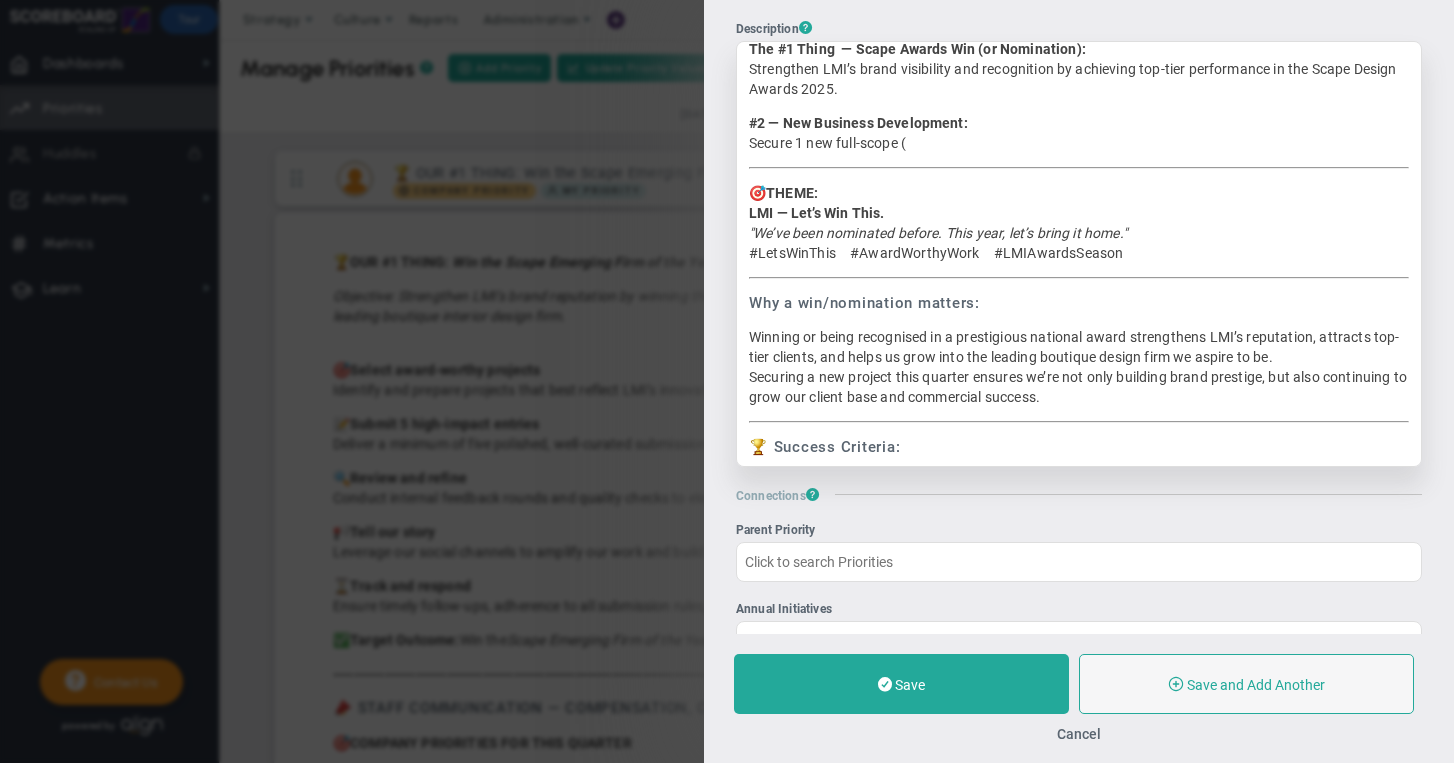 click on "#2 — New Business Development: Secure 1 new full-scope (" at bounding box center [1079, 133] 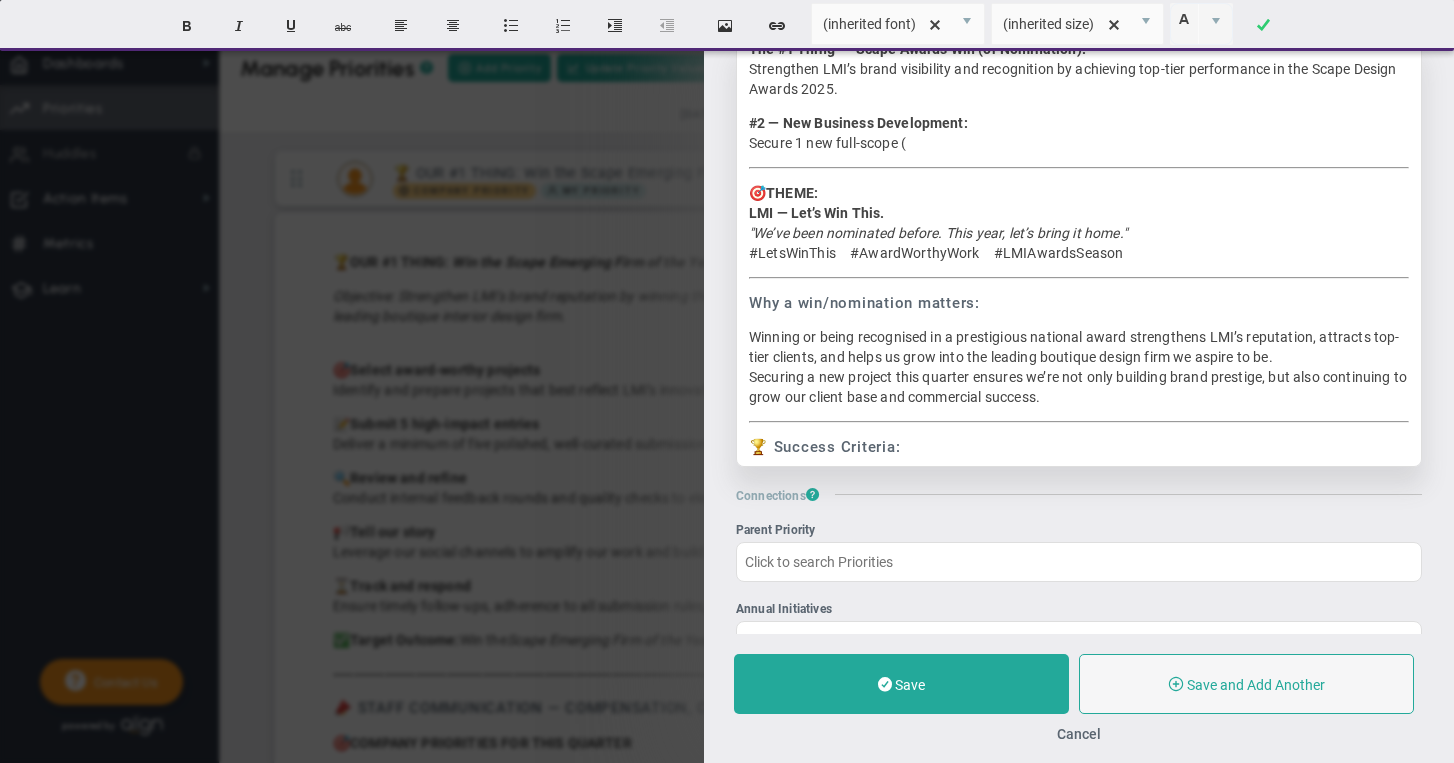 type 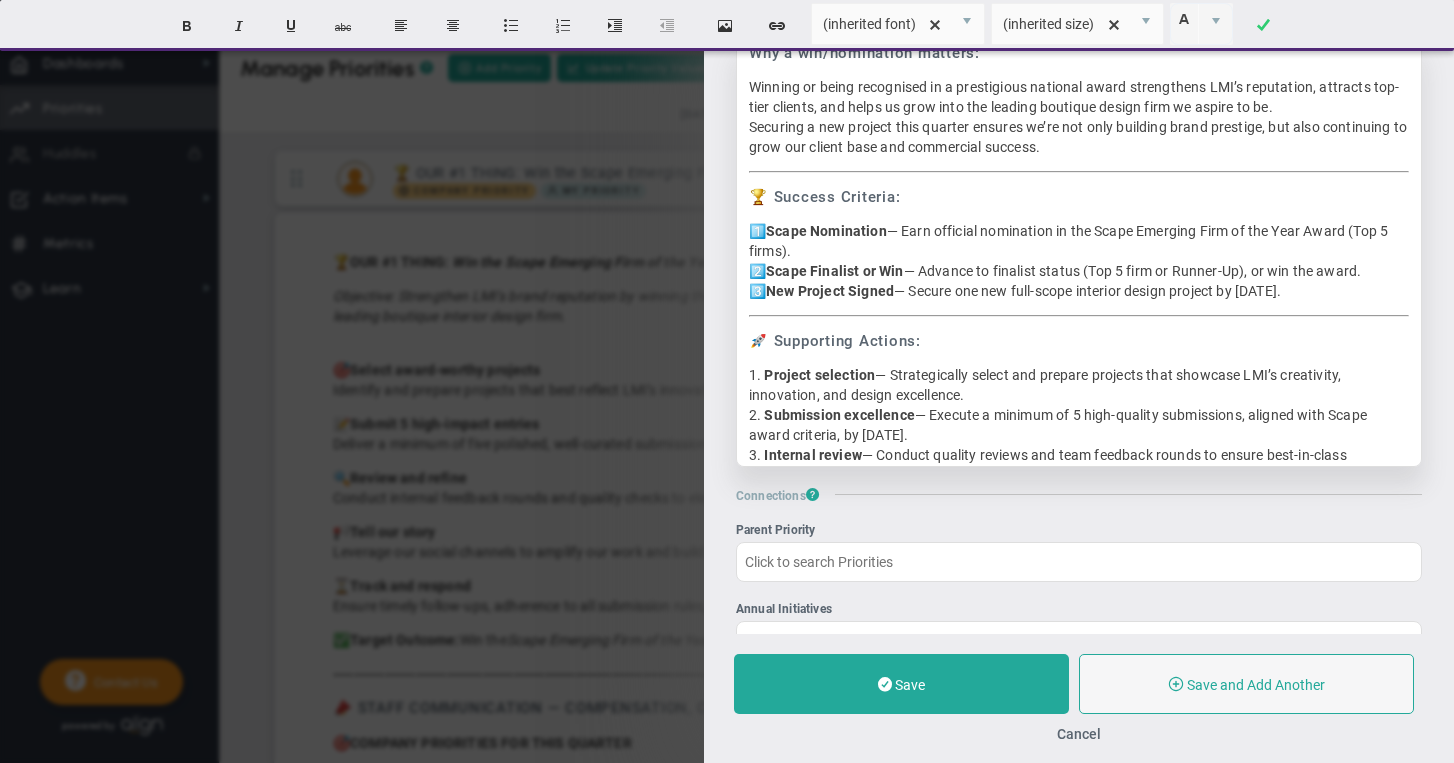 scroll, scrollTop: 824, scrollLeft: 0, axis: vertical 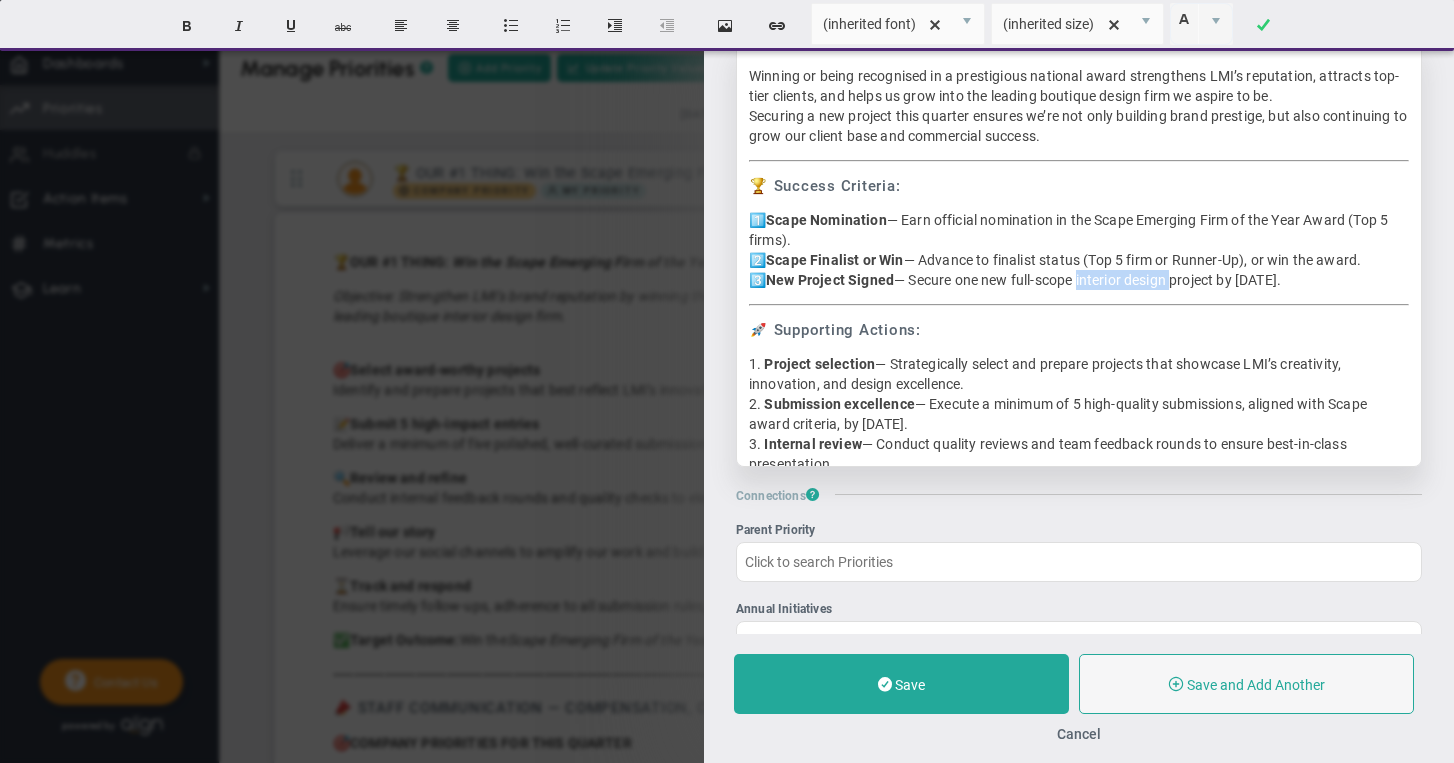drag, startPoint x: 1179, startPoint y: 312, endPoint x: 1080, endPoint y: 314, distance: 99.0202 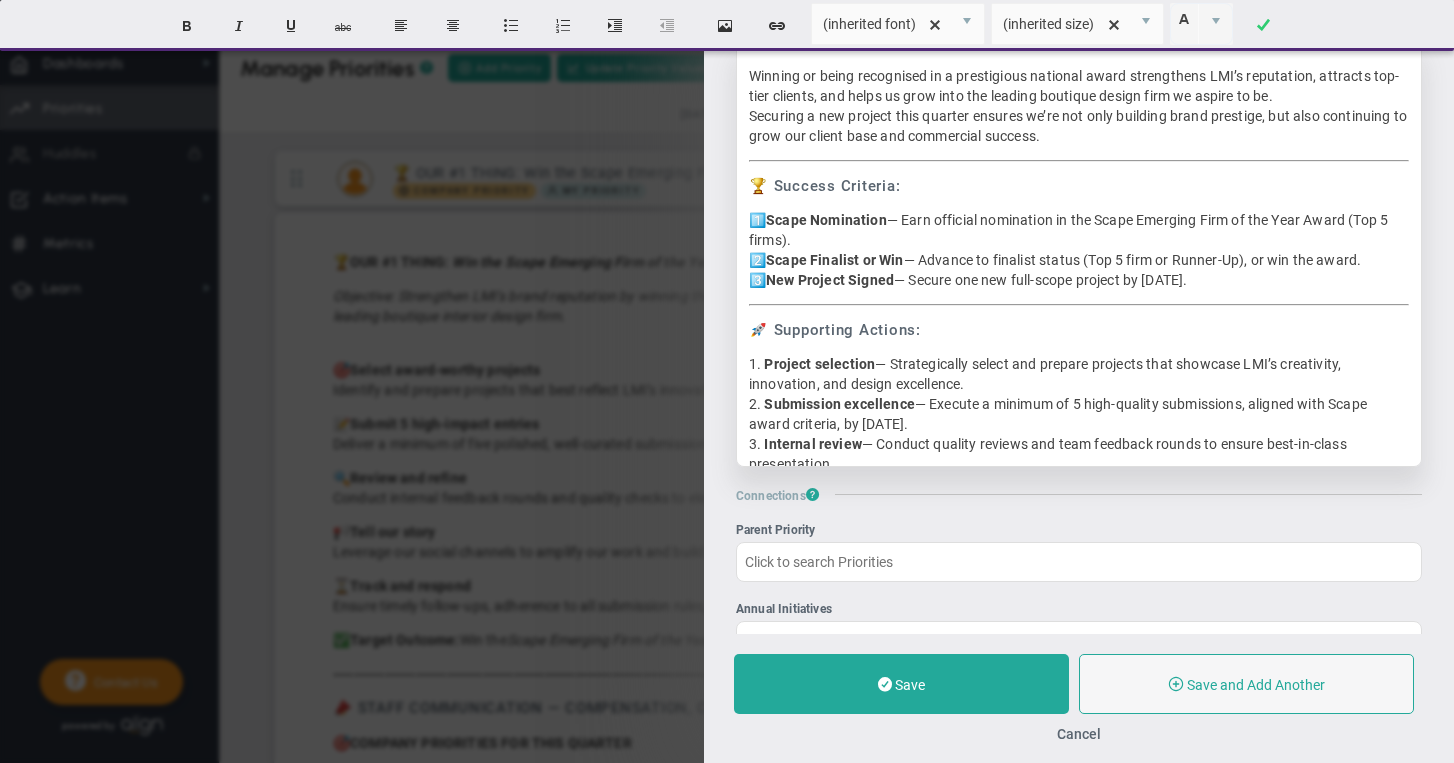 click on "1️⃣  Scape Nomination  — Earn official nomination in the Scape Emerging Firm of the Year Award (Top 5 firms). 2️⃣  Scape Finalist or Win  — Advance to finalist status (Top 5 firm or Runner-Up), or win the award. 3️⃣  New Project Signed  — Secure one new full-scope project by 31 August 2025." at bounding box center [1079, 250] 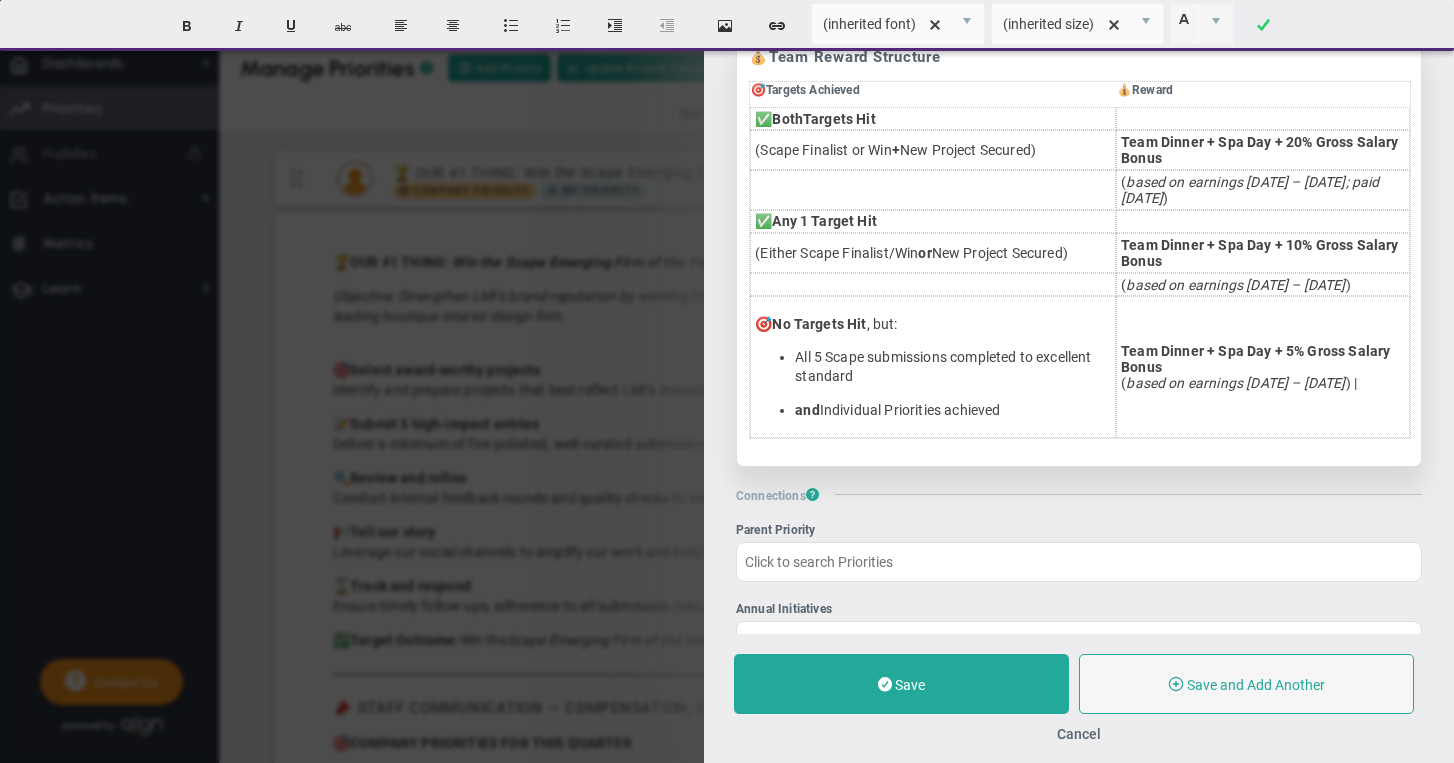 scroll, scrollTop: 1385, scrollLeft: 0, axis: vertical 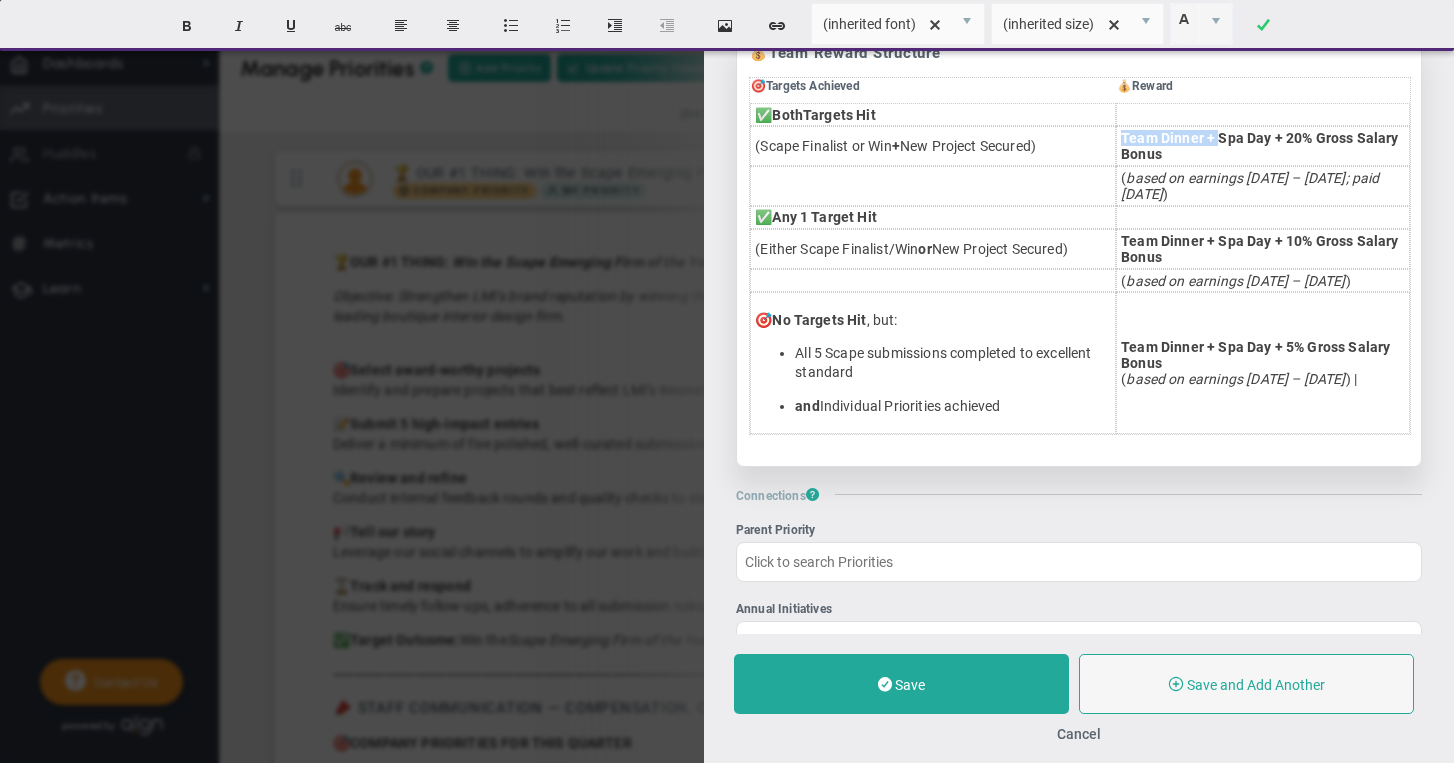 drag, startPoint x: 1201, startPoint y: 198, endPoint x: 1100, endPoint y: 194, distance: 101.07918 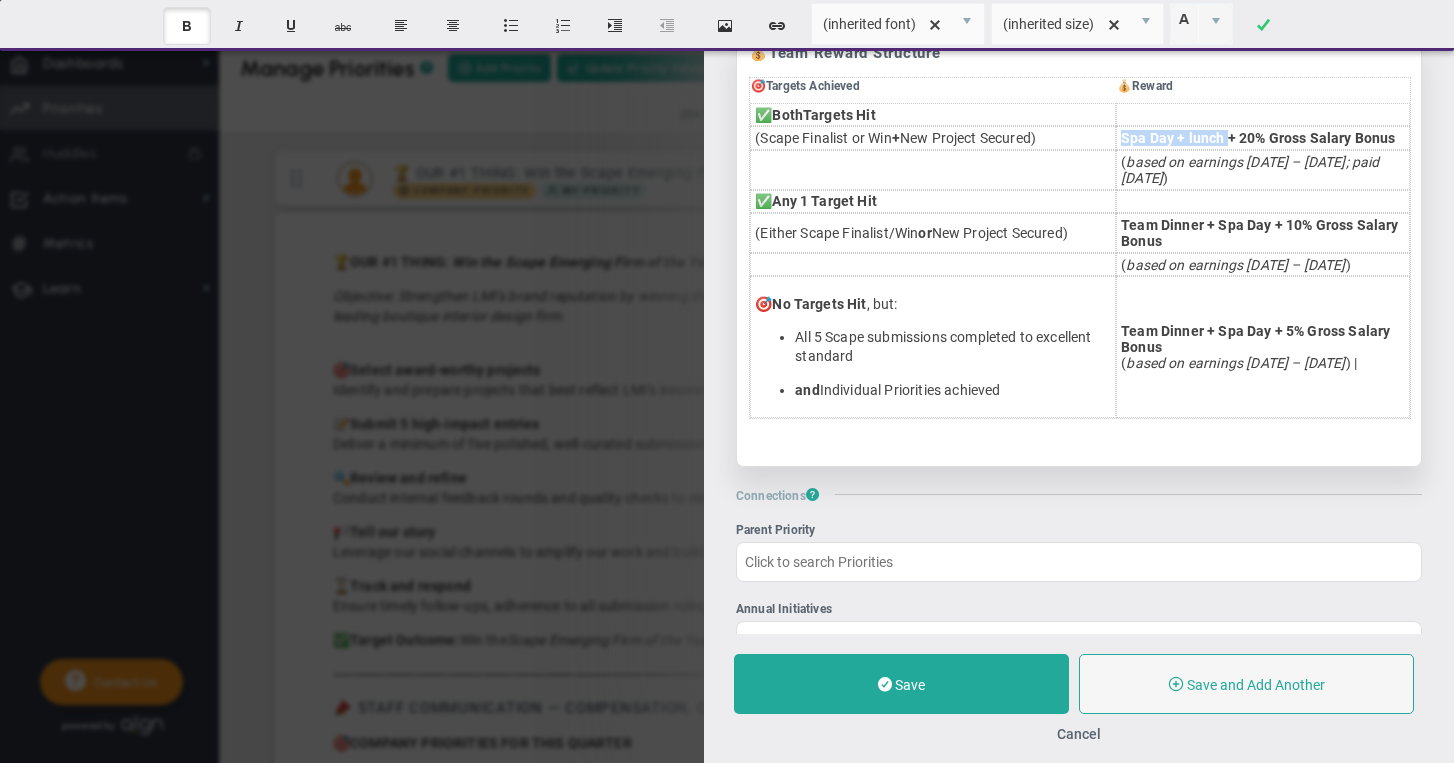 drag, startPoint x: 1207, startPoint y: 197, endPoint x: 1105, endPoint y: 197, distance: 102 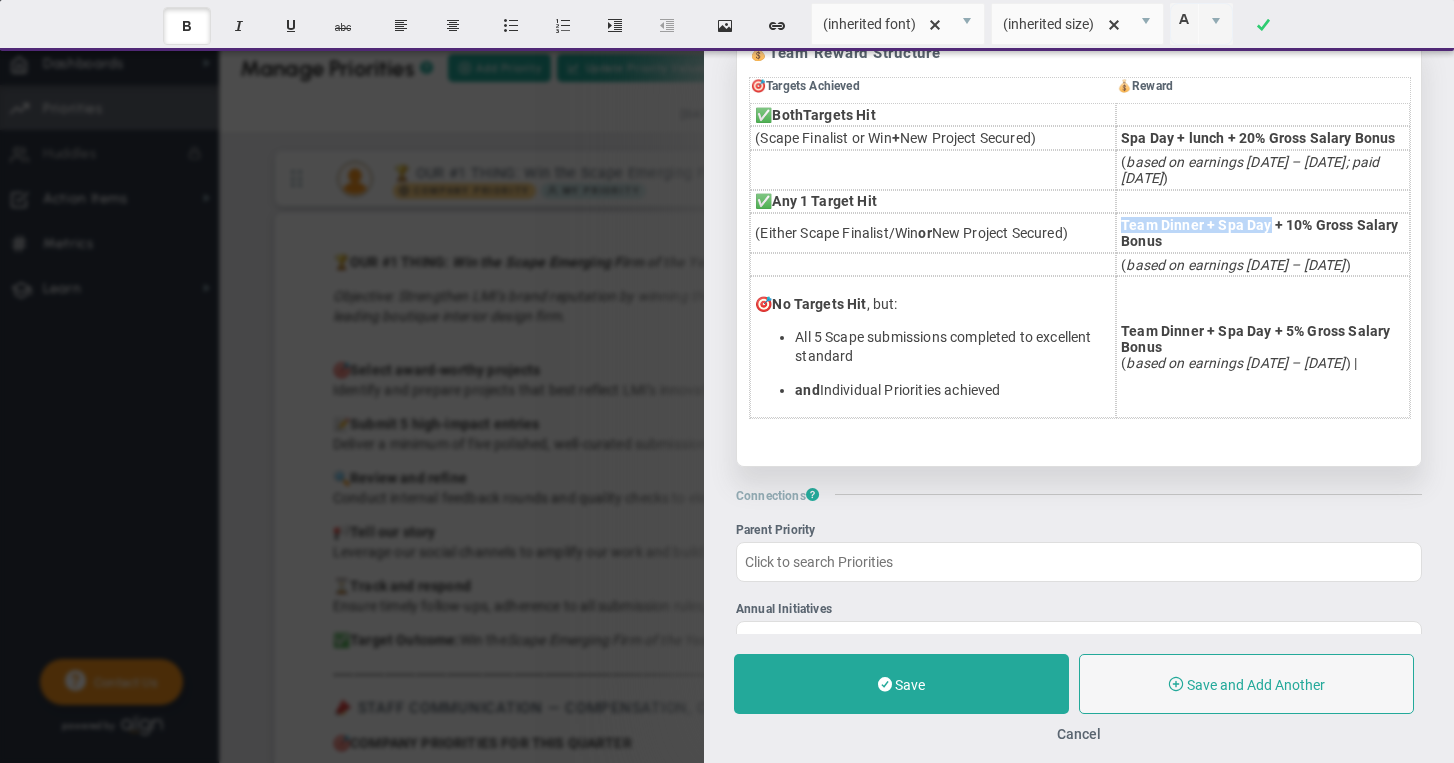 drag, startPoint x: 1250, startPoint y: 294, endPoint x: 1105, endPoint y: 294, distance: 145 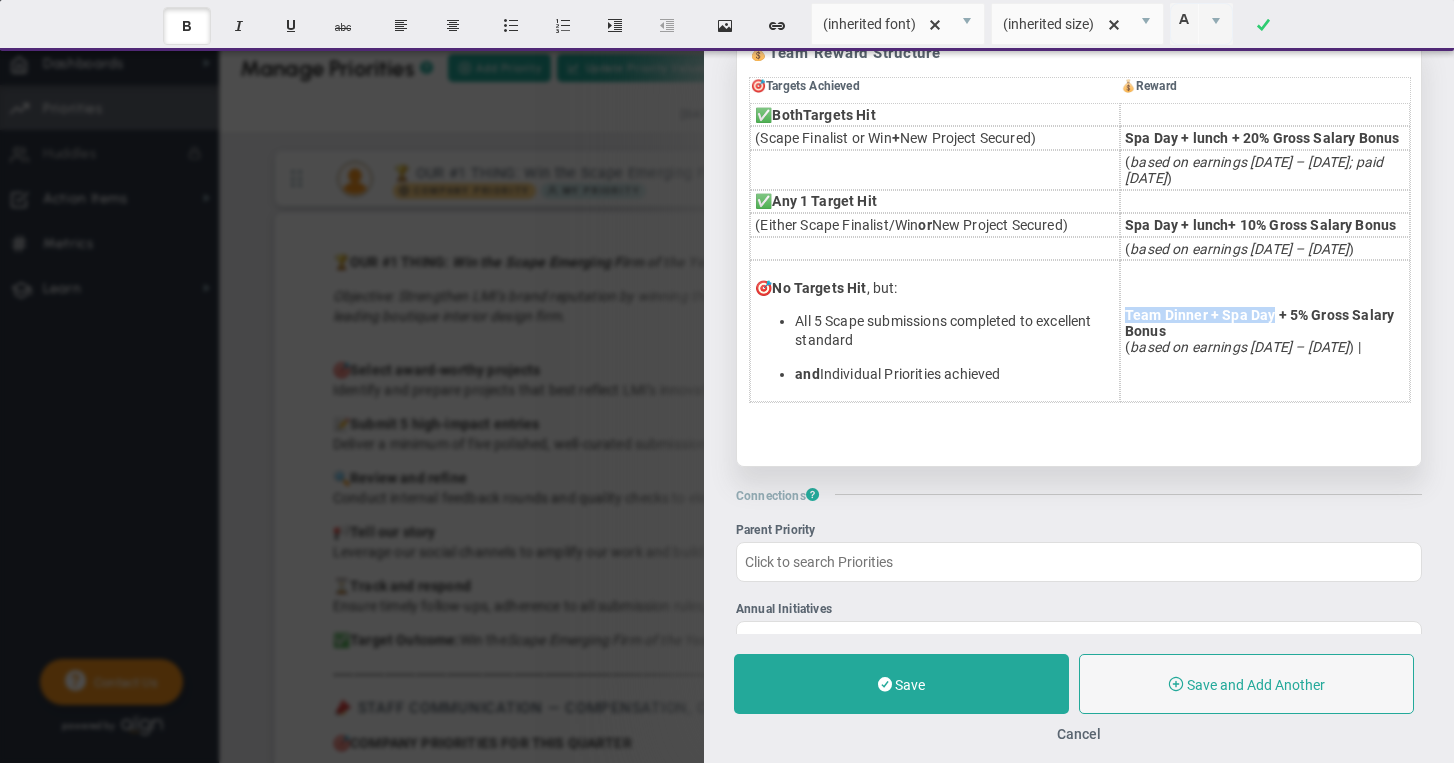 drag, startPoint x: 1250, startPoint y: 382, endPoint x: 1104, endPoint y: 382, distance: 146 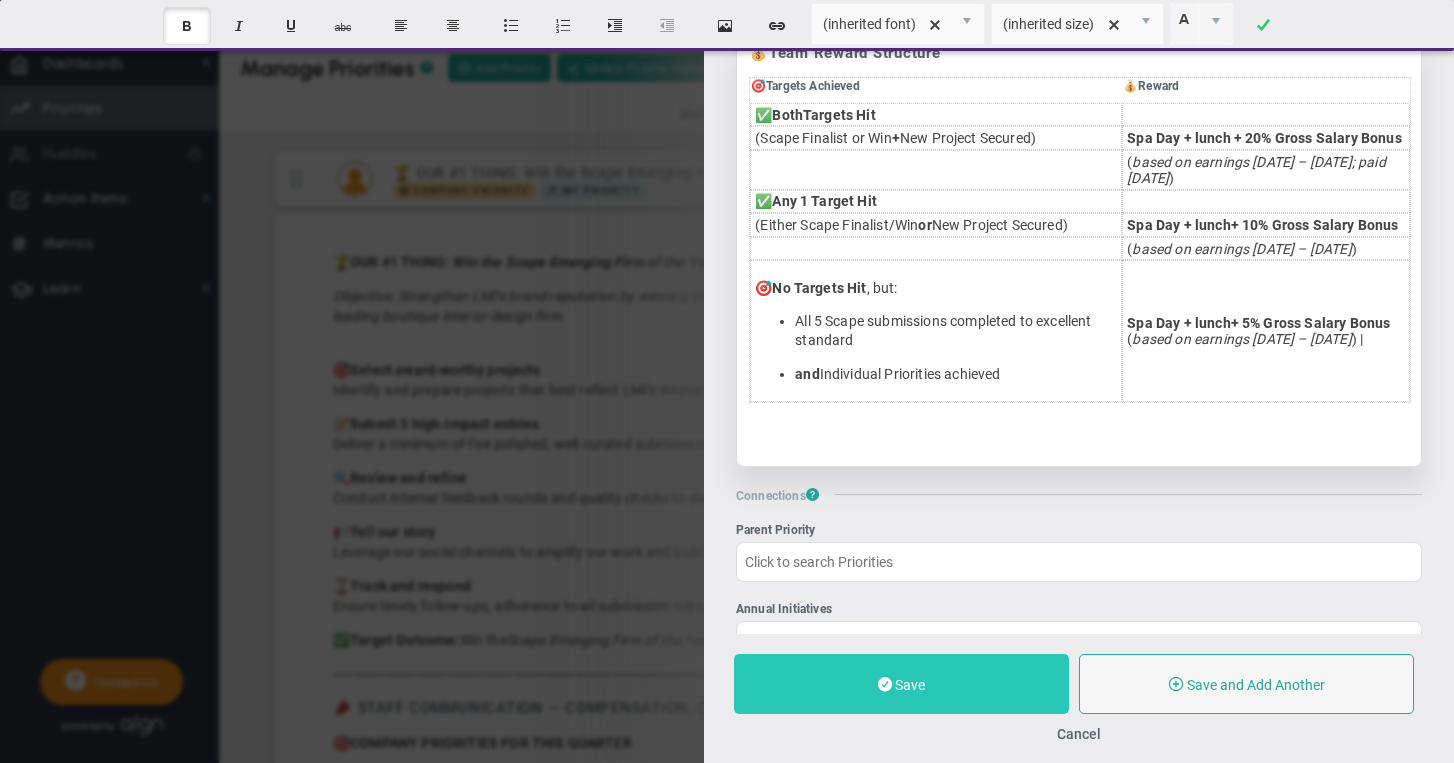 click on "Save" at bounding box center [901, 684] 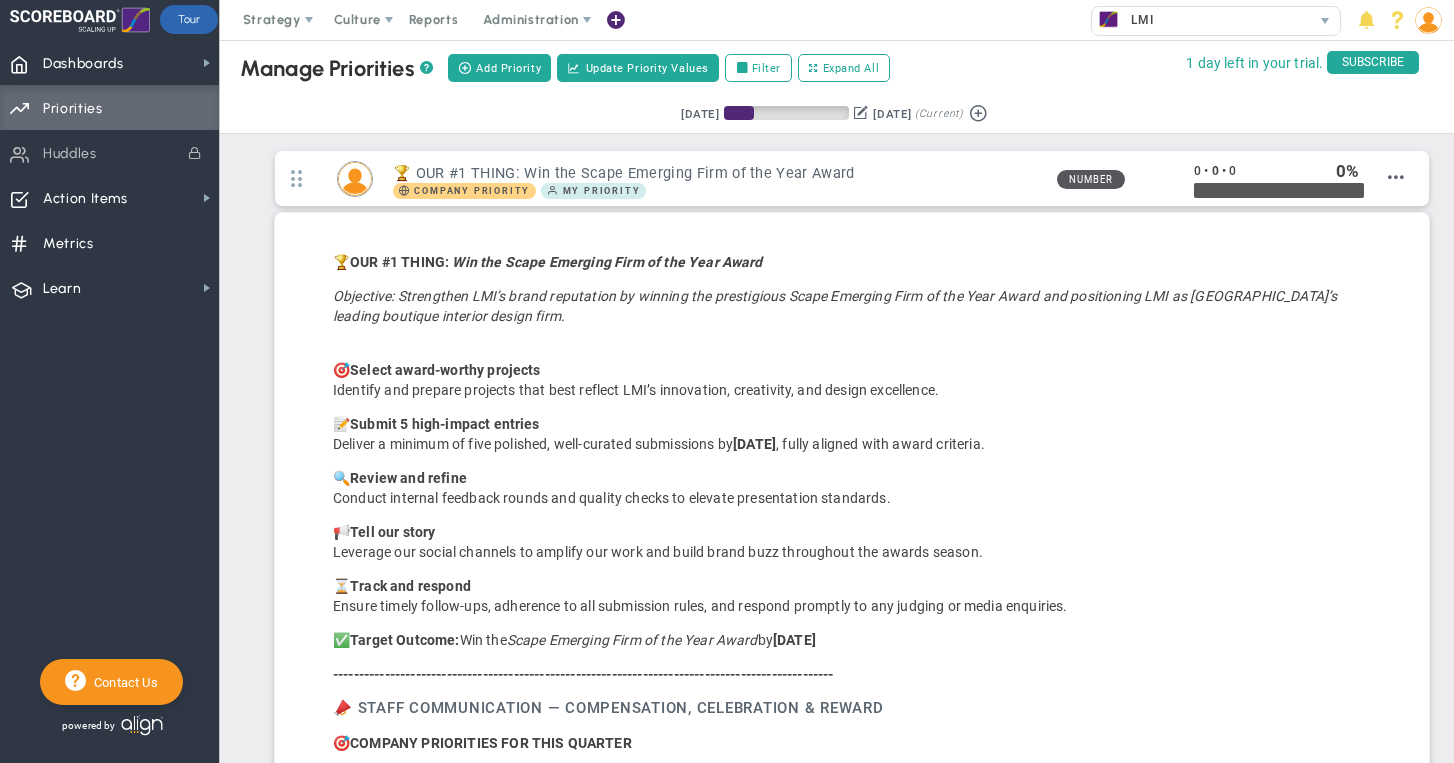 scroll, scrollTop: 999770, scrollLeft: 998926, axis: both 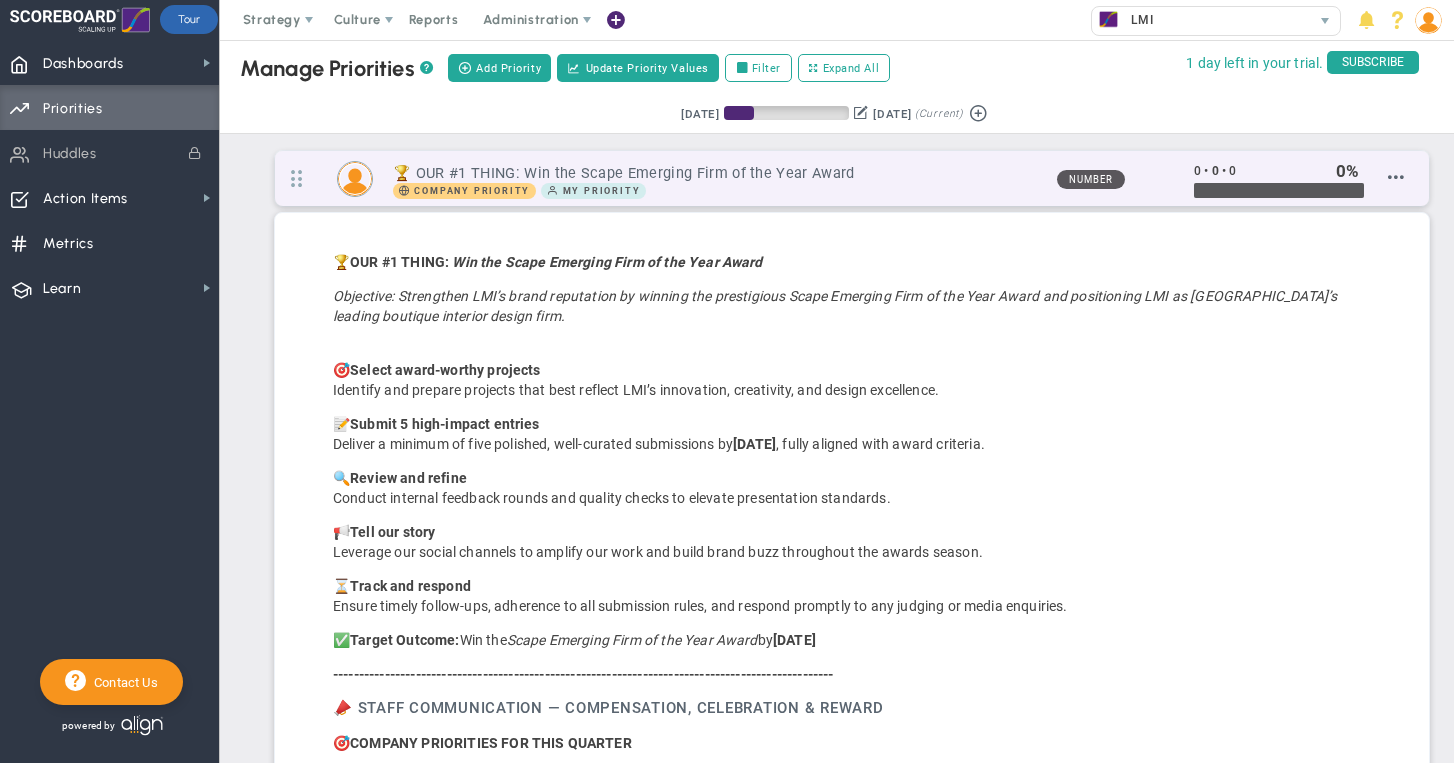 click on "🏆  OUR #1 THING: Win the Scape Emerging Firm of the Year Award" at bounding box center [716, 173] 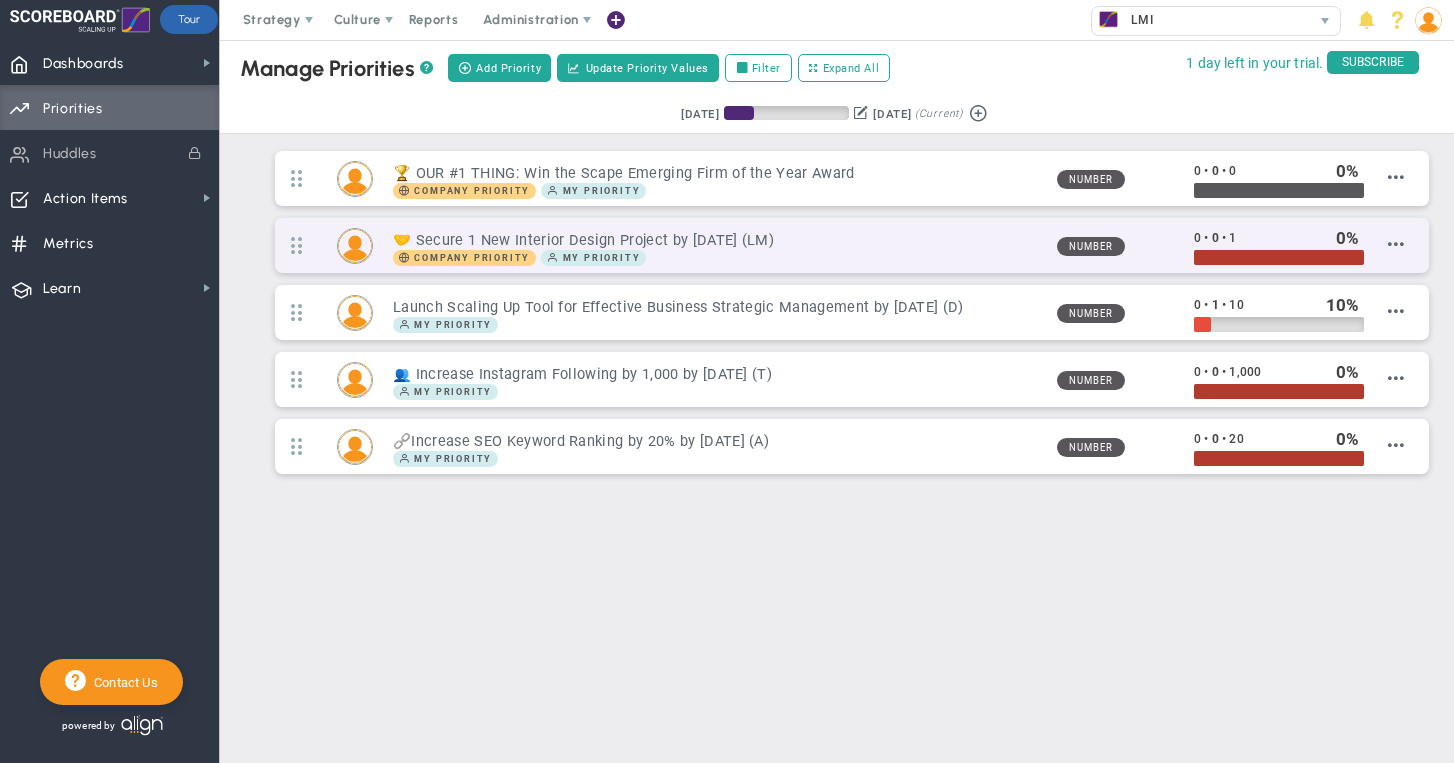 click on "🤝 Secure 1 New Interior Design Project by 2025-08-31 (LM)" at bounding box center (716, 240) 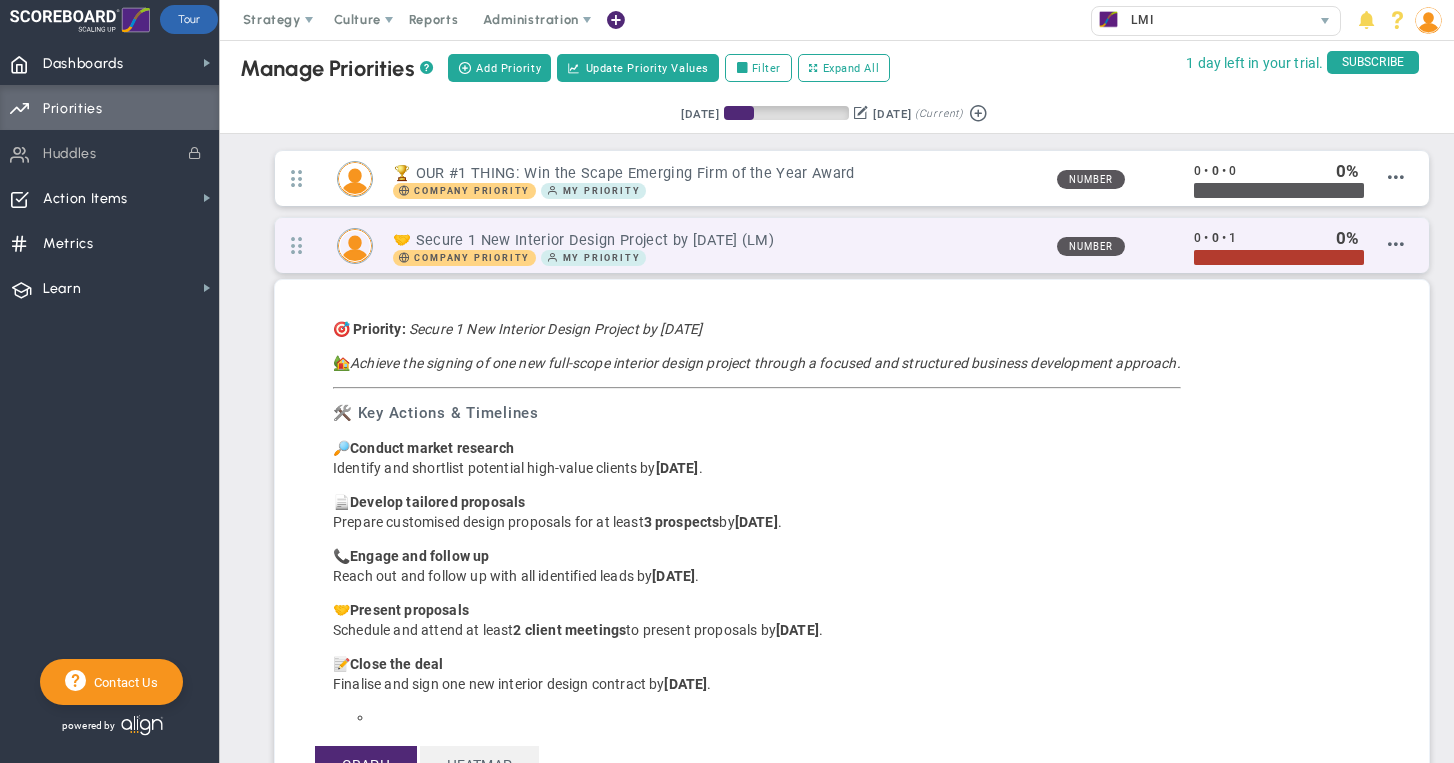scroll, scrollTop: 999770, scrollLeft: 998926, axis: both 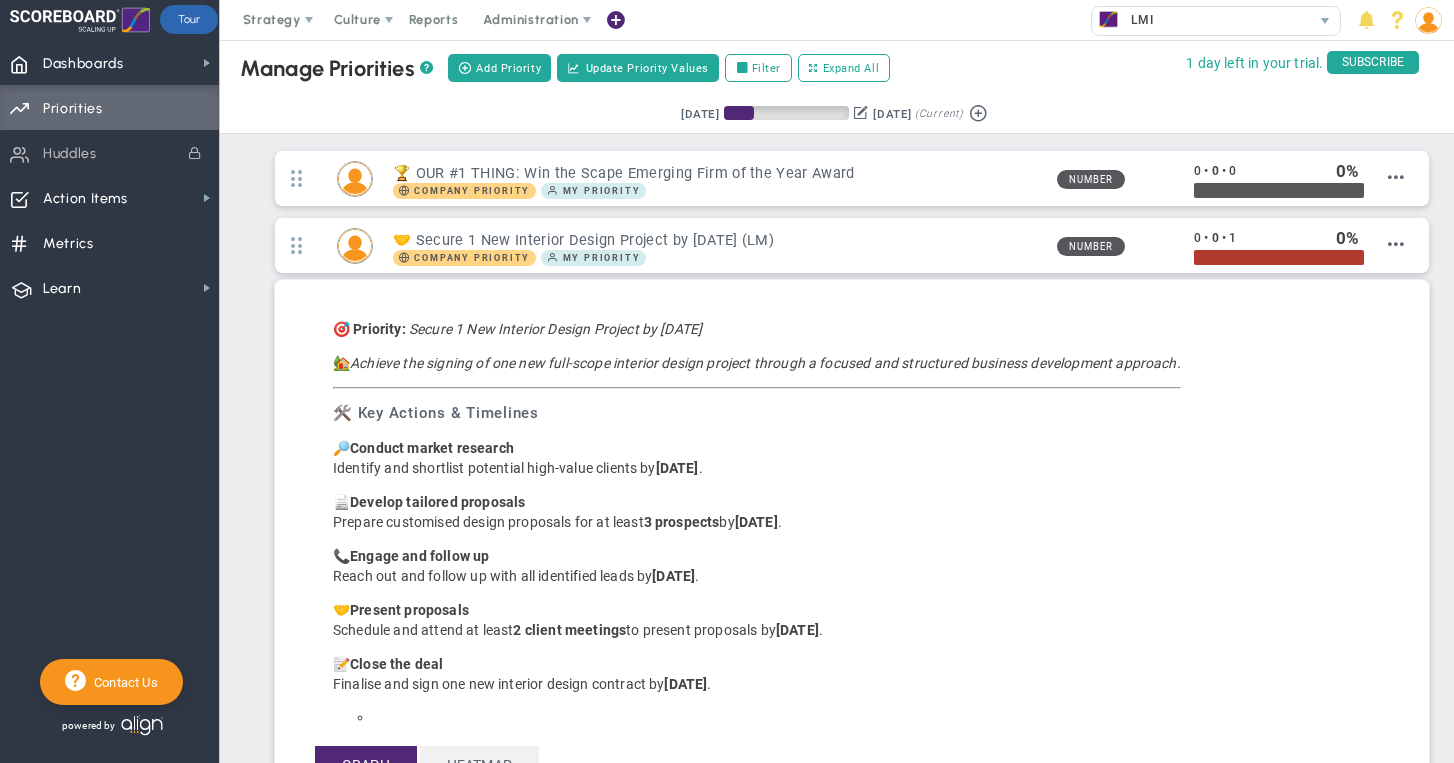 click on "Secure 1 New Interior Design Project by 2025-08-31" at bounding box center [555, 329] 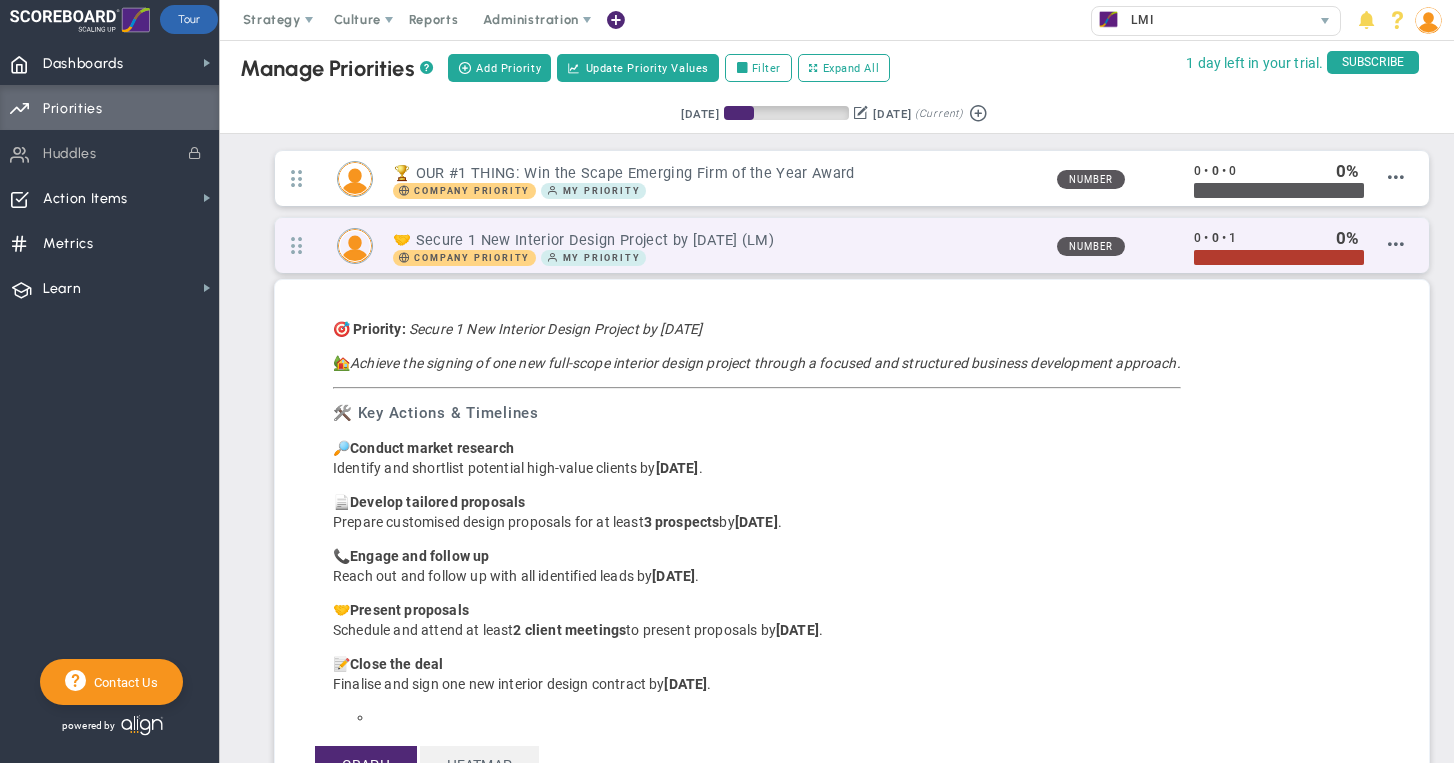 click on "Company Priority
My Priority" at bounding box center [716, 258] 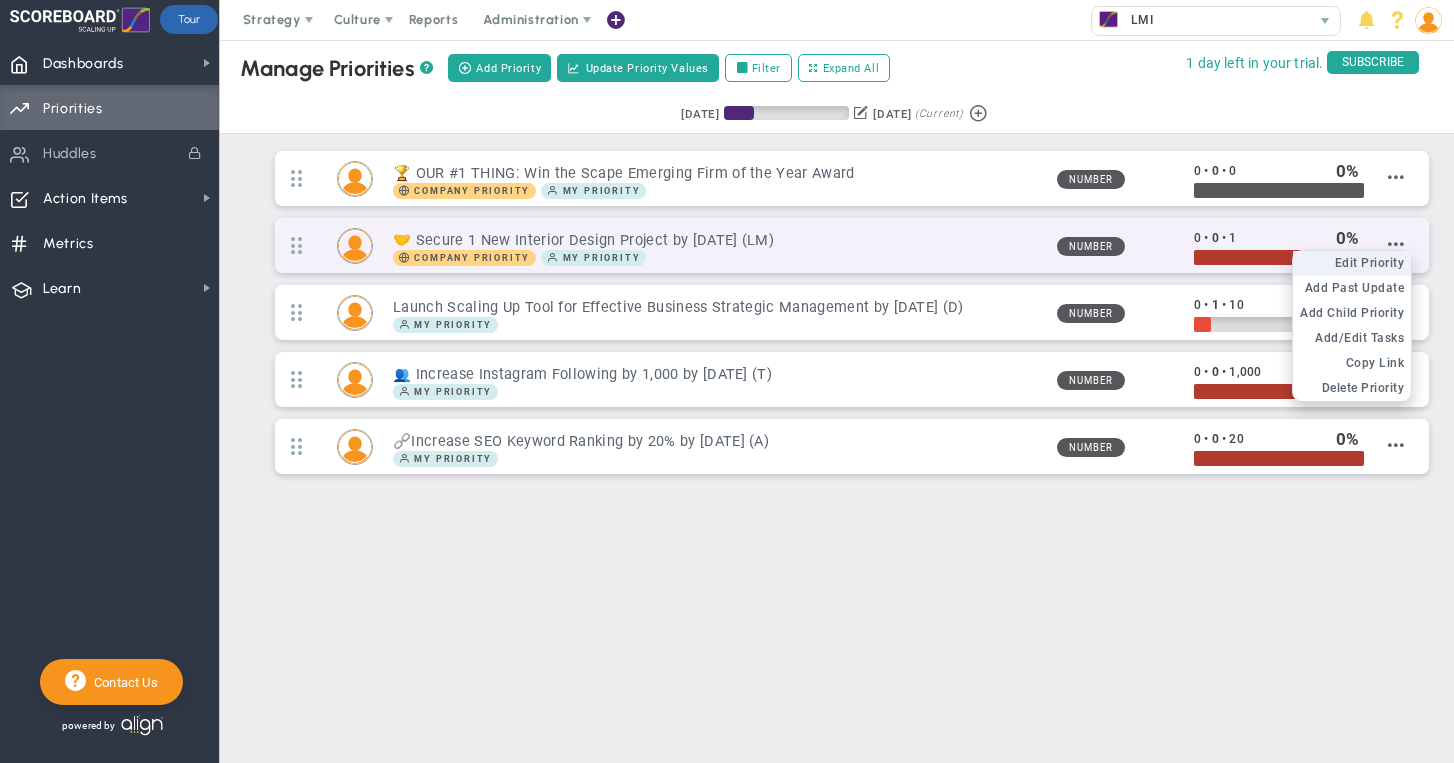 click on "Edit Priority" at bounding box center (1370, 263) 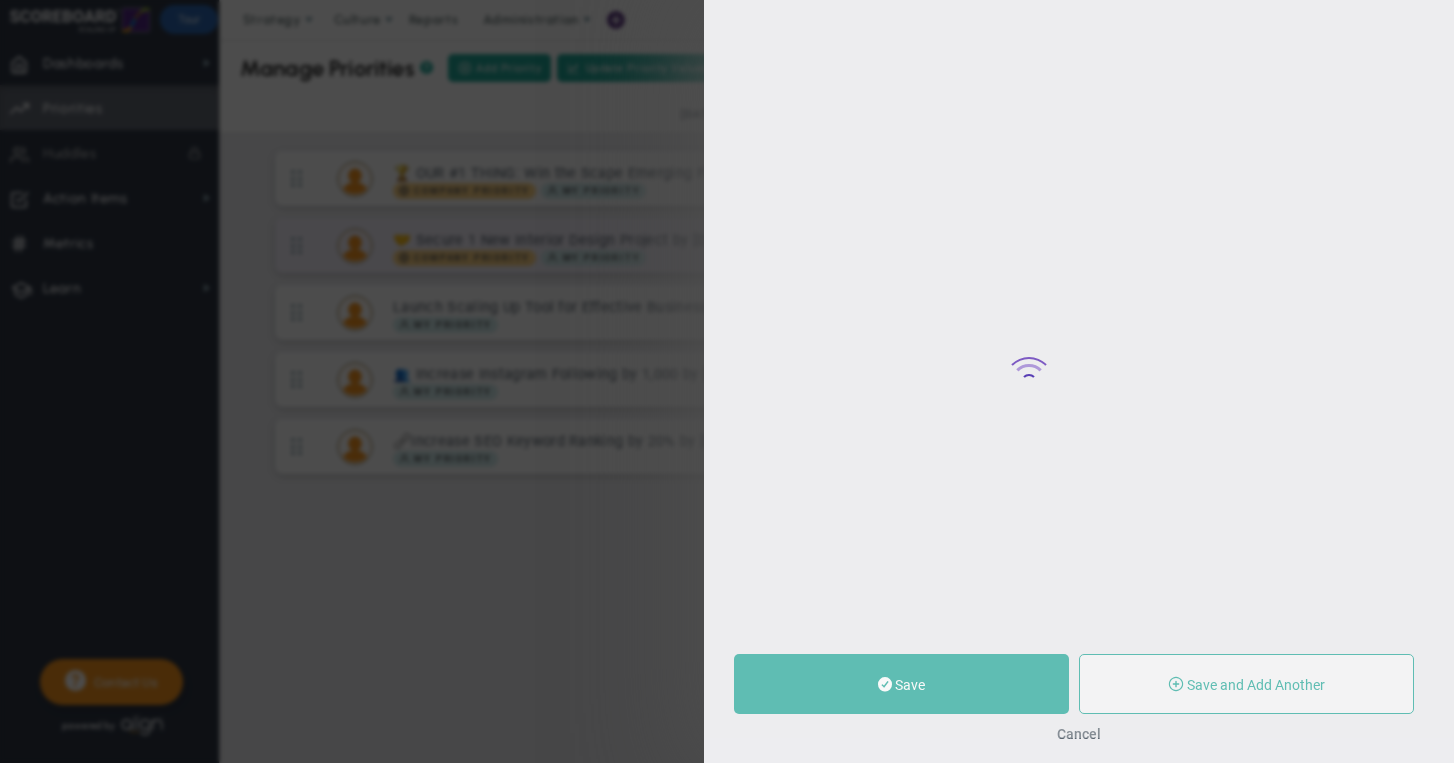 type on "🤝 Secure 1 New Interior Design Project by 2025-08-31 (LM)" 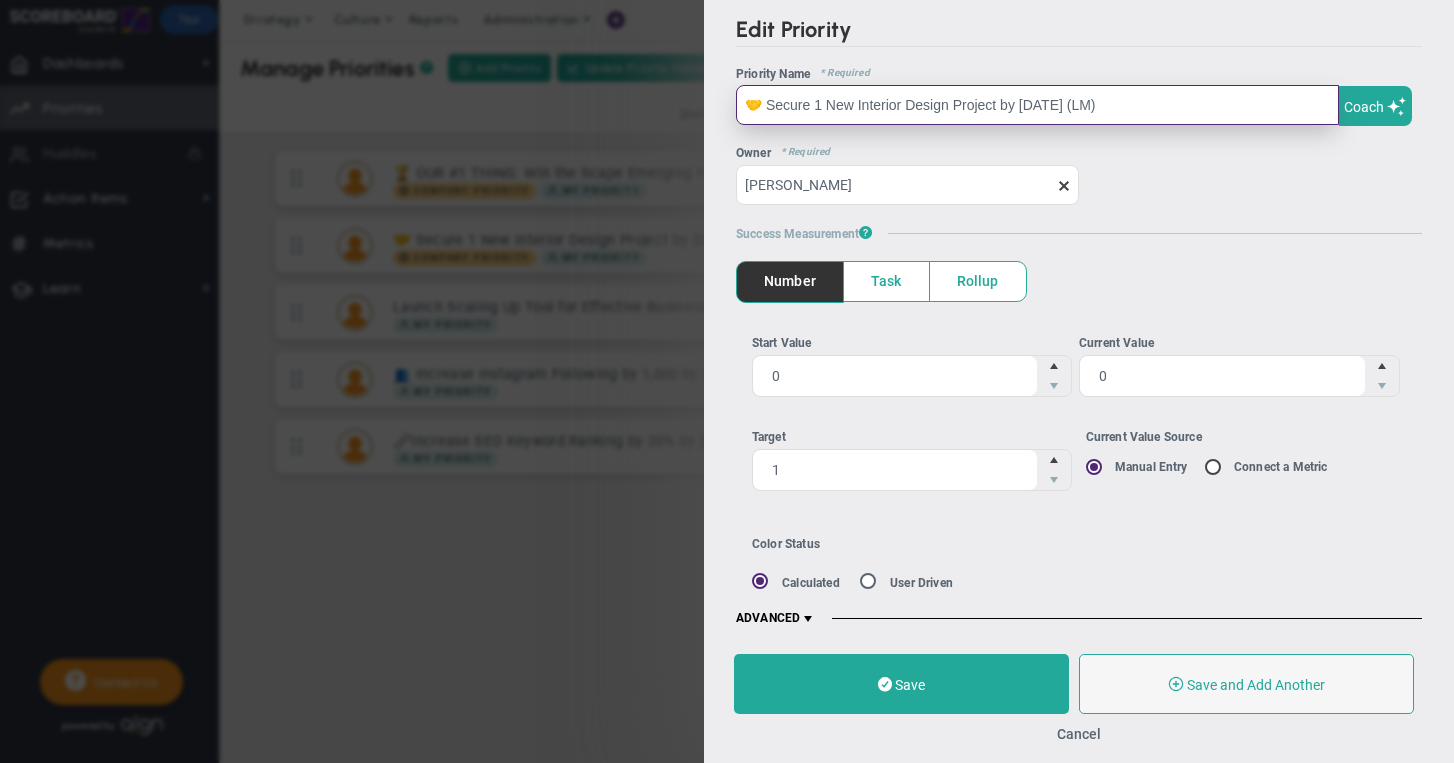 click on "🤝 Secure 1 New Interior Design Project by 2025-08-31 (LM)" at bounding box center [1037, 105] 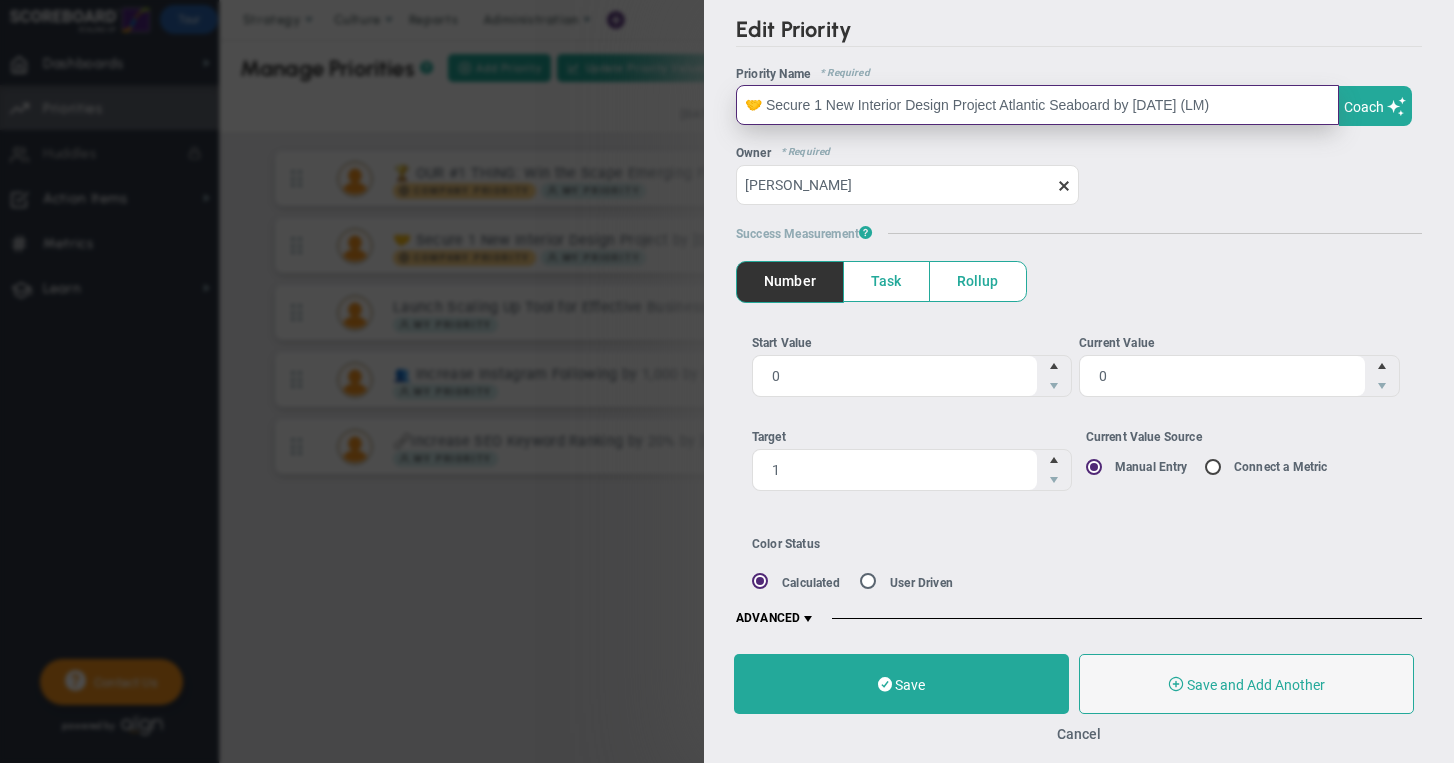 click on "🤝 Secure 1 New Interior Design Project Atlantic Seaboard by 2025-08-31 (LM)" at bounding box center [1037, 105] 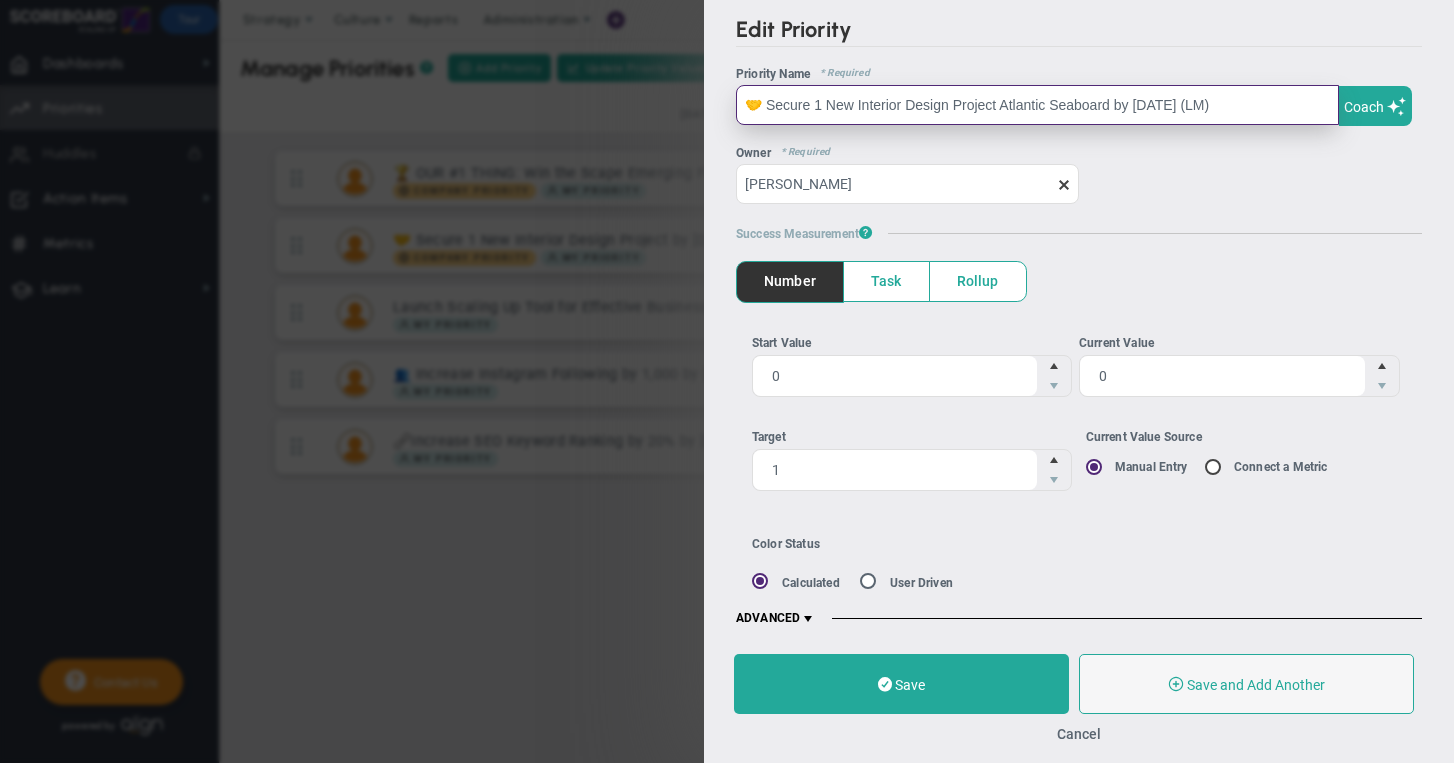 type on "🤝 Secure 1 New Interior Design Project Atlantic Seaboard by 2025-08-31 (LM)" 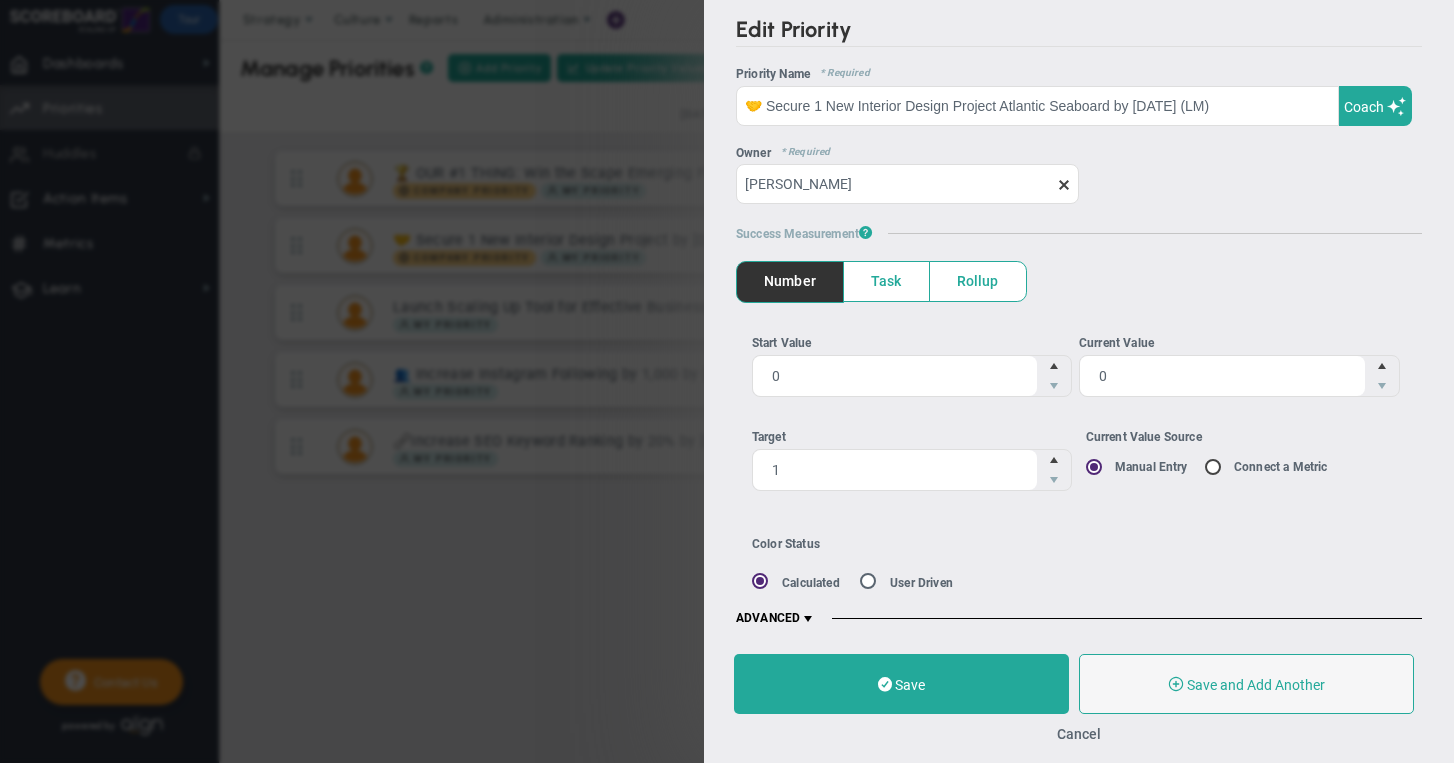 click at bounding box center [1064, 185] 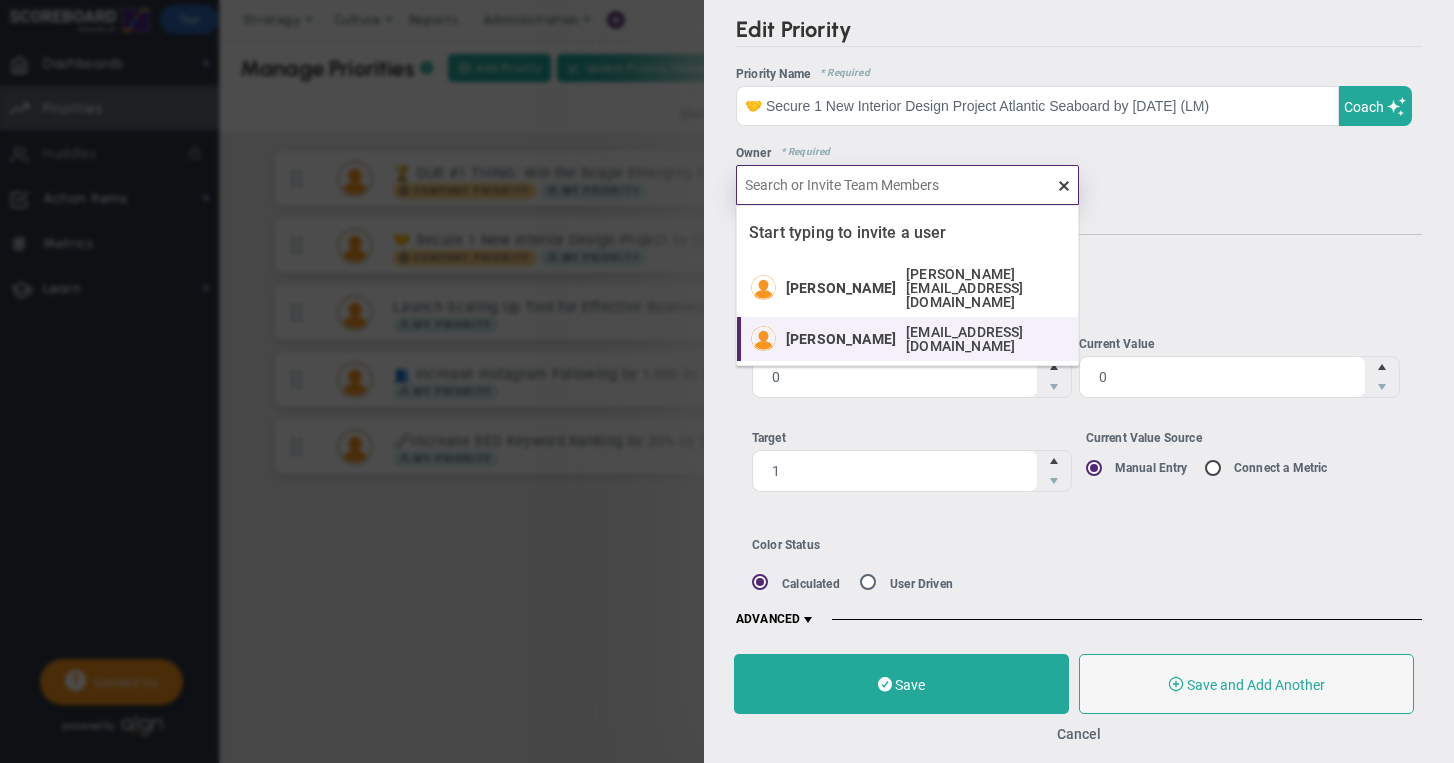 click on "info@loredanamortoninteriors.com" at bounding box center [982, 339] 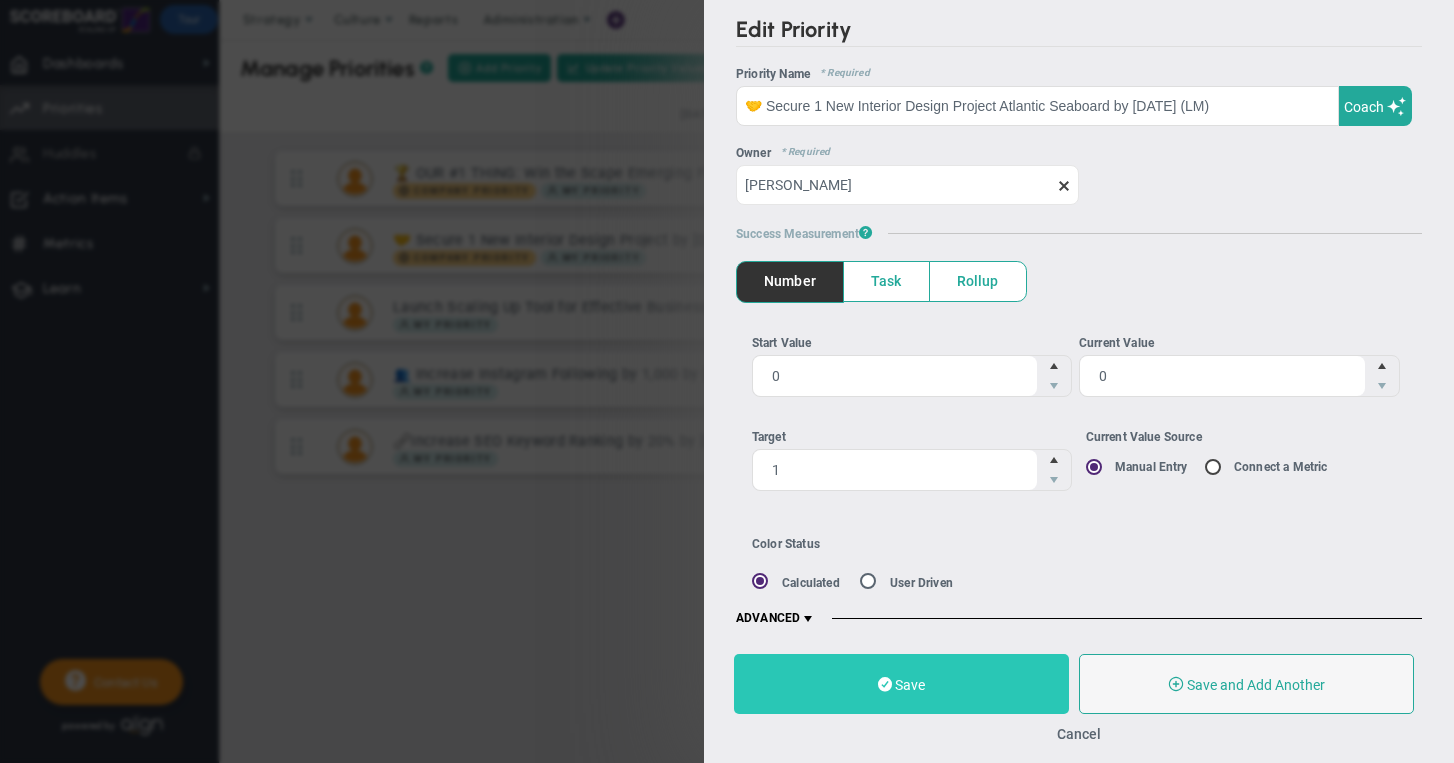 click on "Save" at bounding box center (901, 684) 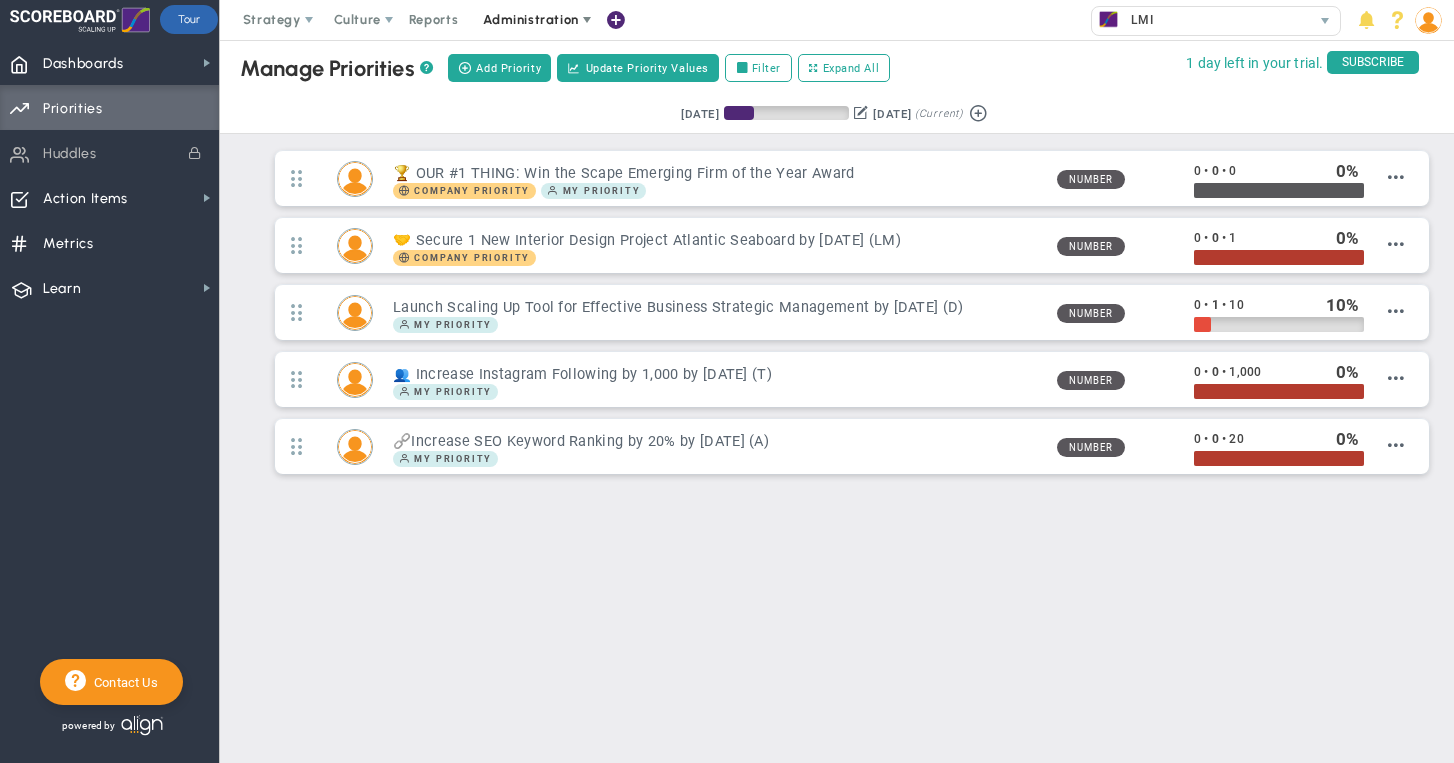 click on "Administration" at bounding box center [530, 19] 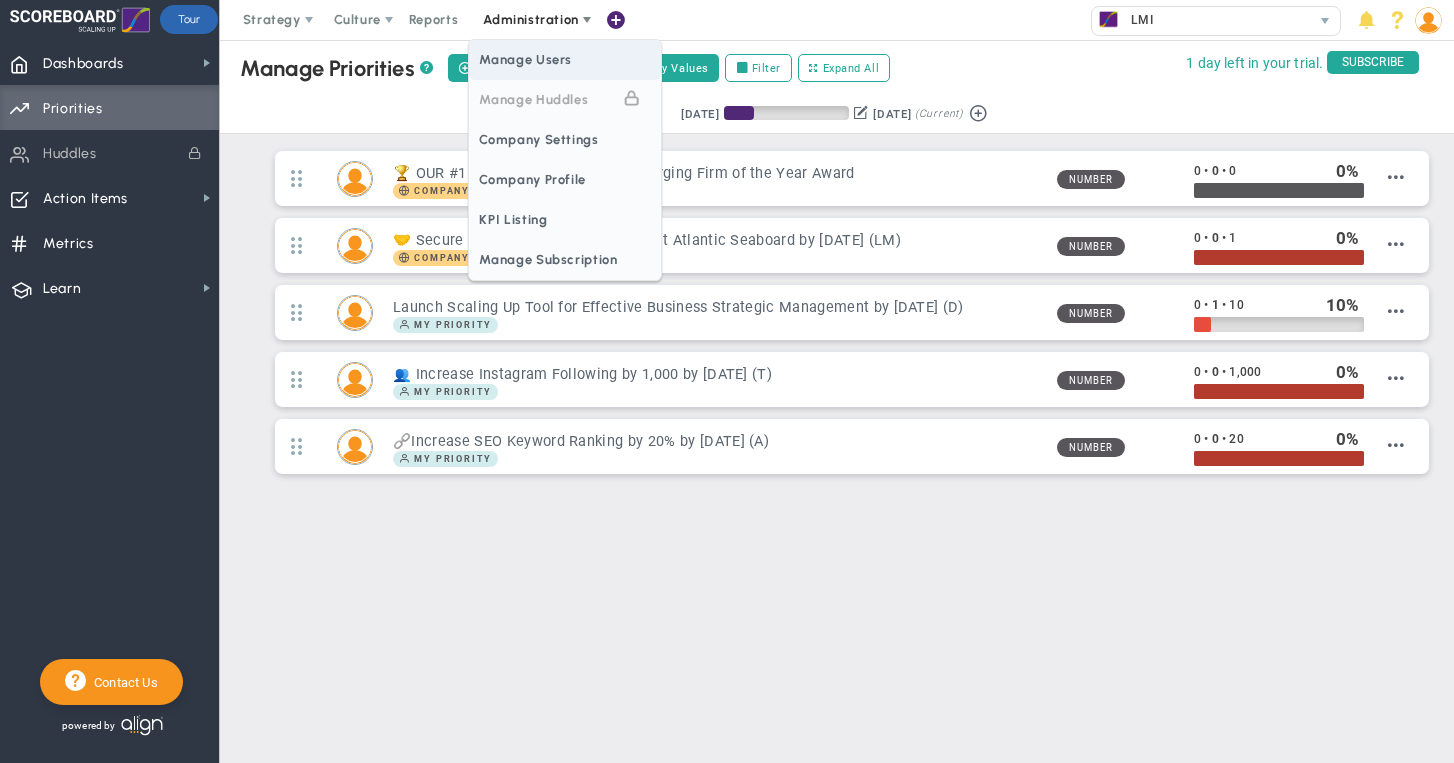 click on "Manage Users" at bounding box center [565, 60] 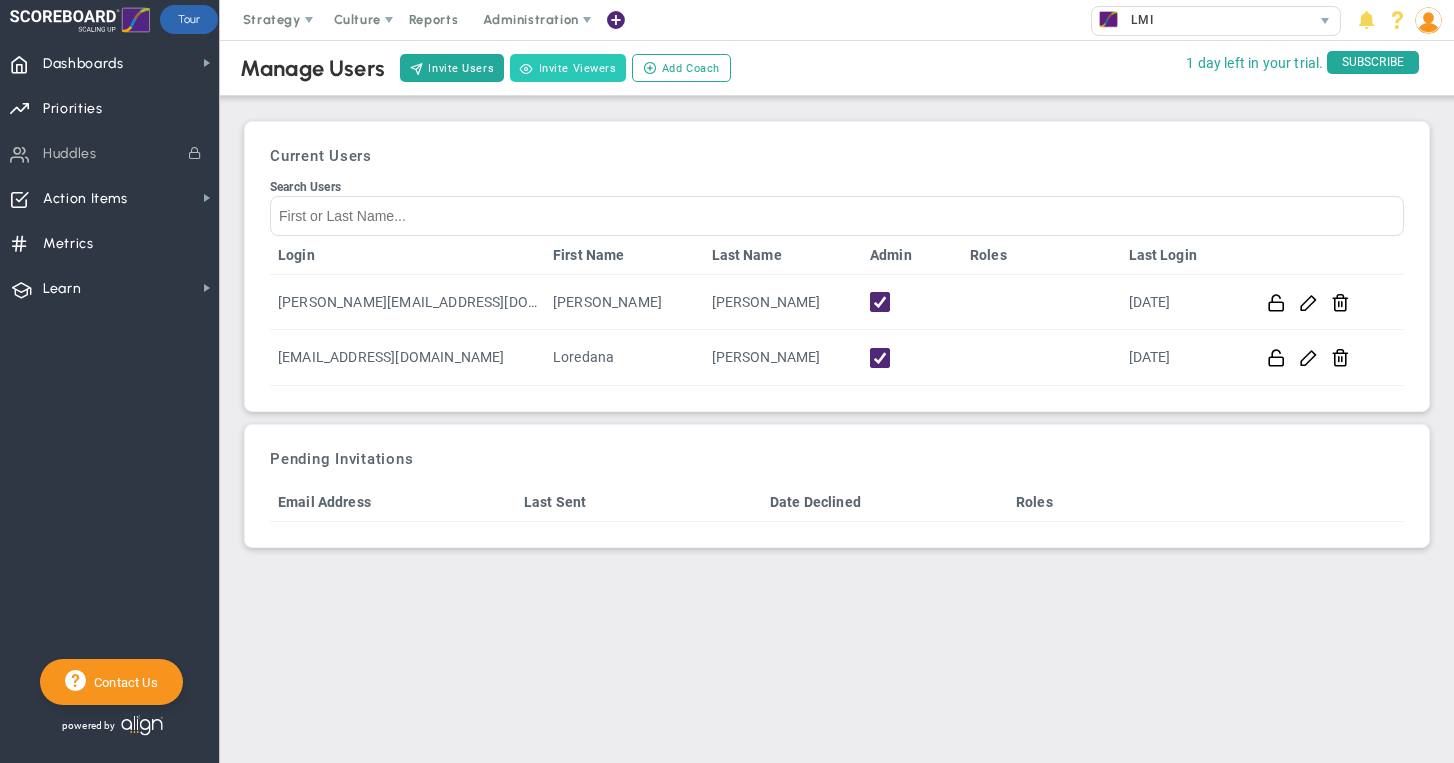click on "Invite Viewers" at bounding box center (568, 68) 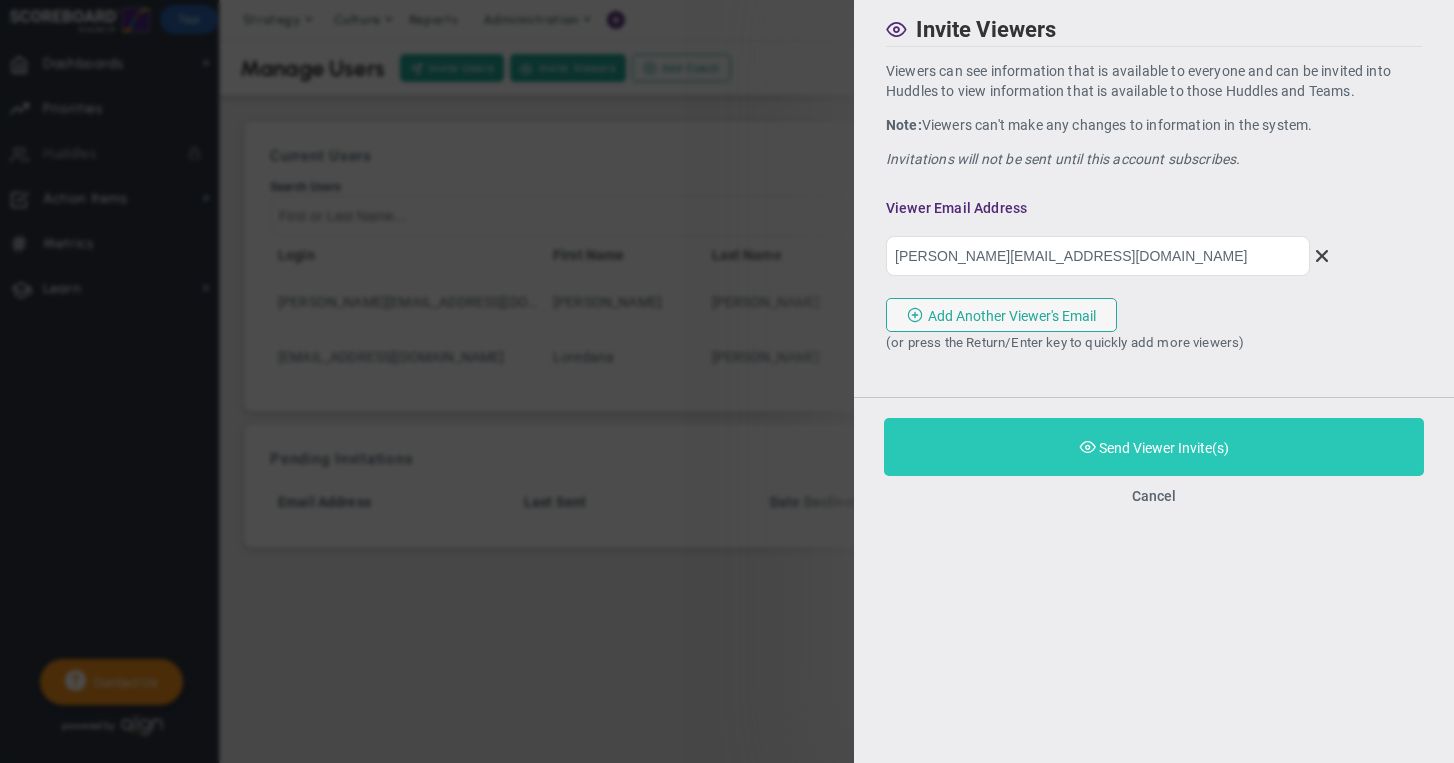type on "tammy@loredanamortoninteriors.com" 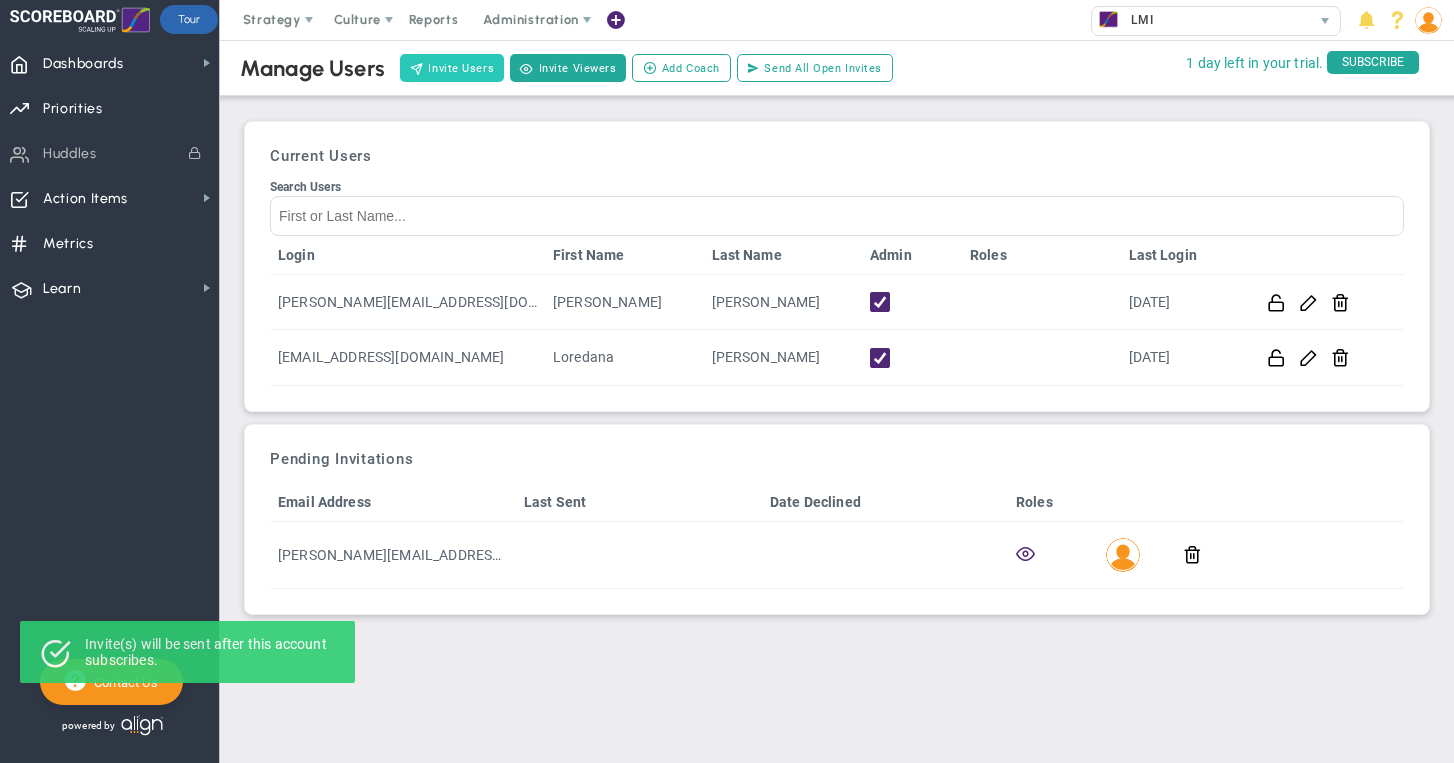 click on "Invite Users" at bounding box center (452, 68) 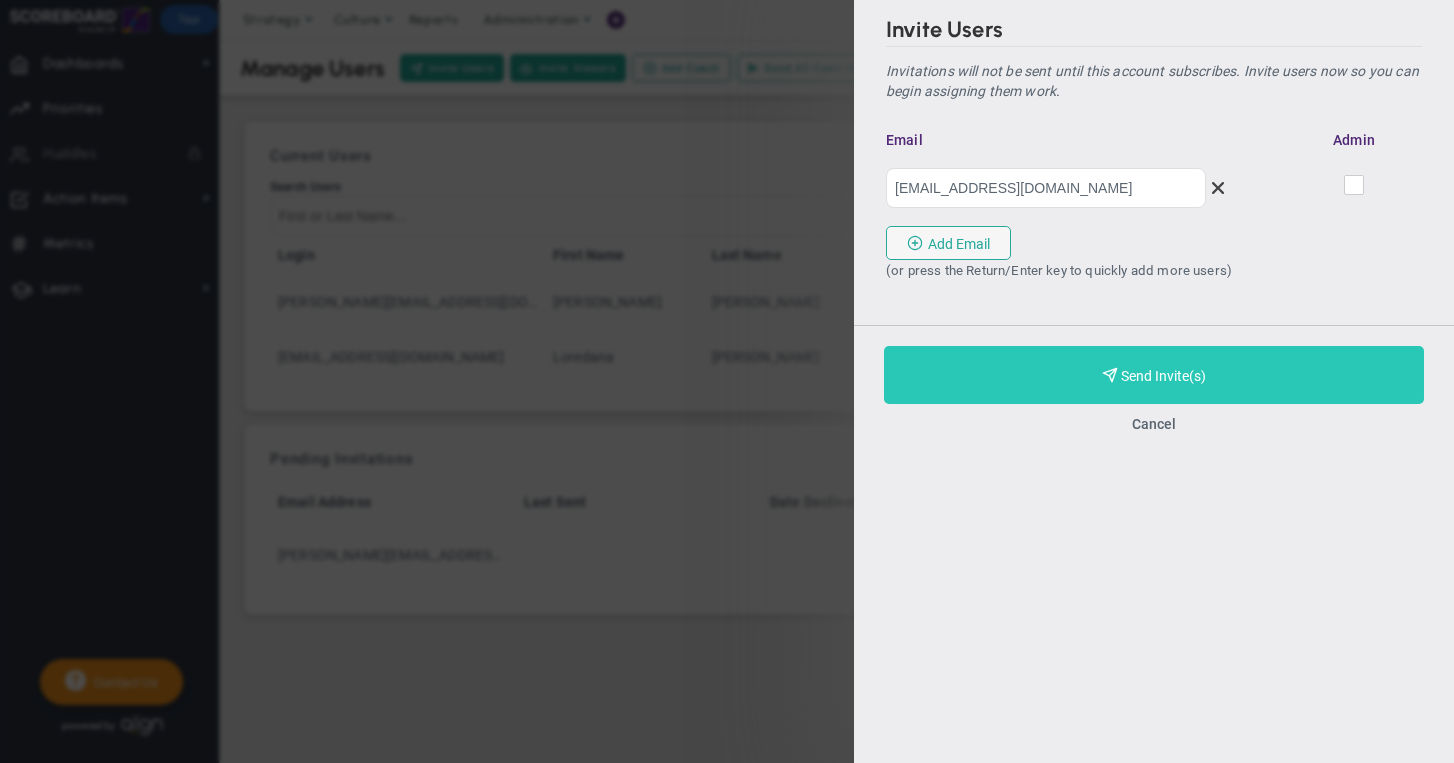 type on "alzane@loredanamortoninteriors.com" 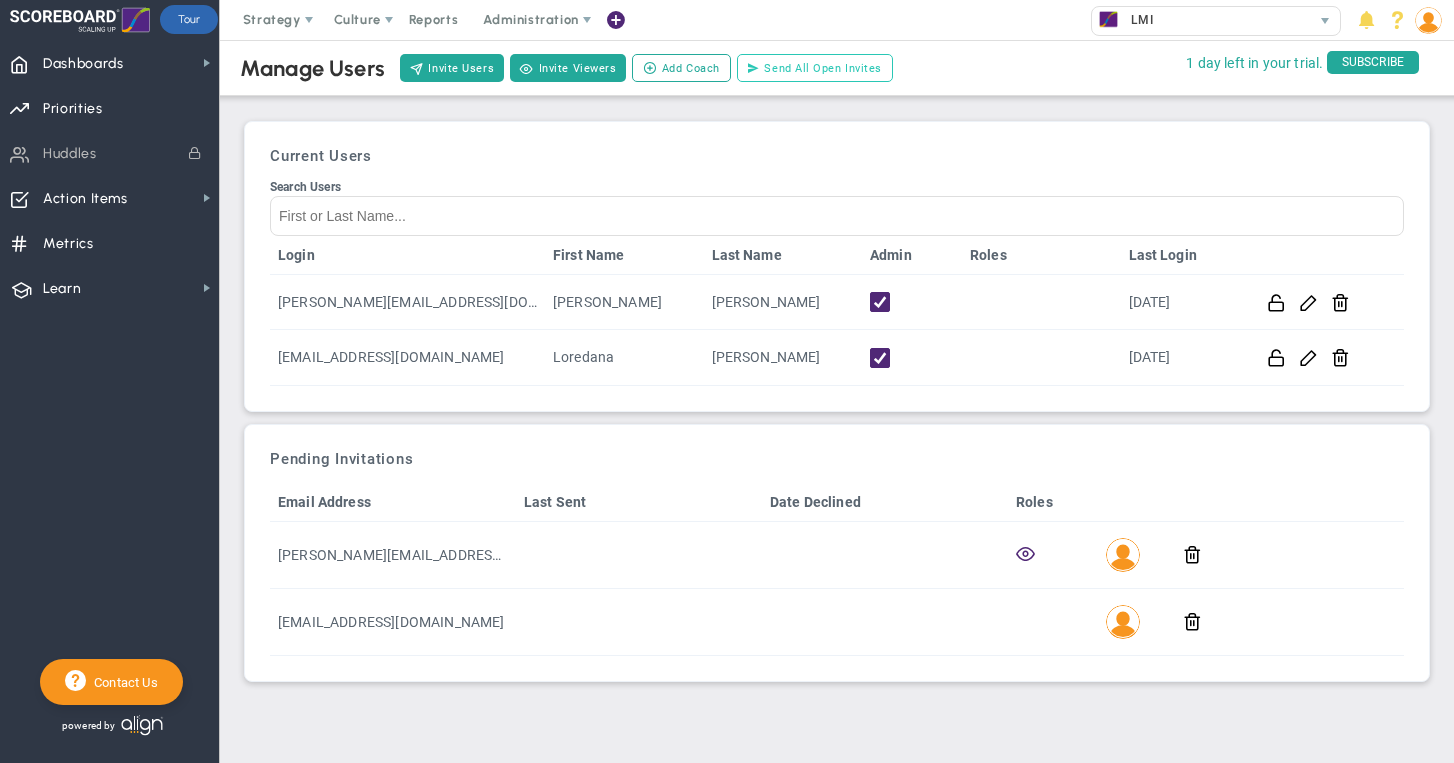 click on "Send All Open Invites" at bounding box center (815, 68) 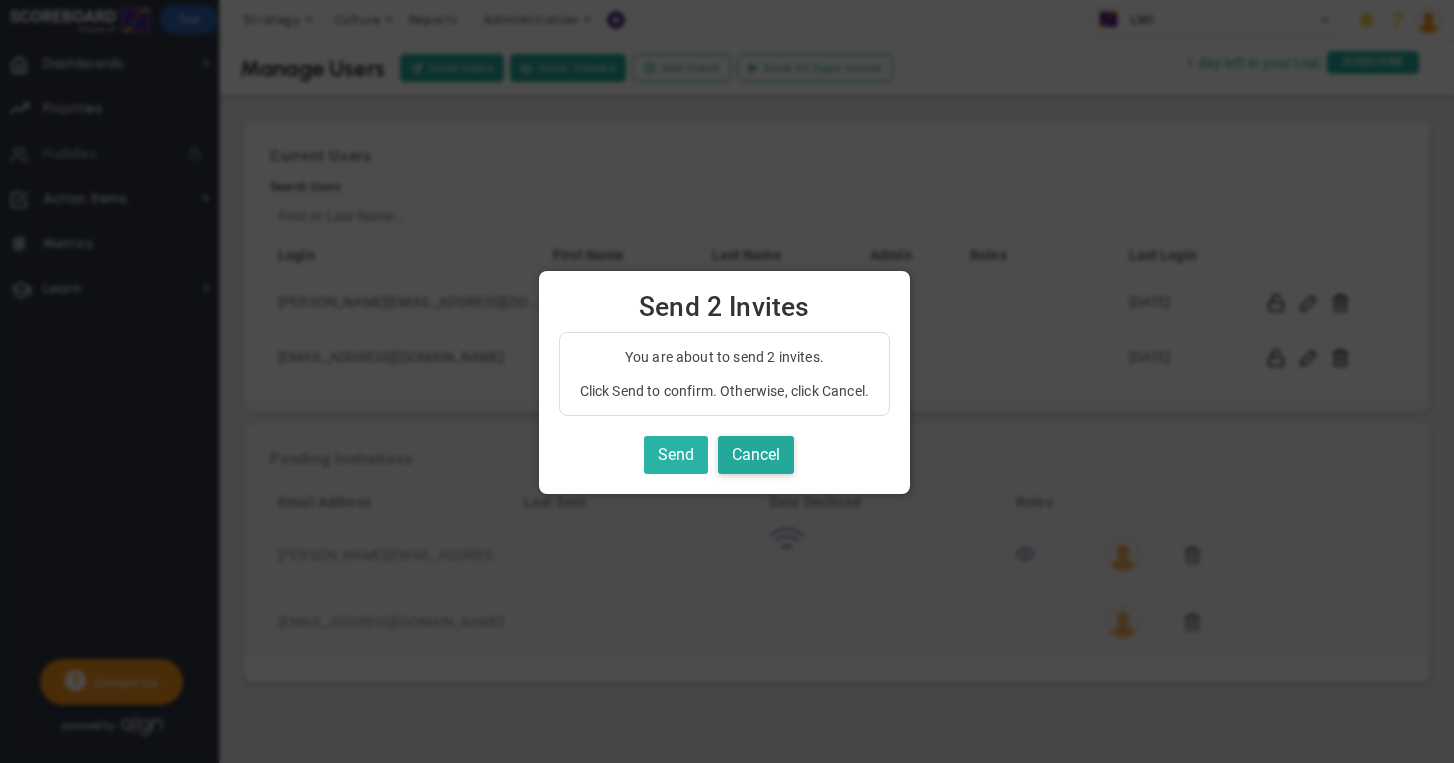 click on "Send" at bounding box center (676, 455) 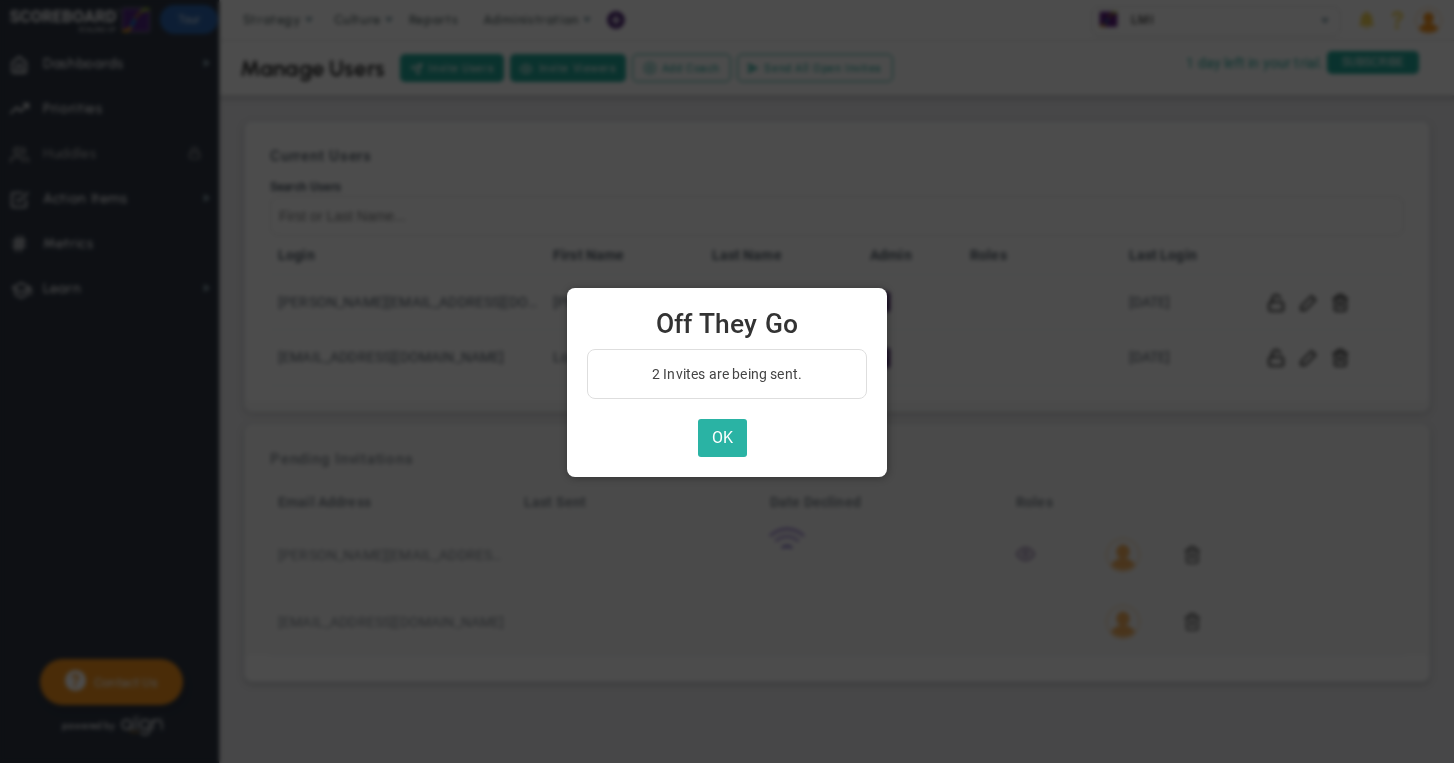 click on "OK" at bounding box center [722, 438] 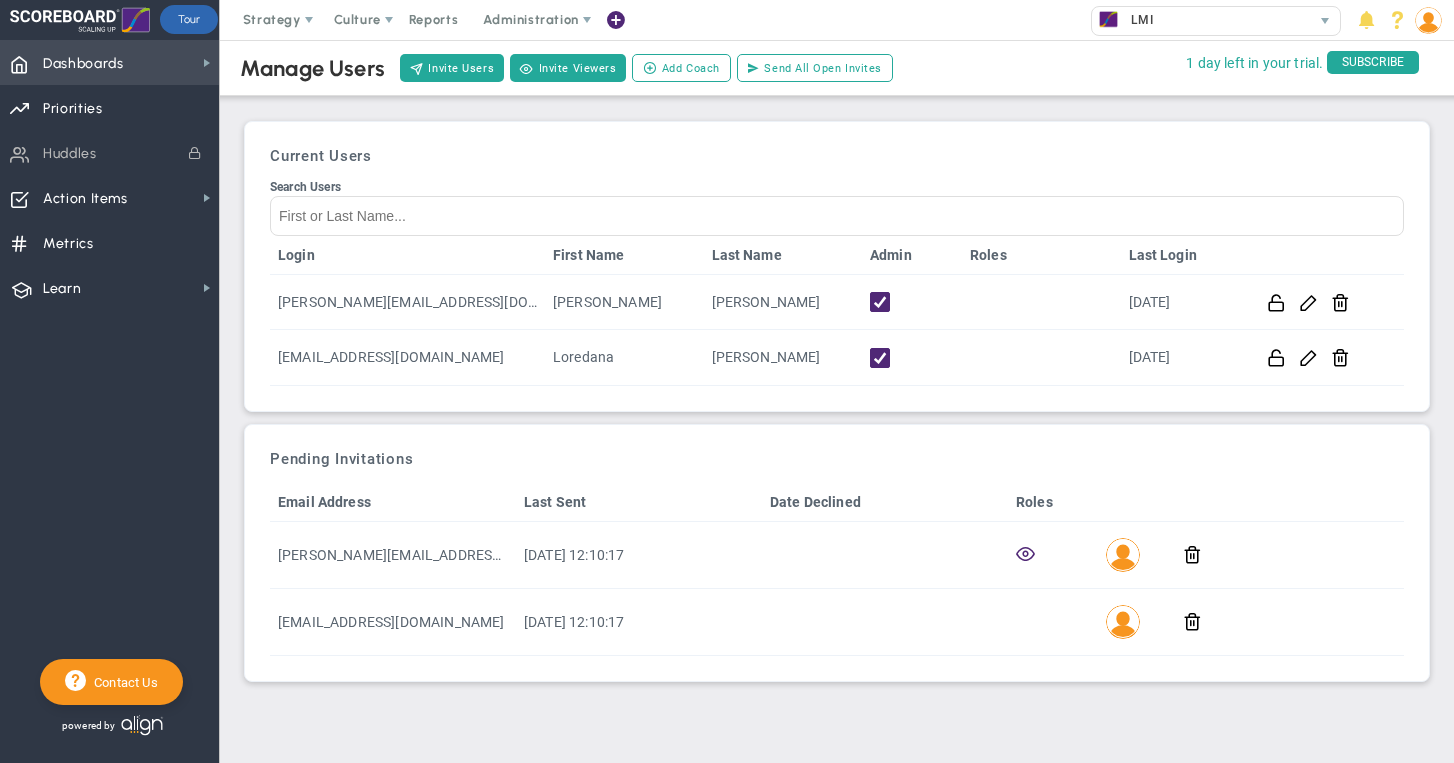 click on "Dashboards Dashboards" at bounding box center (109, 62) 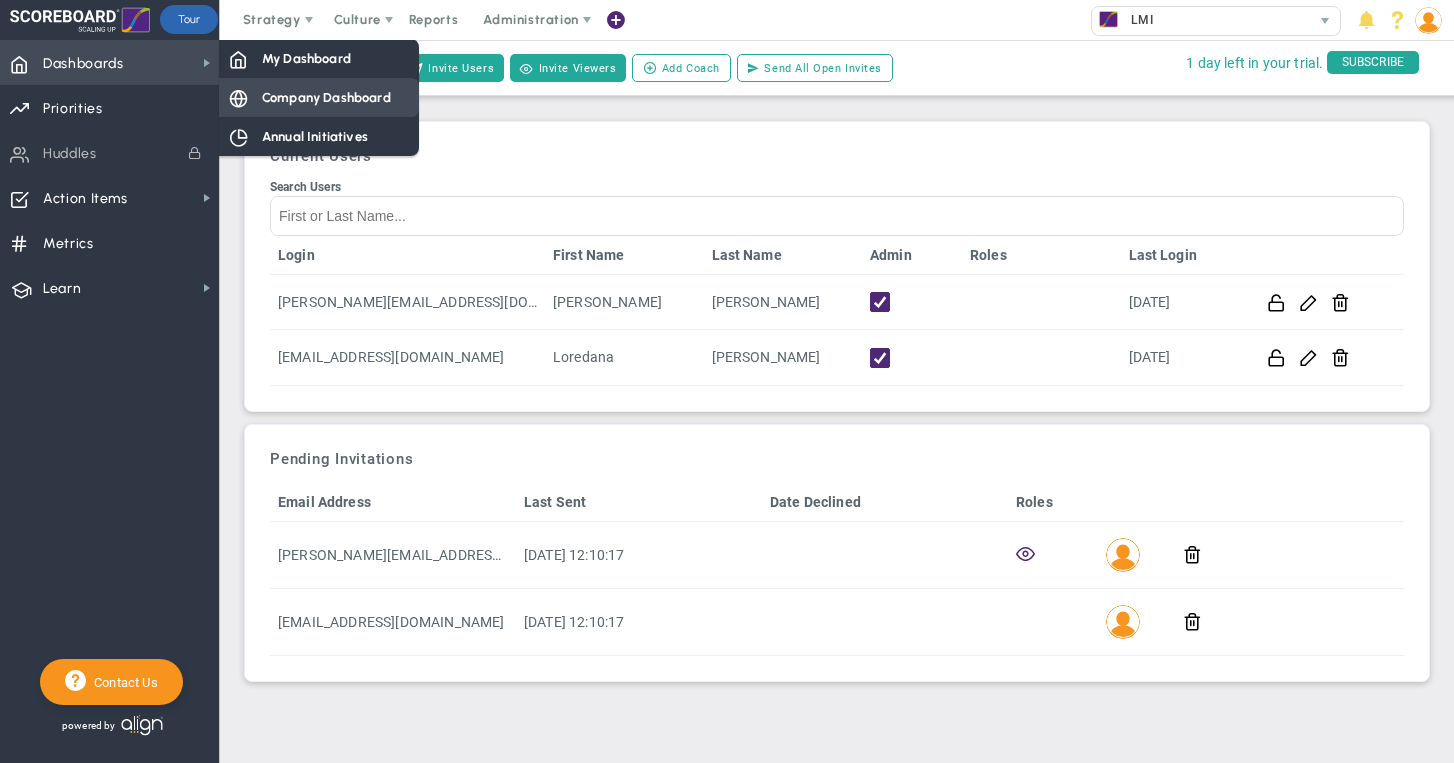 click on "Company Dashboard" at bounding box center (326, 97) 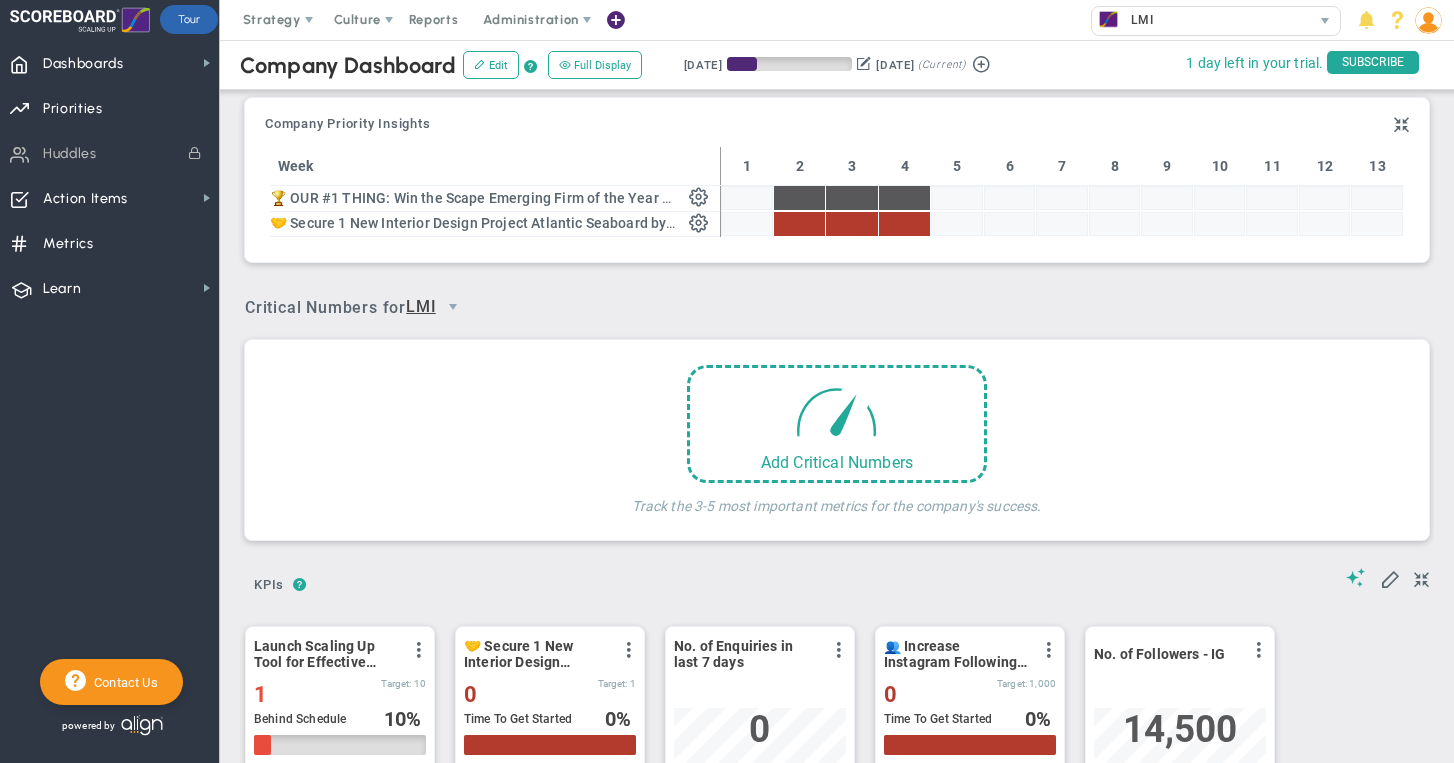 scroll, scrollTop: 999930, scrollLeft: 999828, axis: both 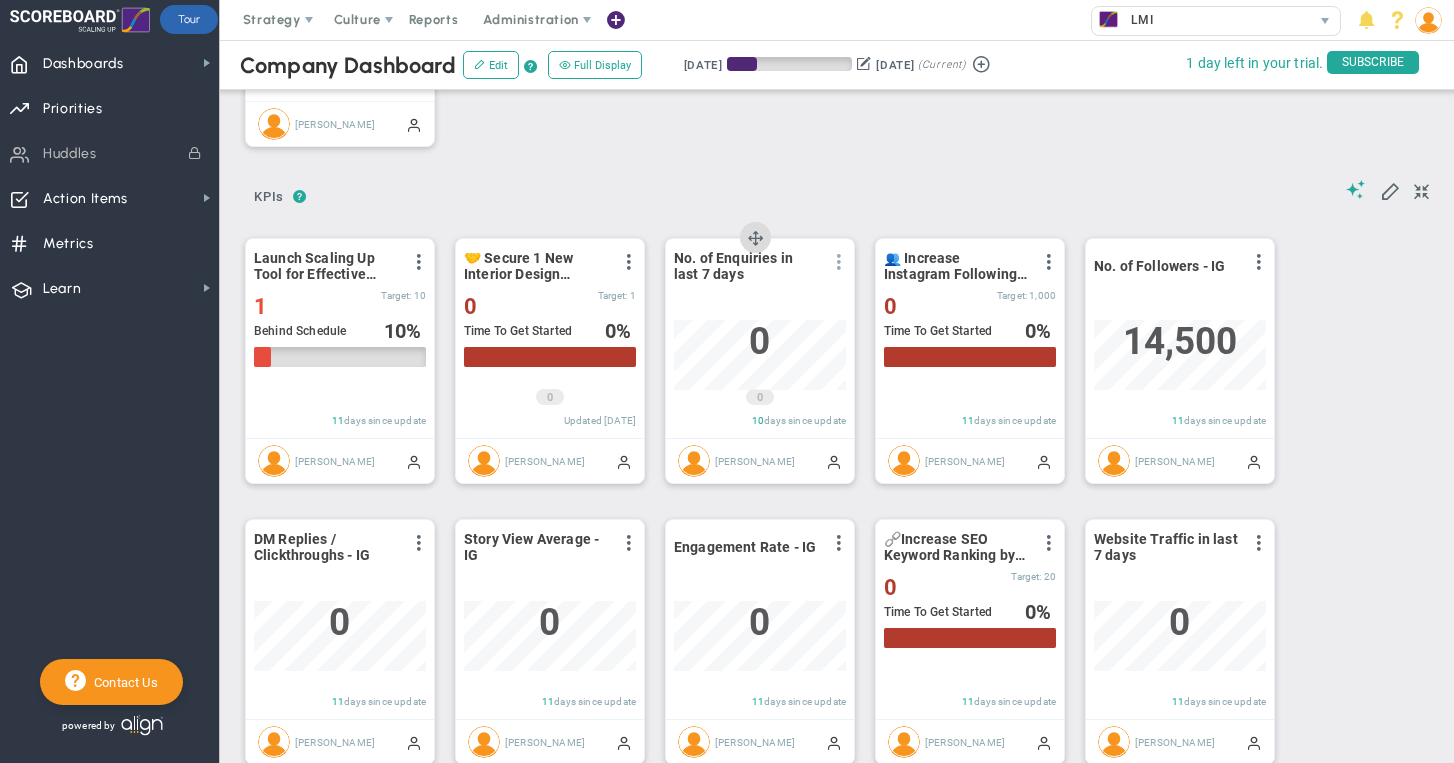 click at bounding box center (839, 262) 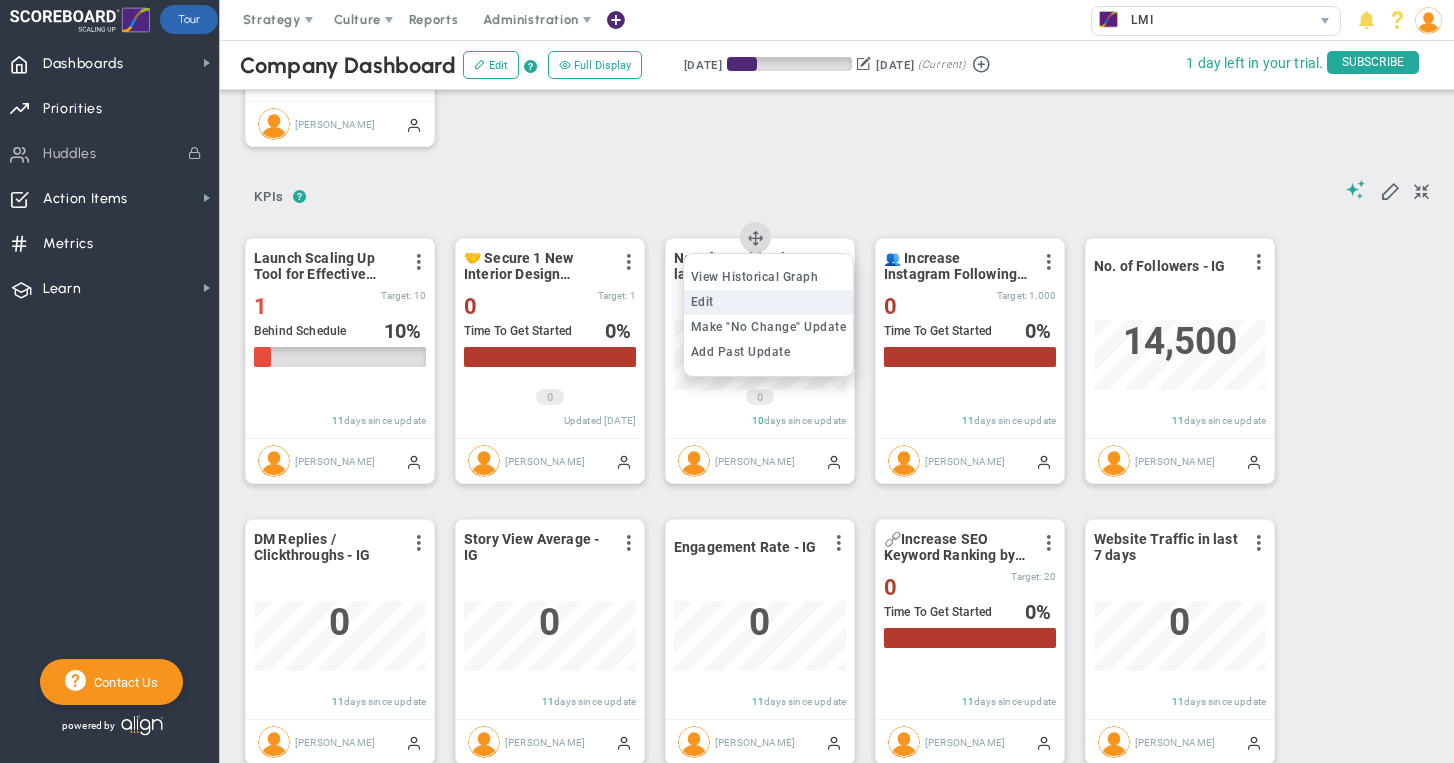 click on "Edit" at bounding box center (769, 302) 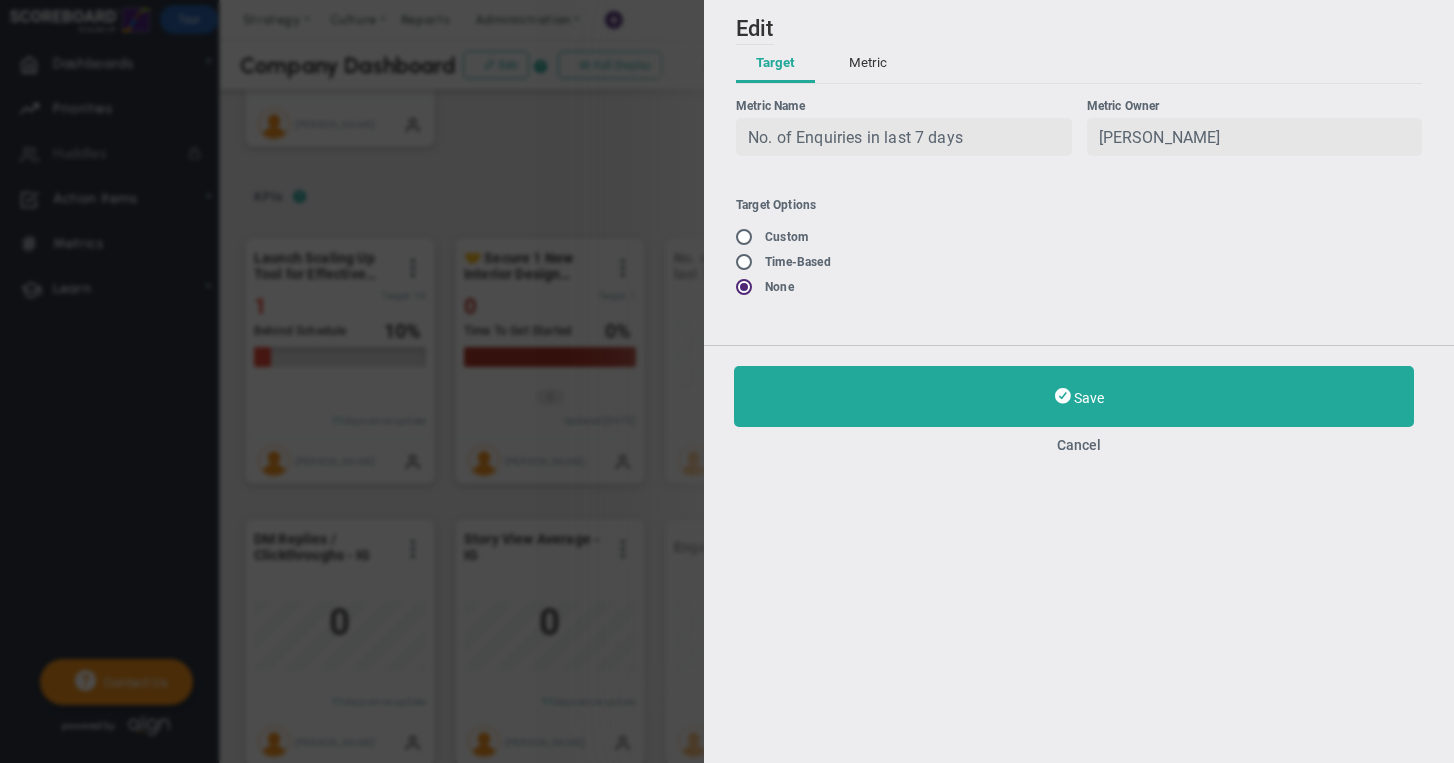 click on "Metric" at bounding box center (868, 64) 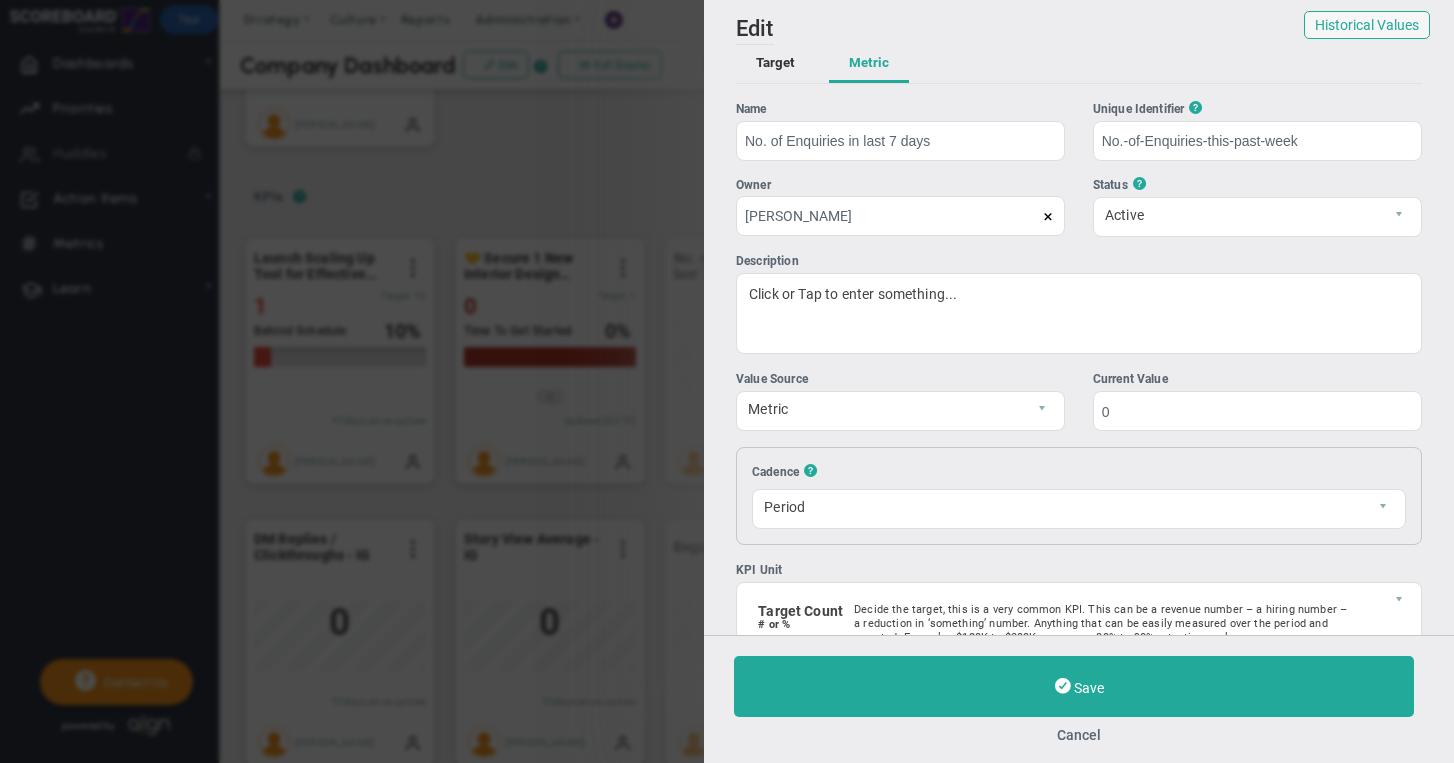 click at bounding box center (1048, 217) 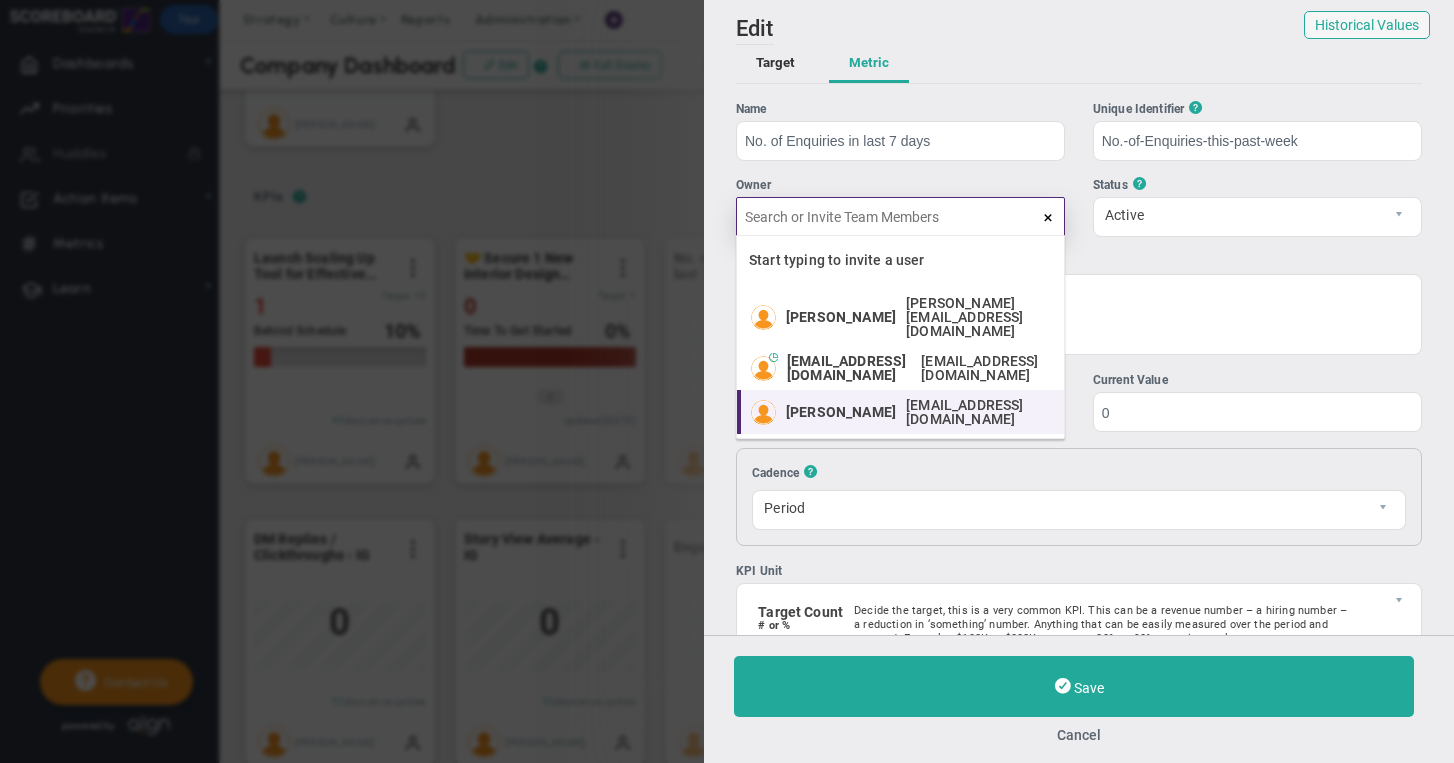 click on "info@loredanamortoninteriors.com" at bounding box center [975, 412] 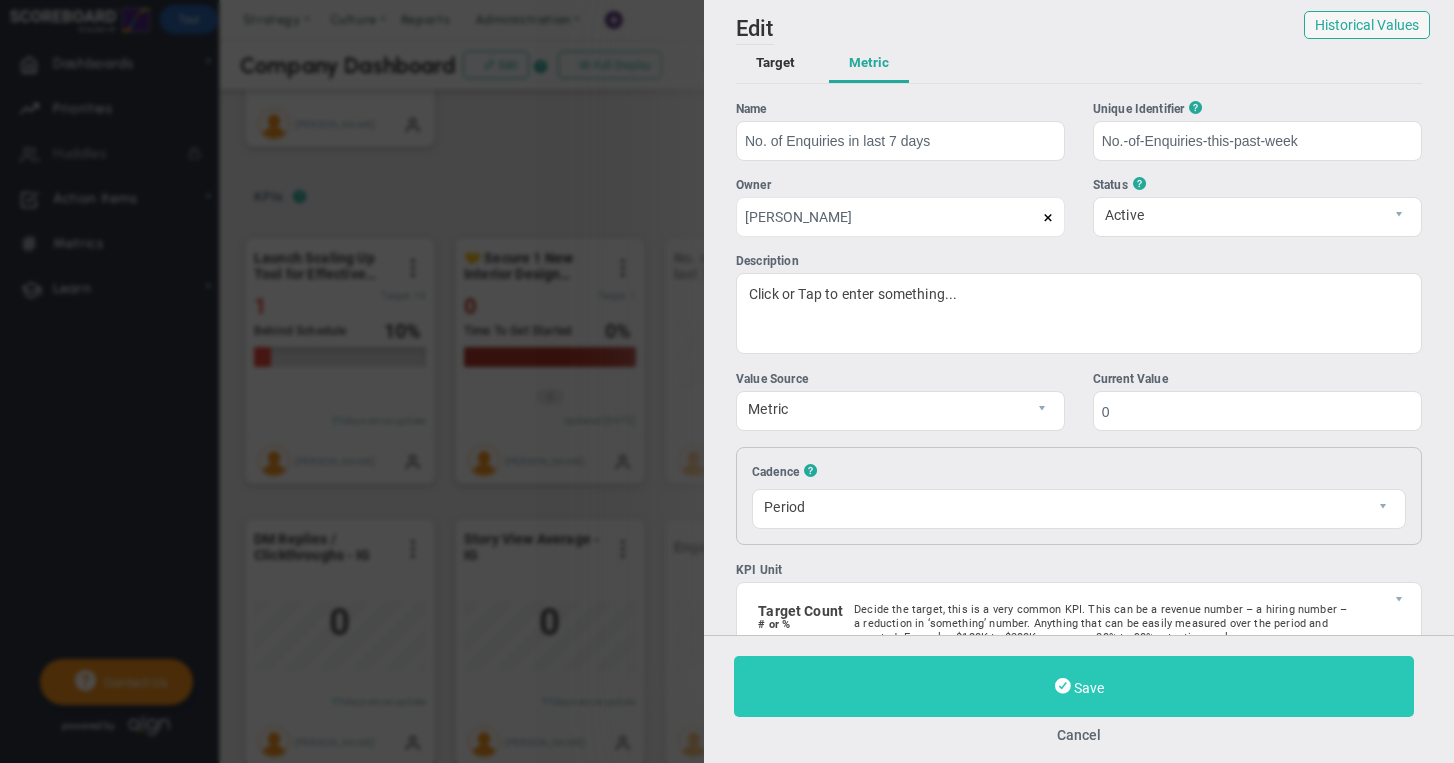 click on "Save" at bounding box center [1074, 686] 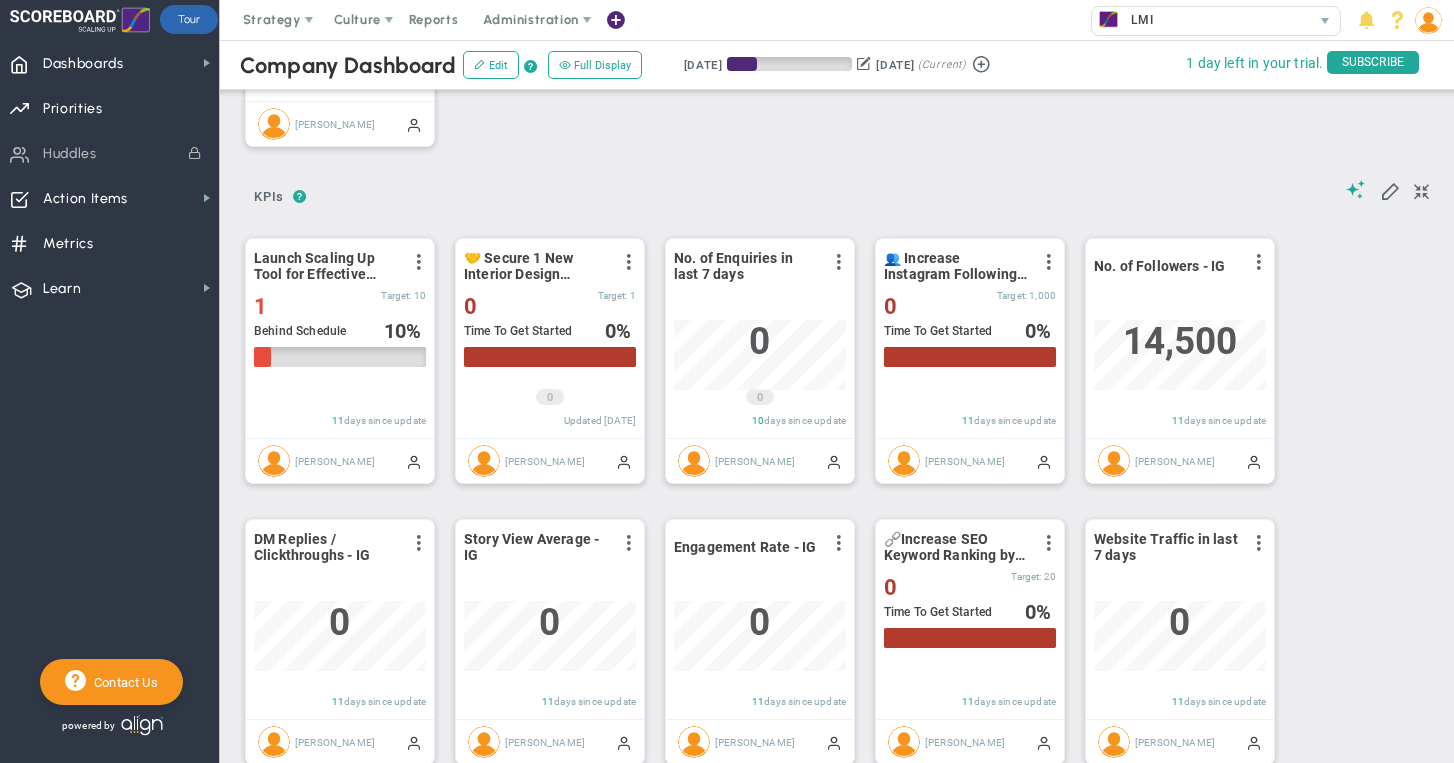 scroll, scrollTop: 999930, scrollLeft: 999828, axis: both 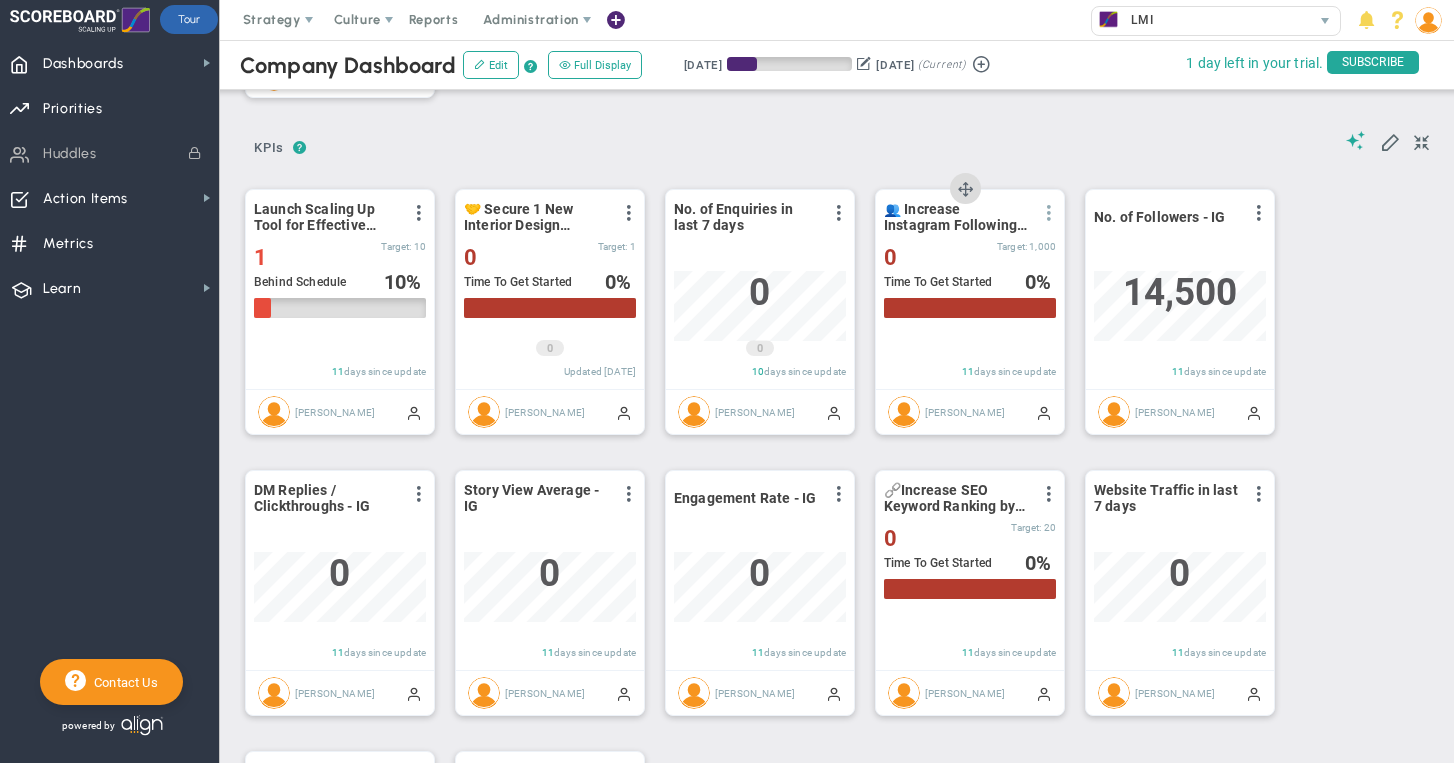 click at bounding box center [1049, 213] 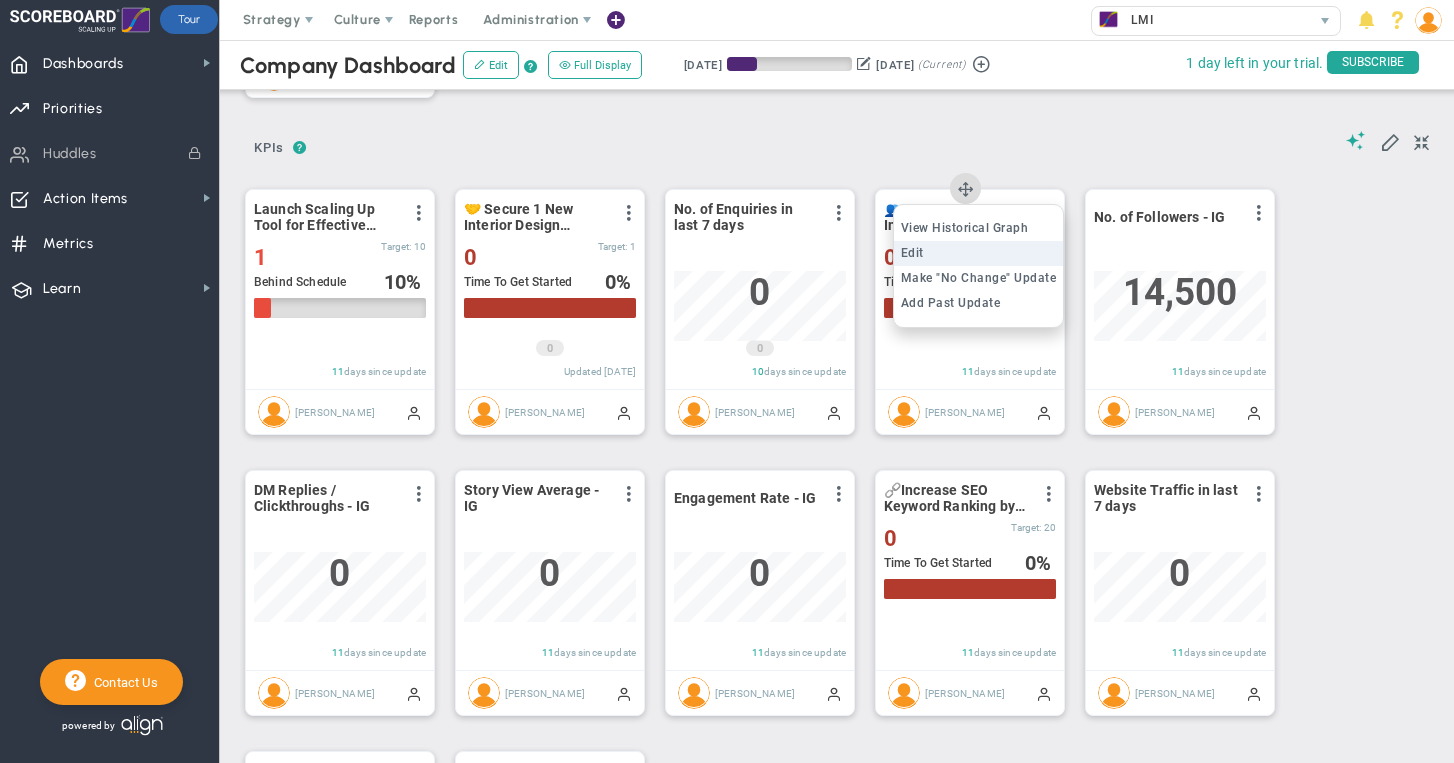 click on "Edit" at bounding box center [979, 253] 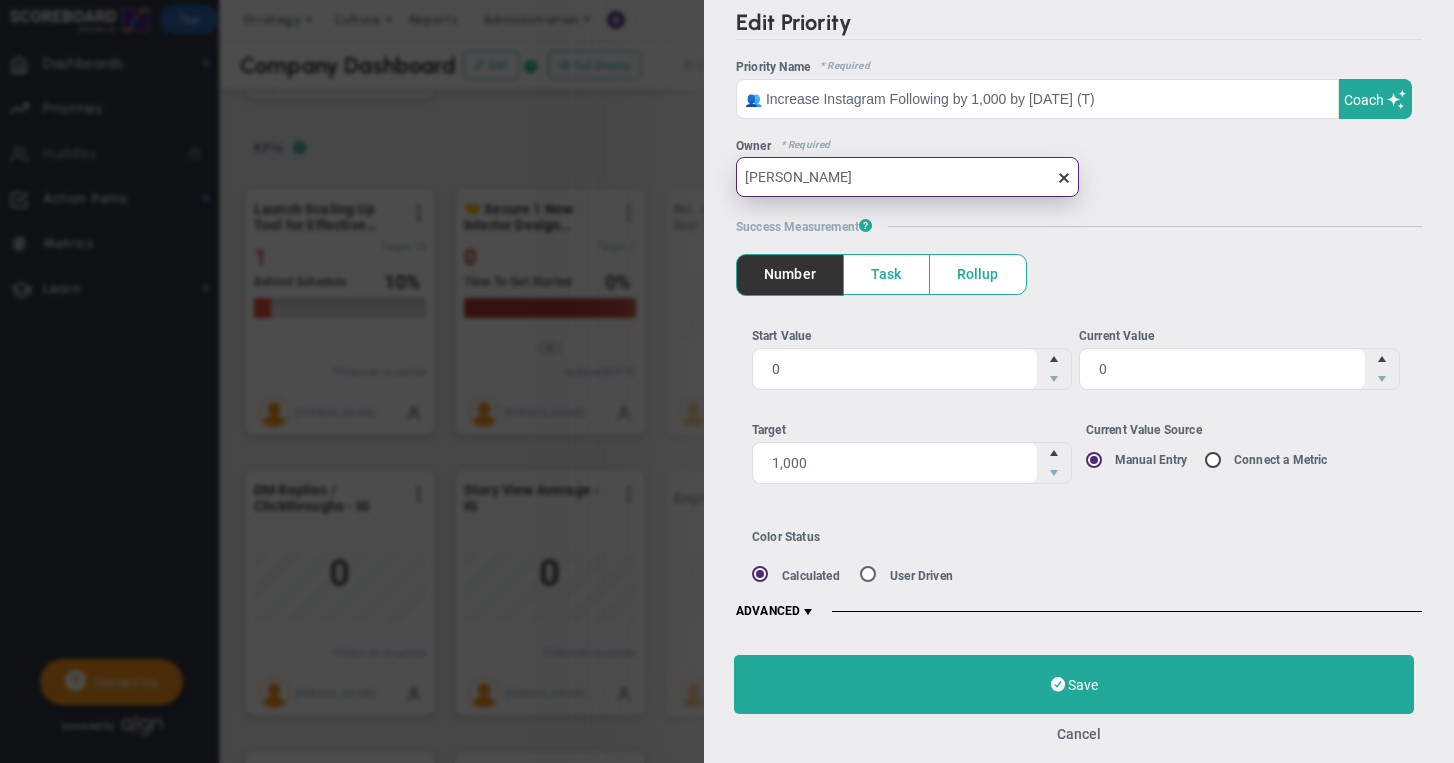 click on "[PERSON_NAME]" at bounding box center (907, 177) 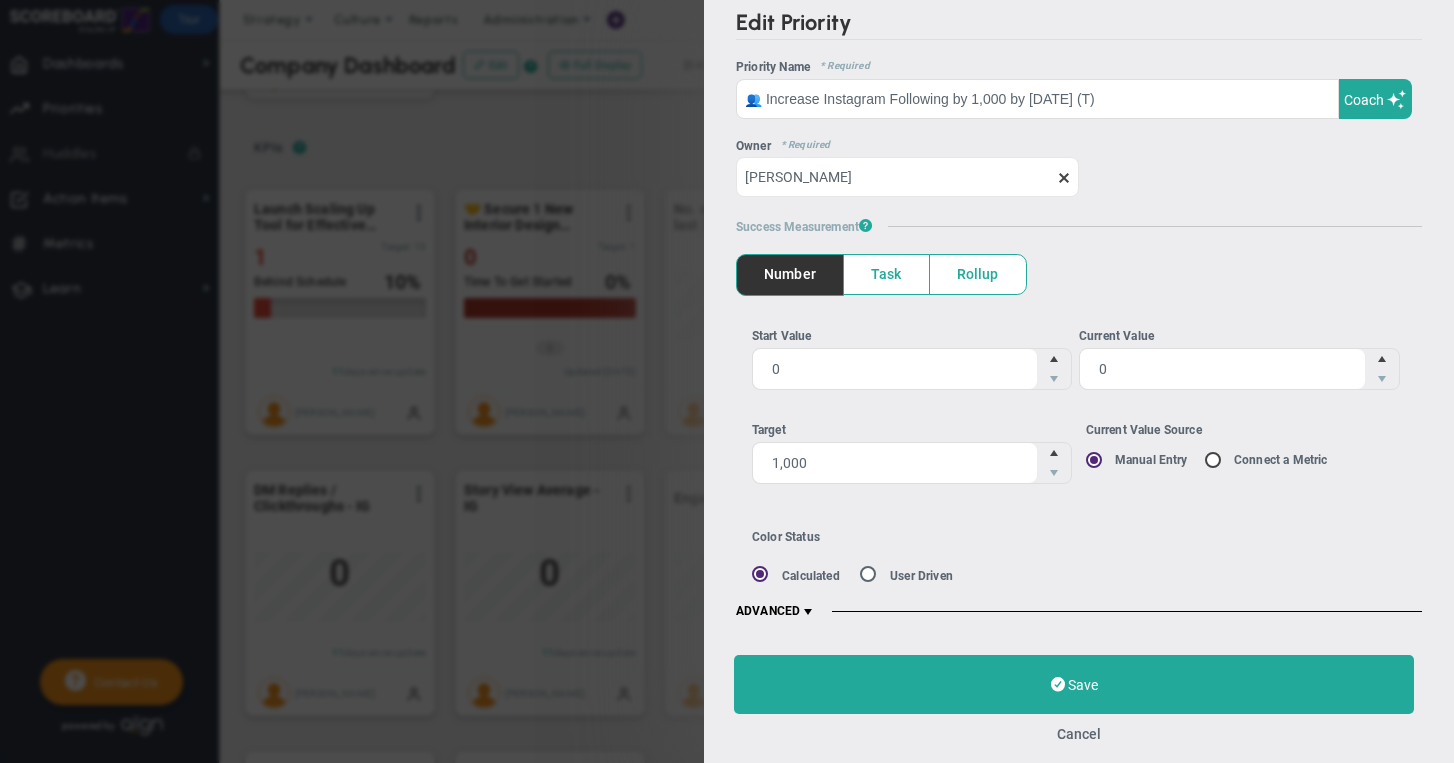 click at bounding box center [1064, 178] 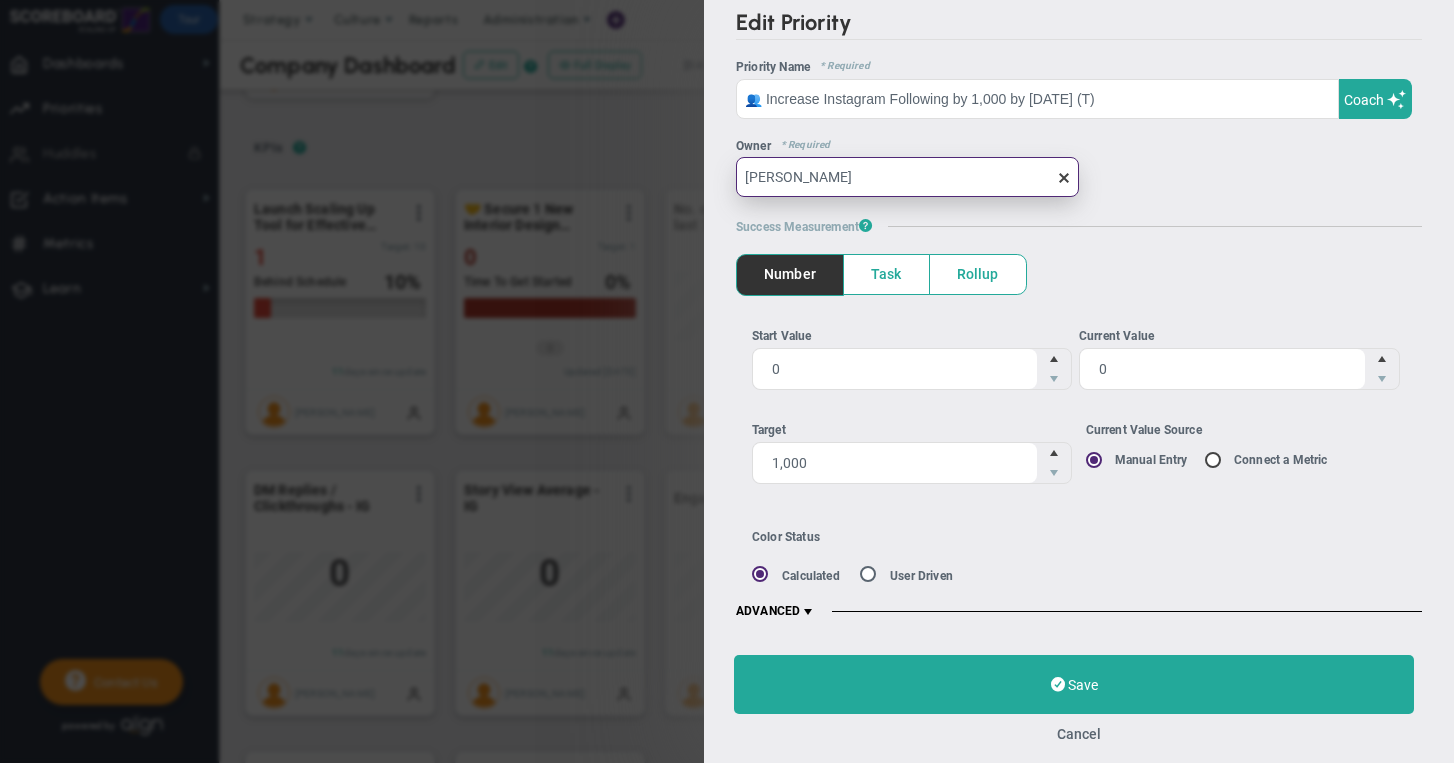 type 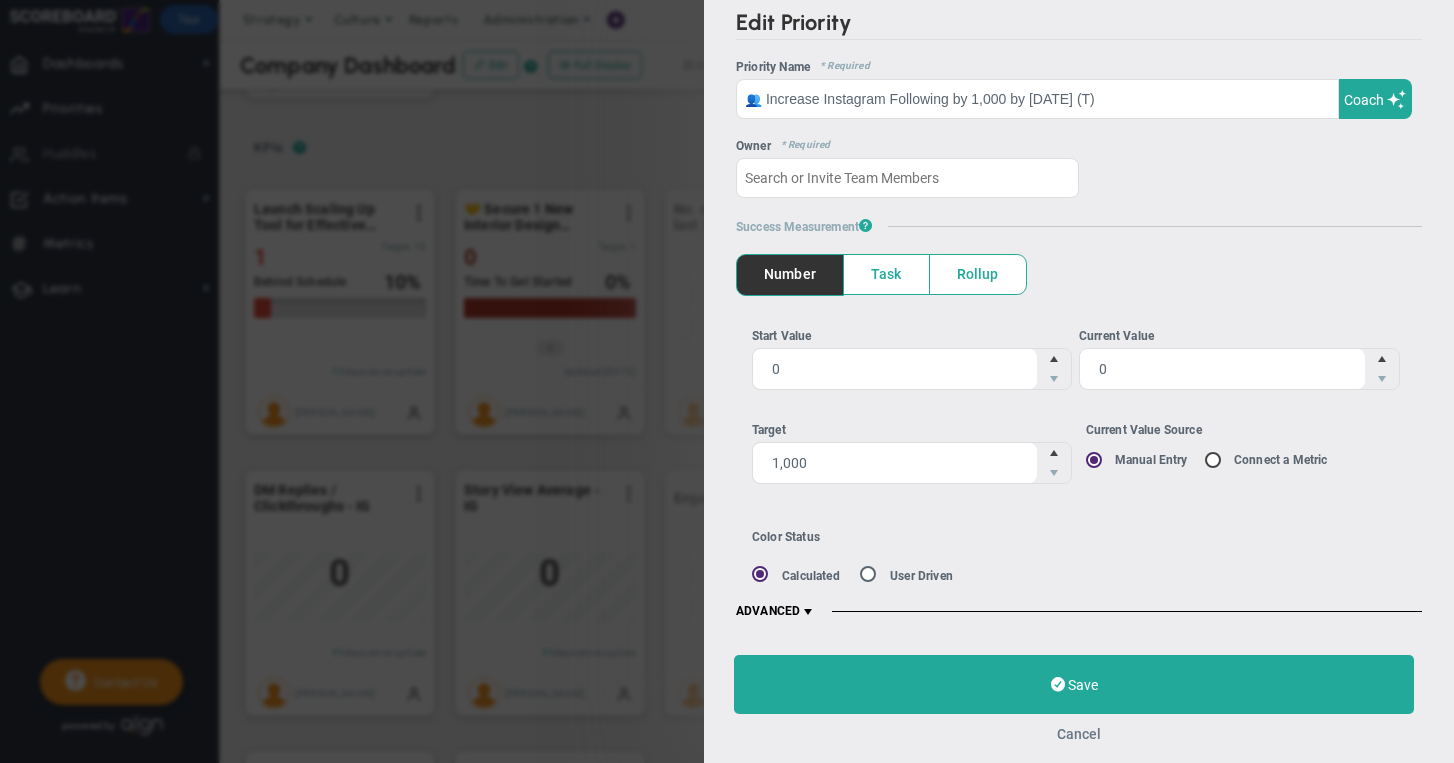 click on "Cancel" at bounding box center (1079, 734) 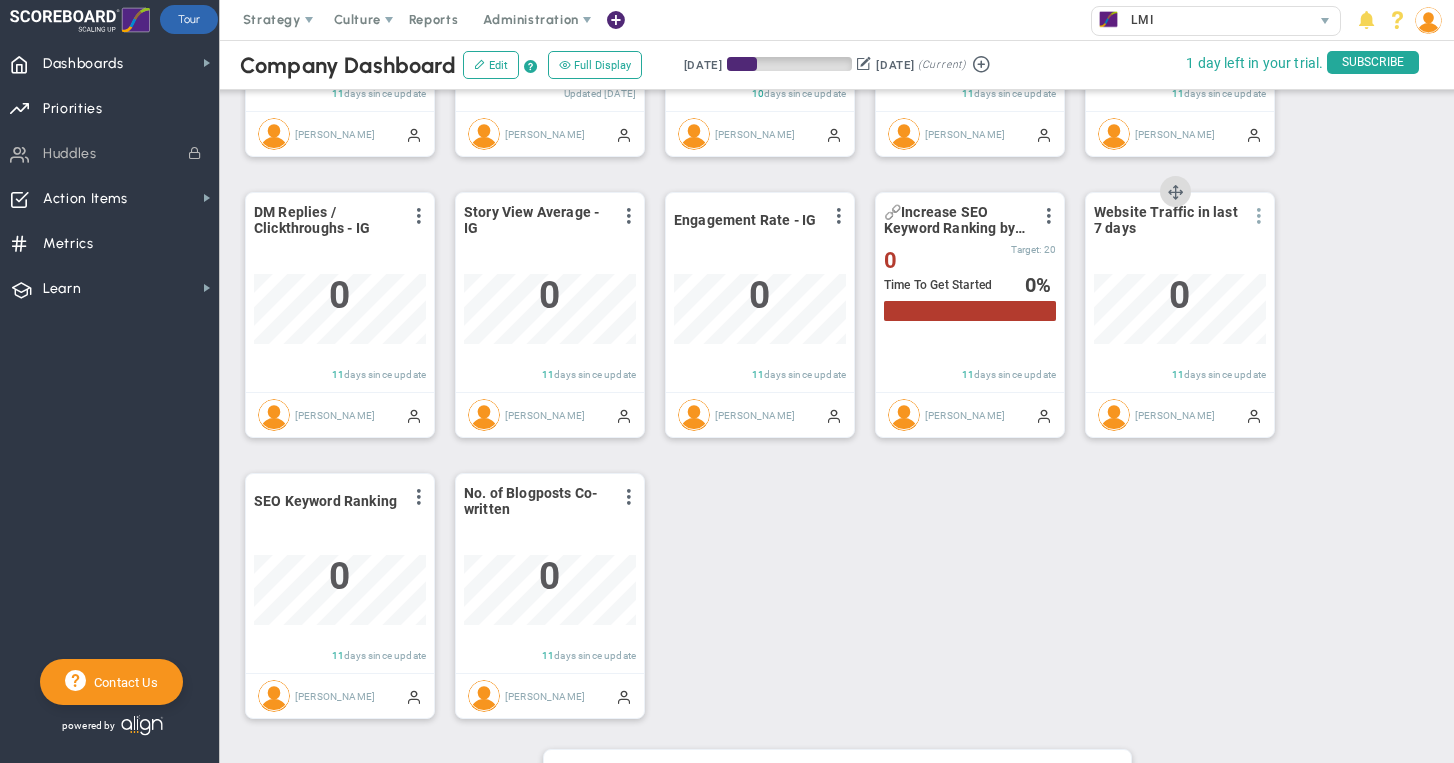 click at bounding box center (1259, 216) 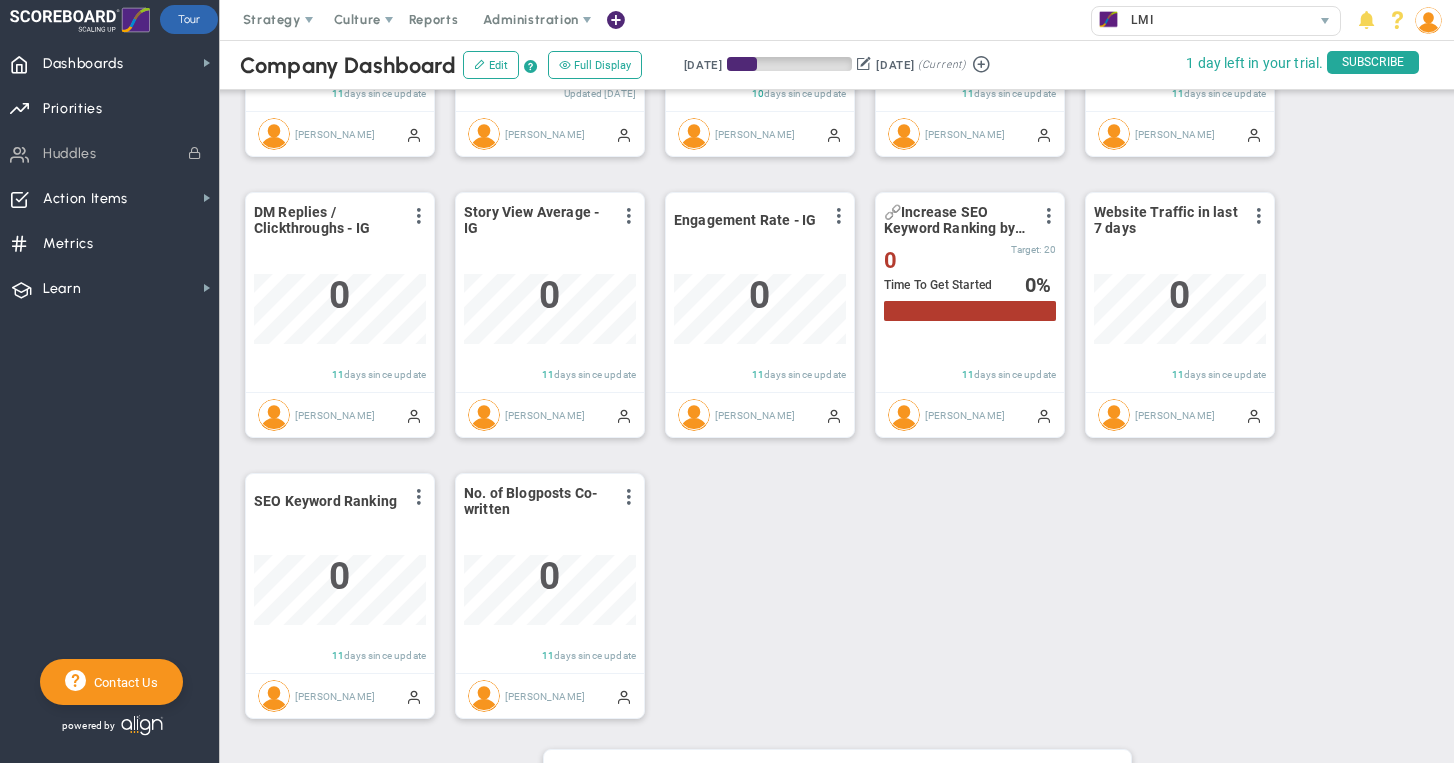 click on "Launch Scaling Up Tool for Effective Business Strategic Management by 2025-08-31 (D)
View Historical Graph
Edit
Make "No Change" Update
Add Past Update
1 1" at bounding box center [829, 315] 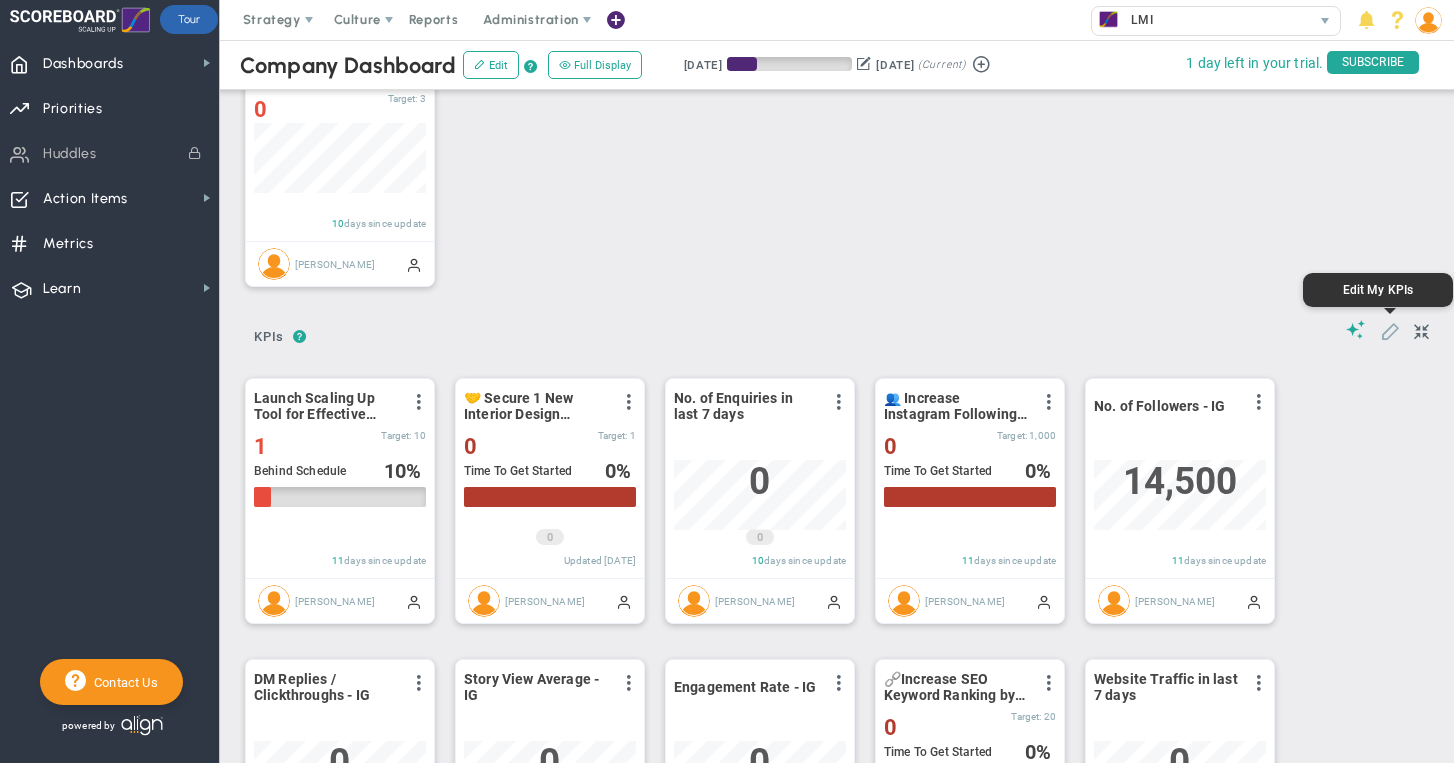 click at bounding box center (1390, 330) 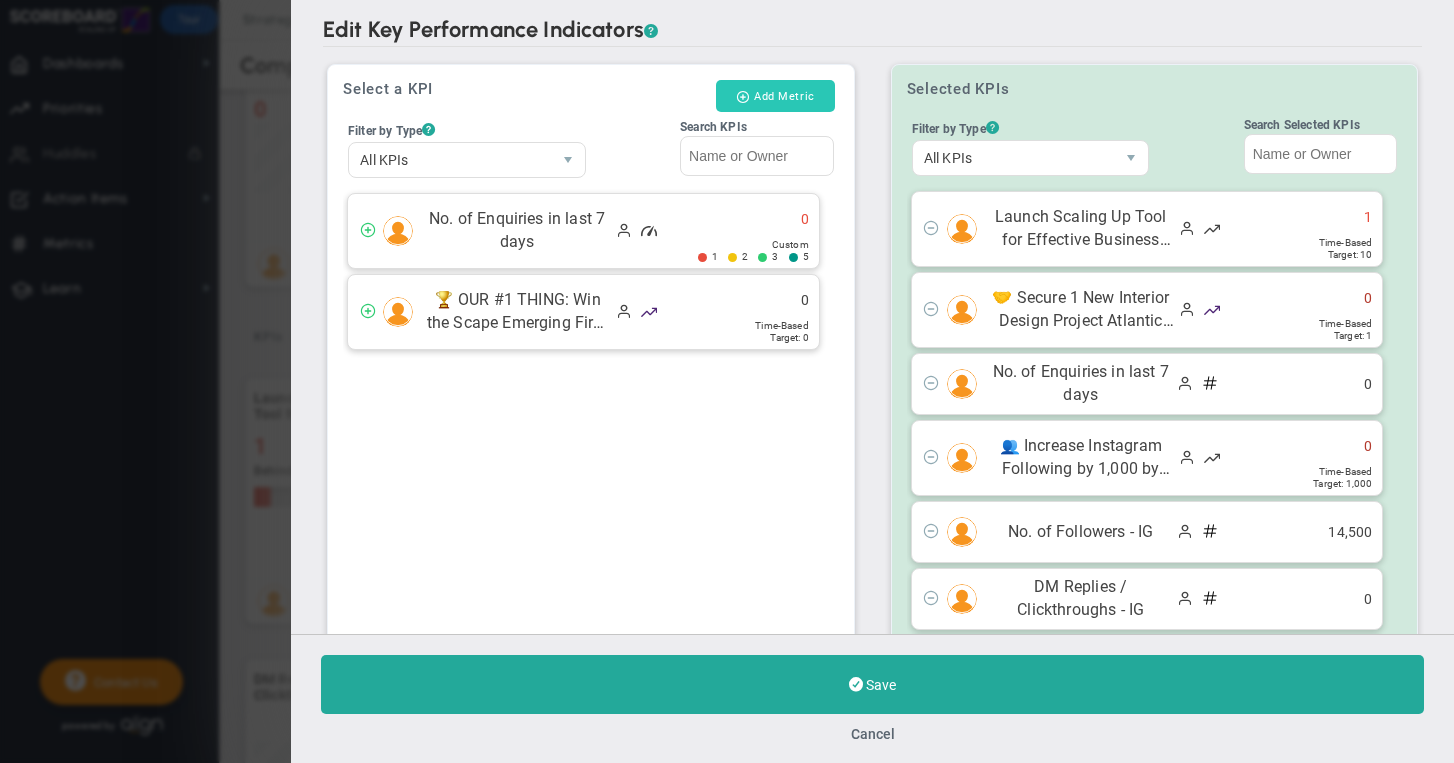 click on "Add Metric" at bounding box center (774, 96) 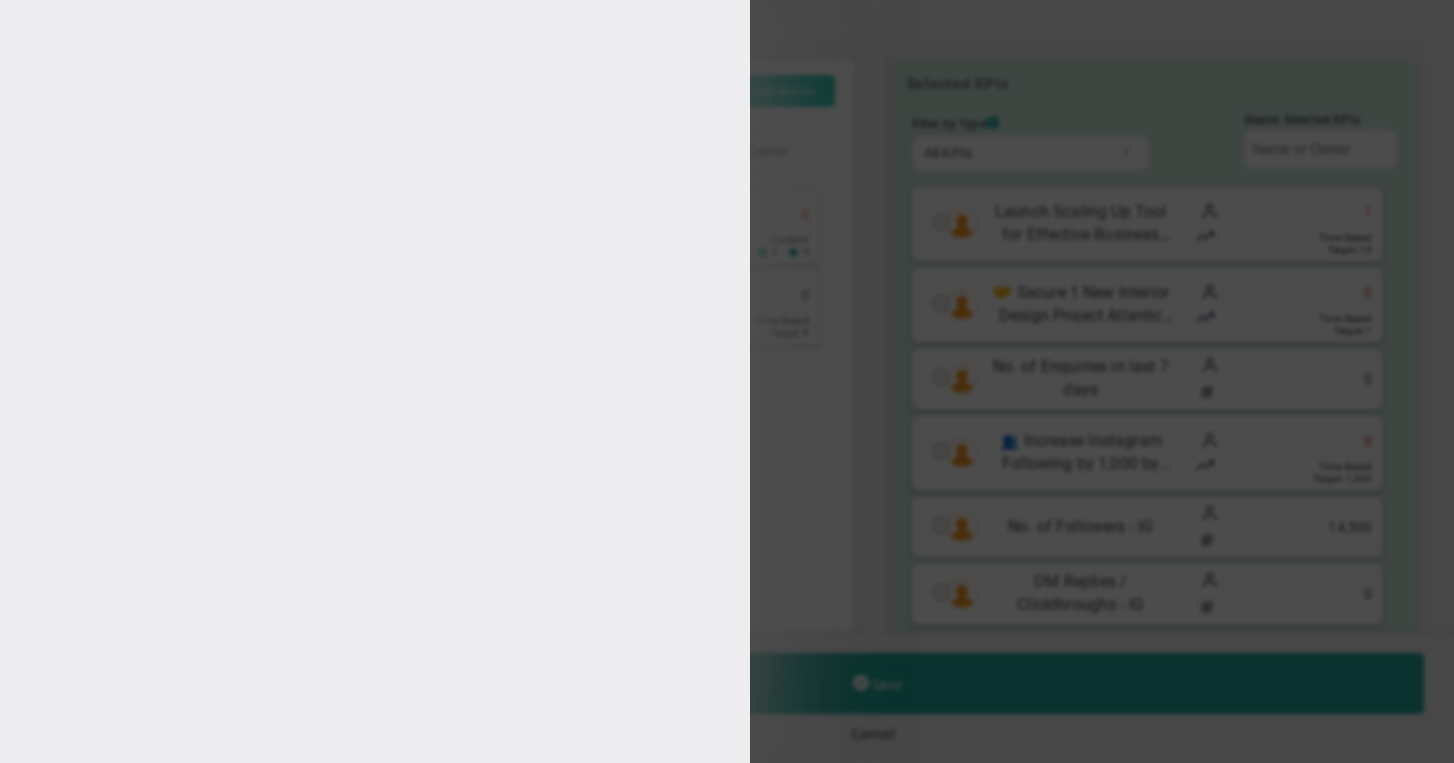 type on "[PERSON_NAME]" 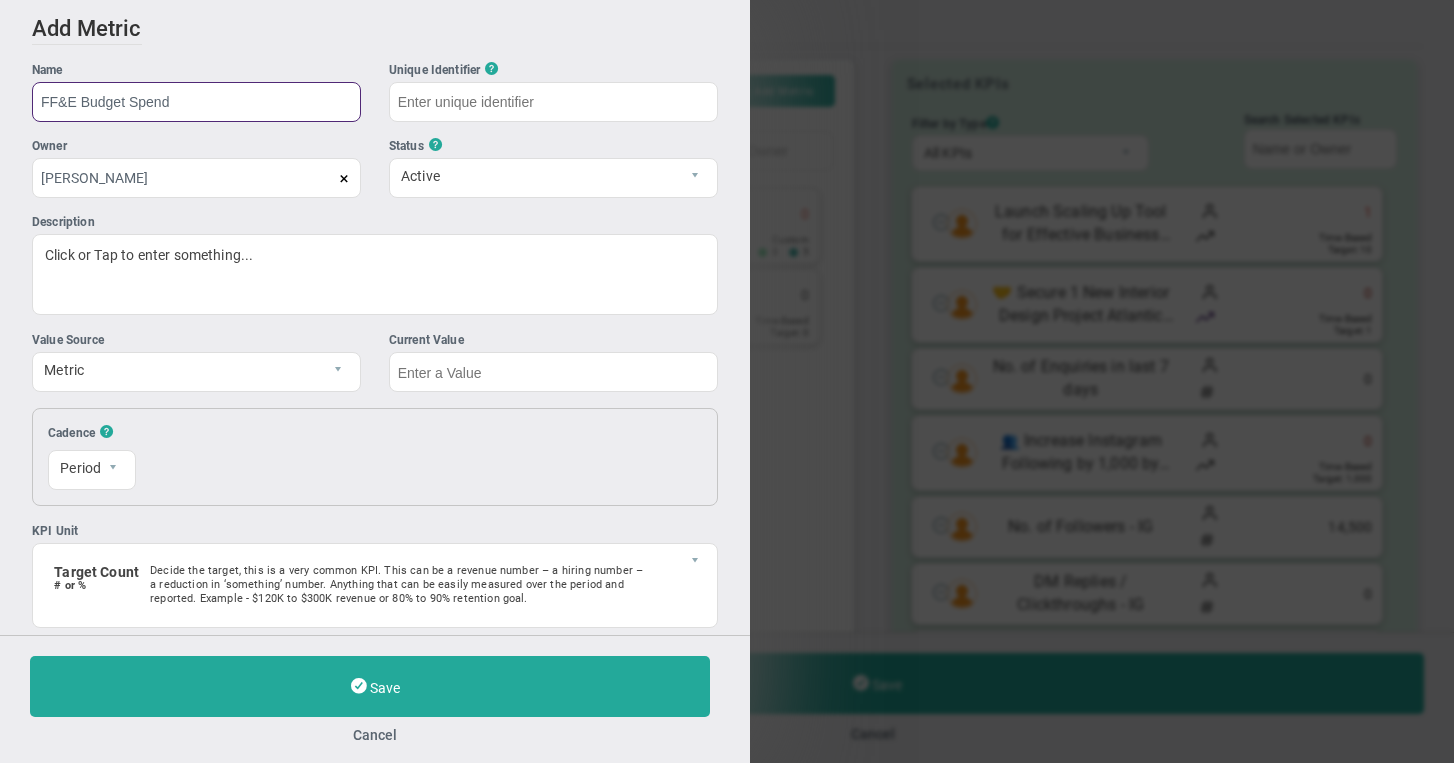 click on "FF&E Budget Spend" at bounding box center [196, 102] 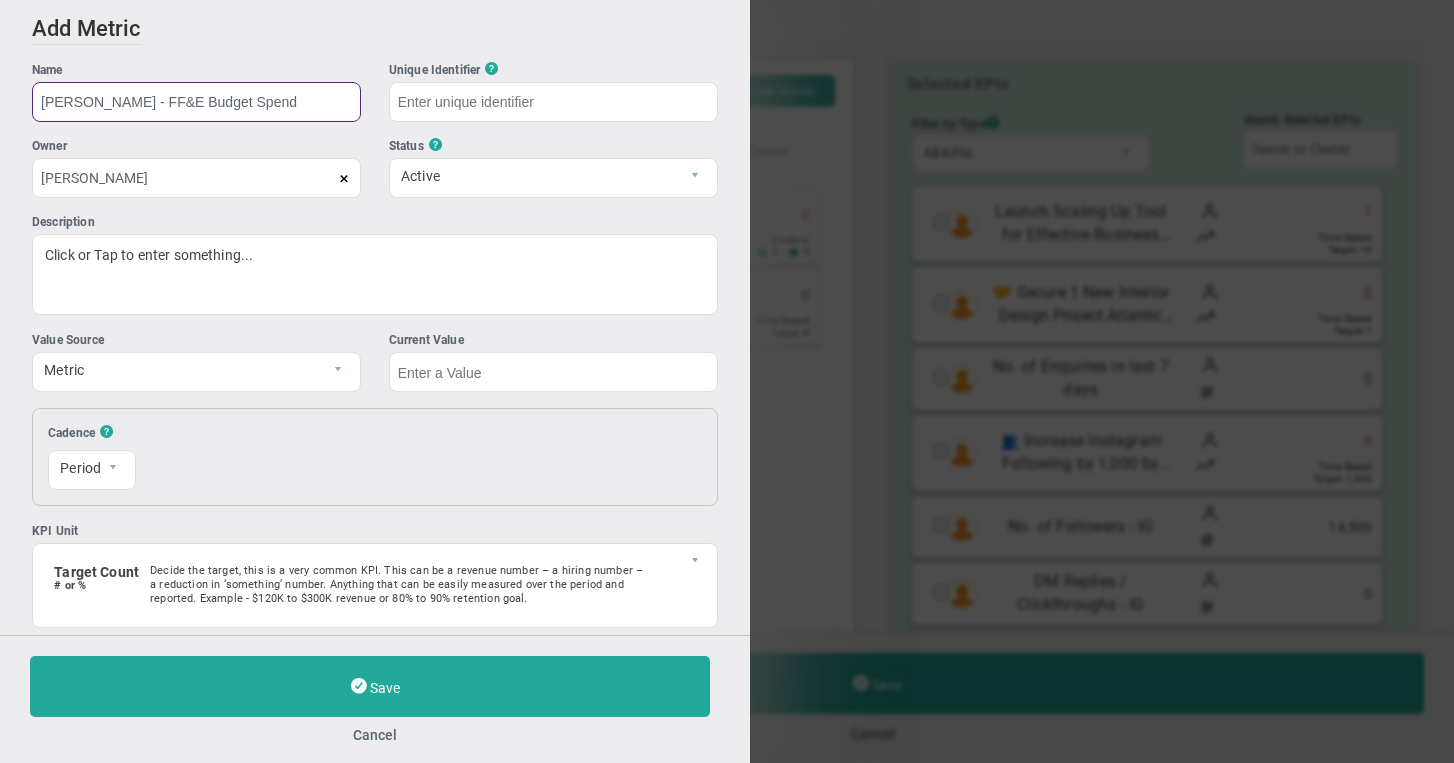 click on "Patel - FF&E Budget Spend" at bounding box center (196, 102) 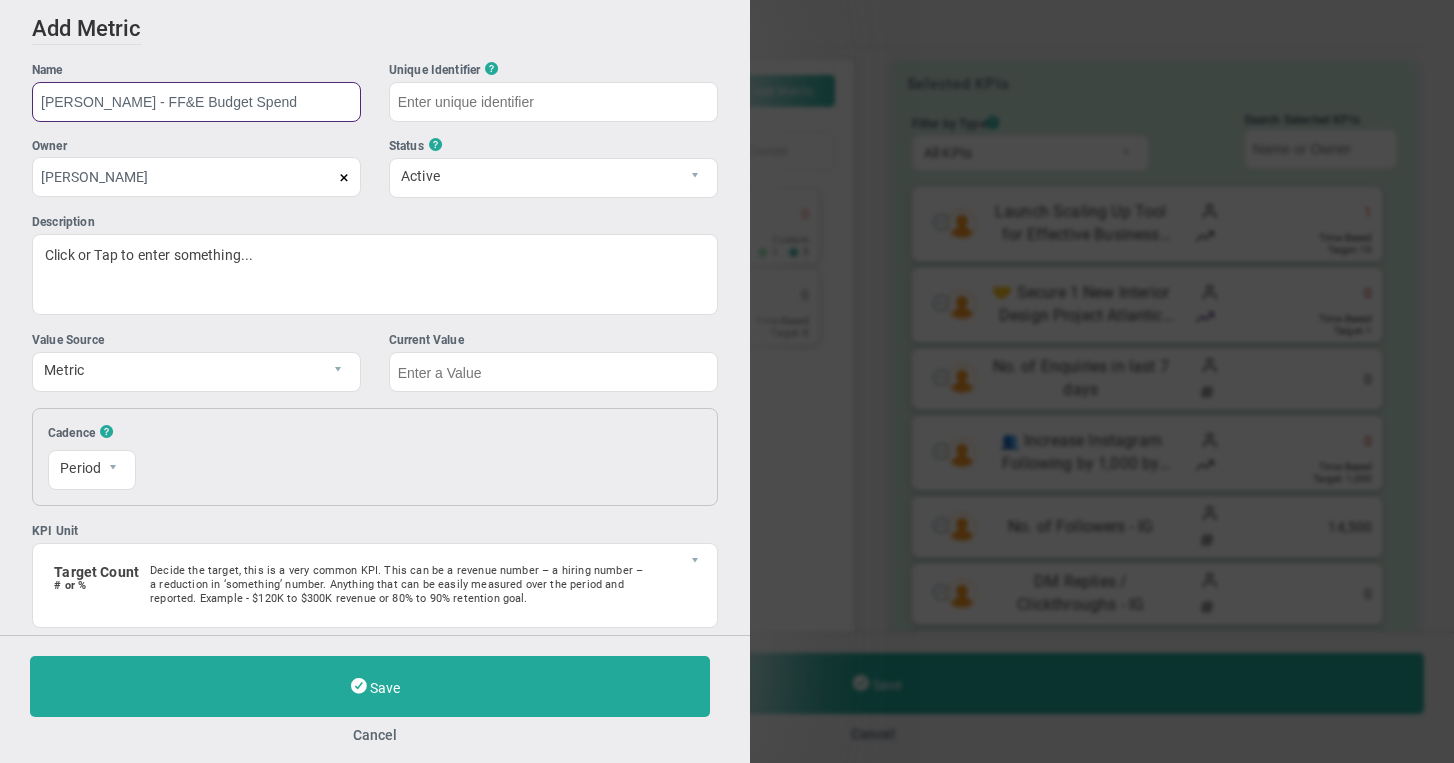 type on "Patel - FF&E Budget Spend" 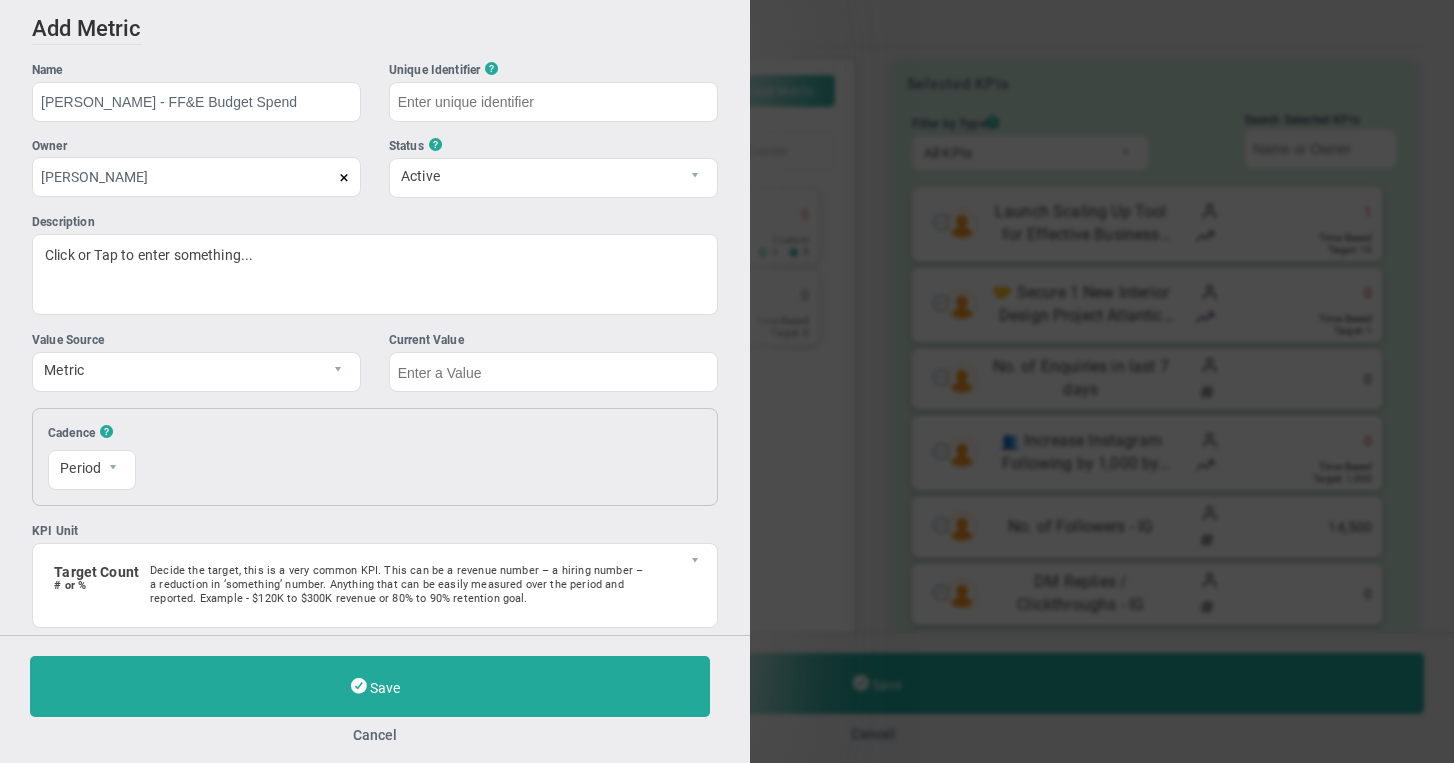click at bounding box center (344, 178) 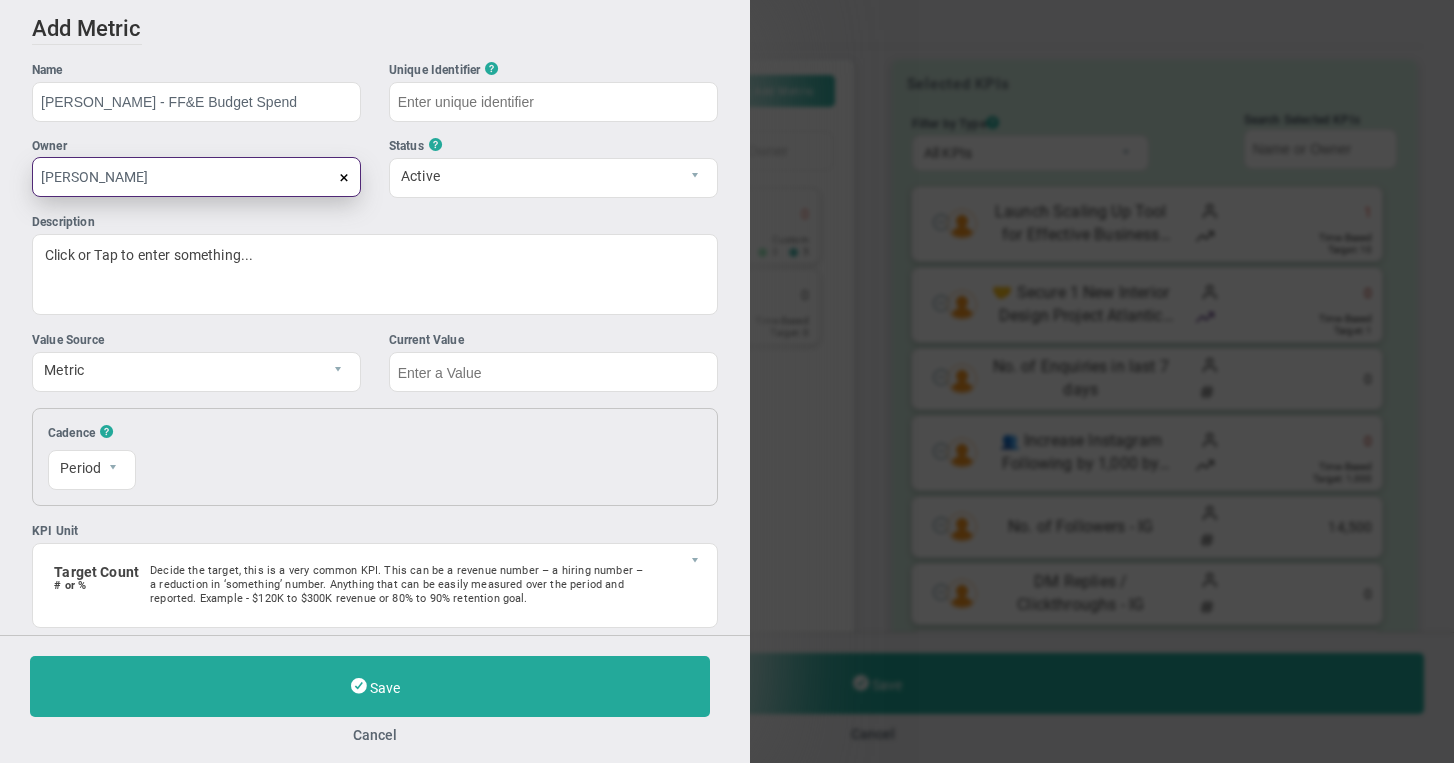 type 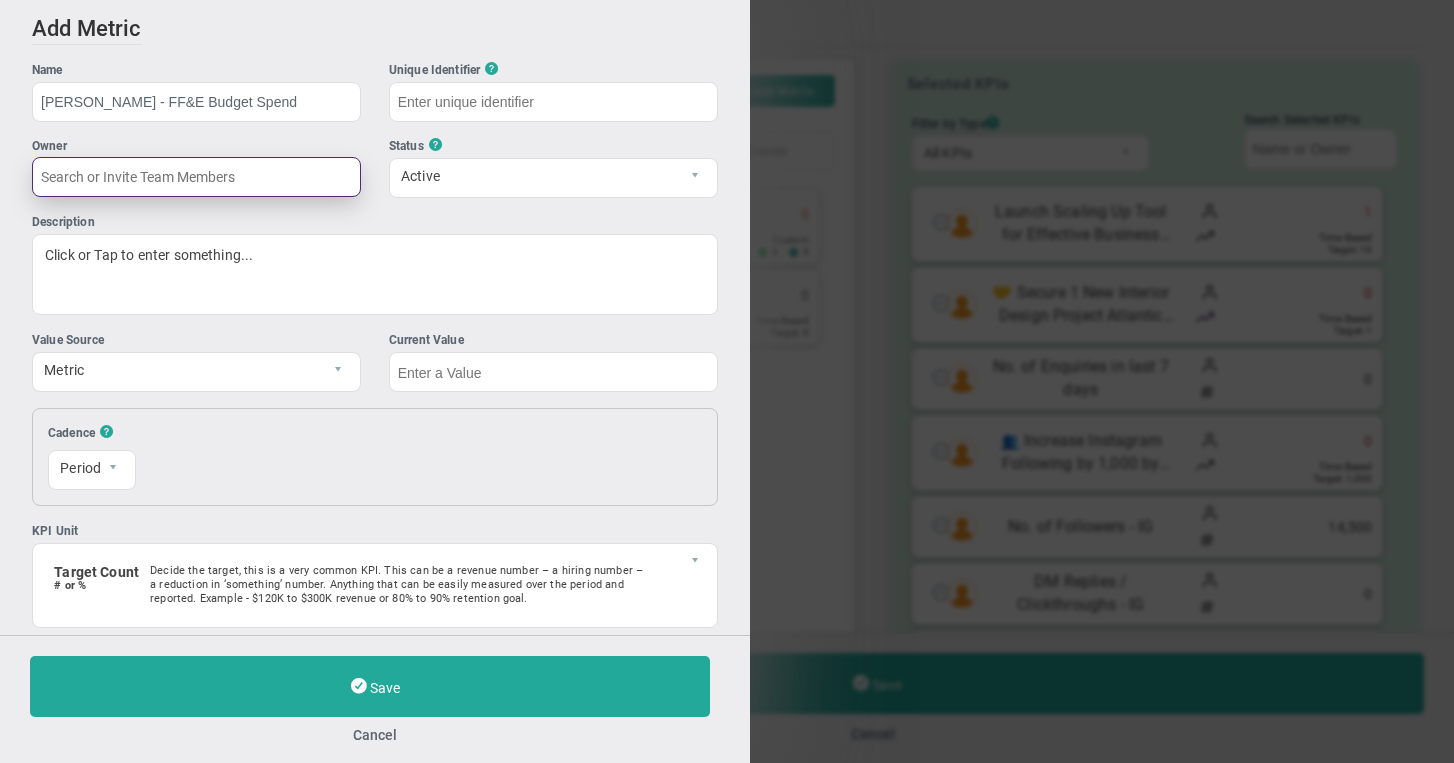 type on "Patel---FF&E-Budget-Spend" 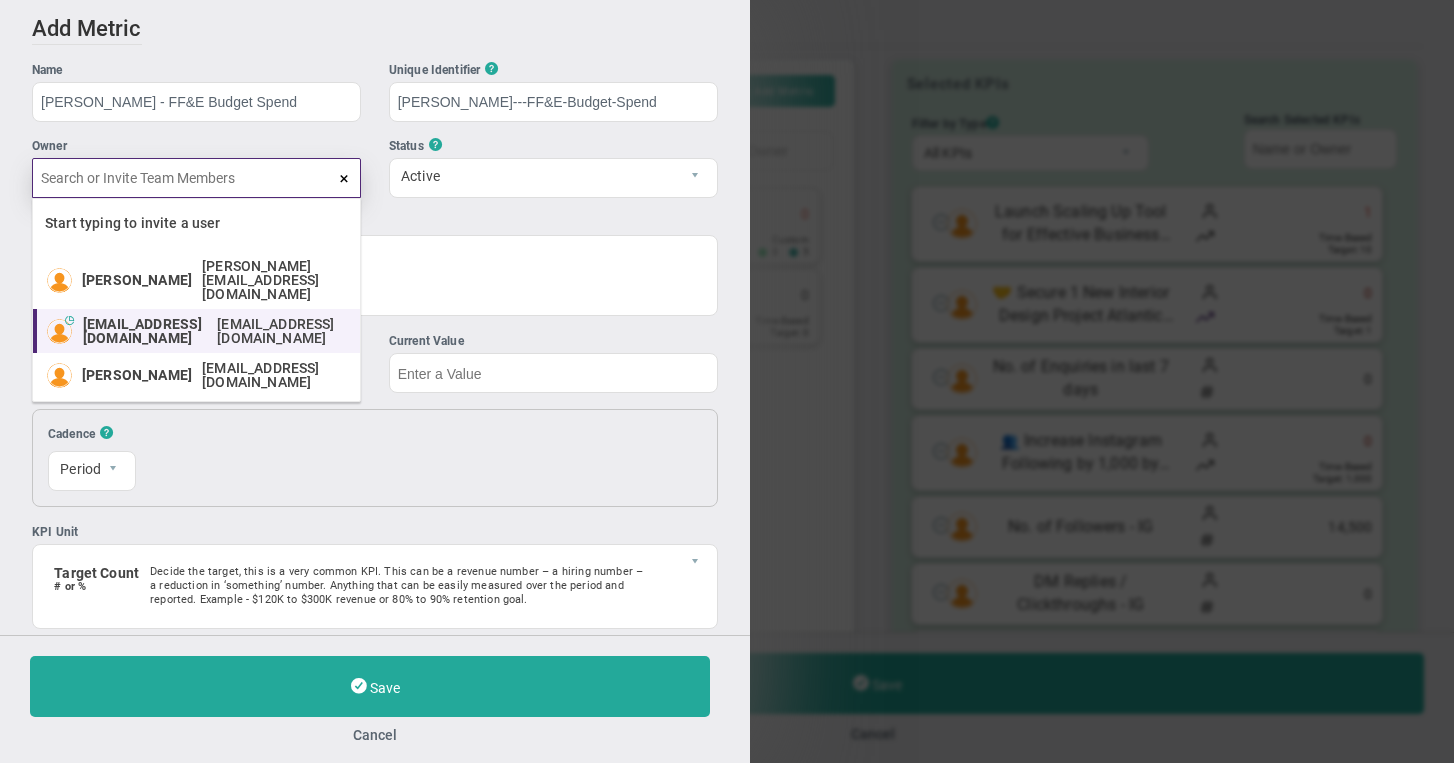 click on "alzane@loredanamortoninteriors.com" at bounding box center [145, 331] 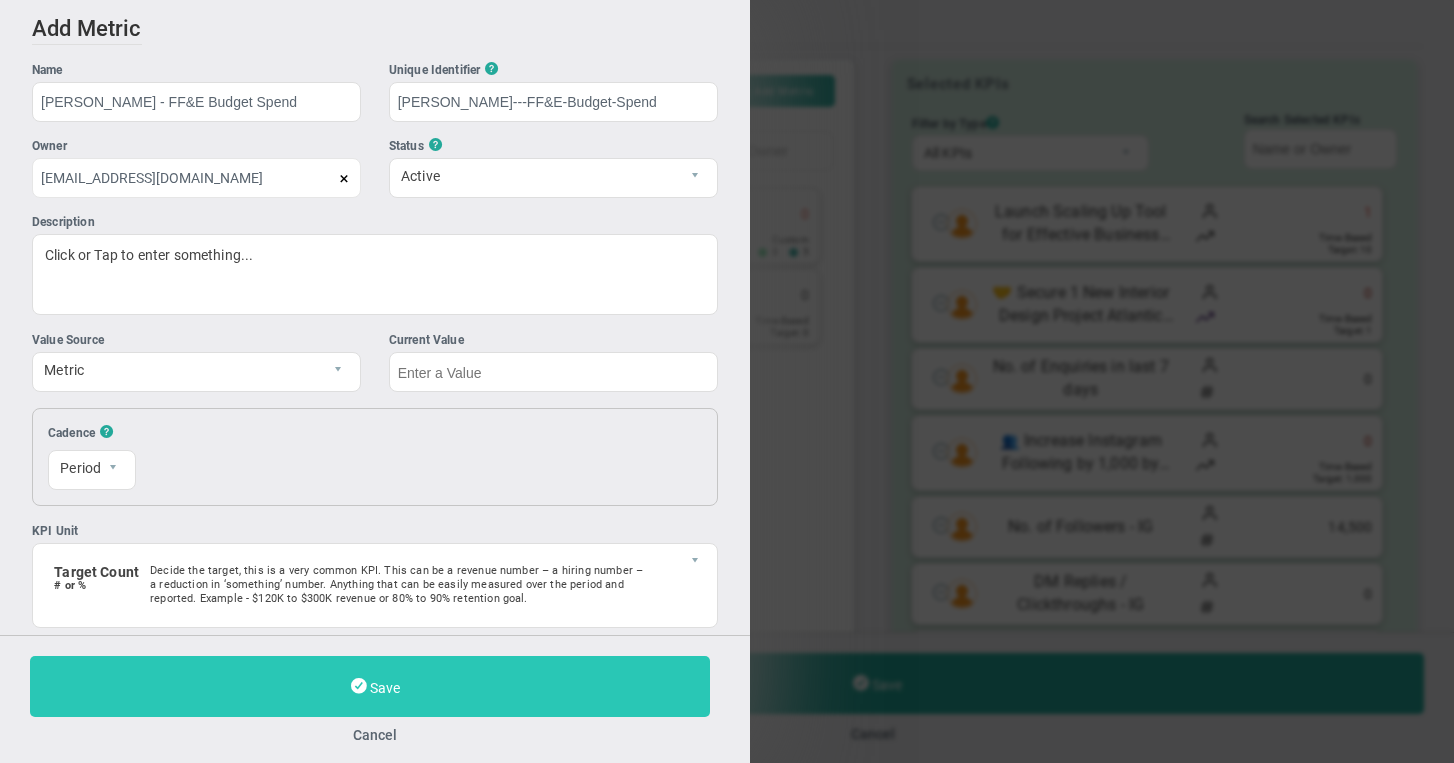 click on "Save" at bounding box center [385, 688] 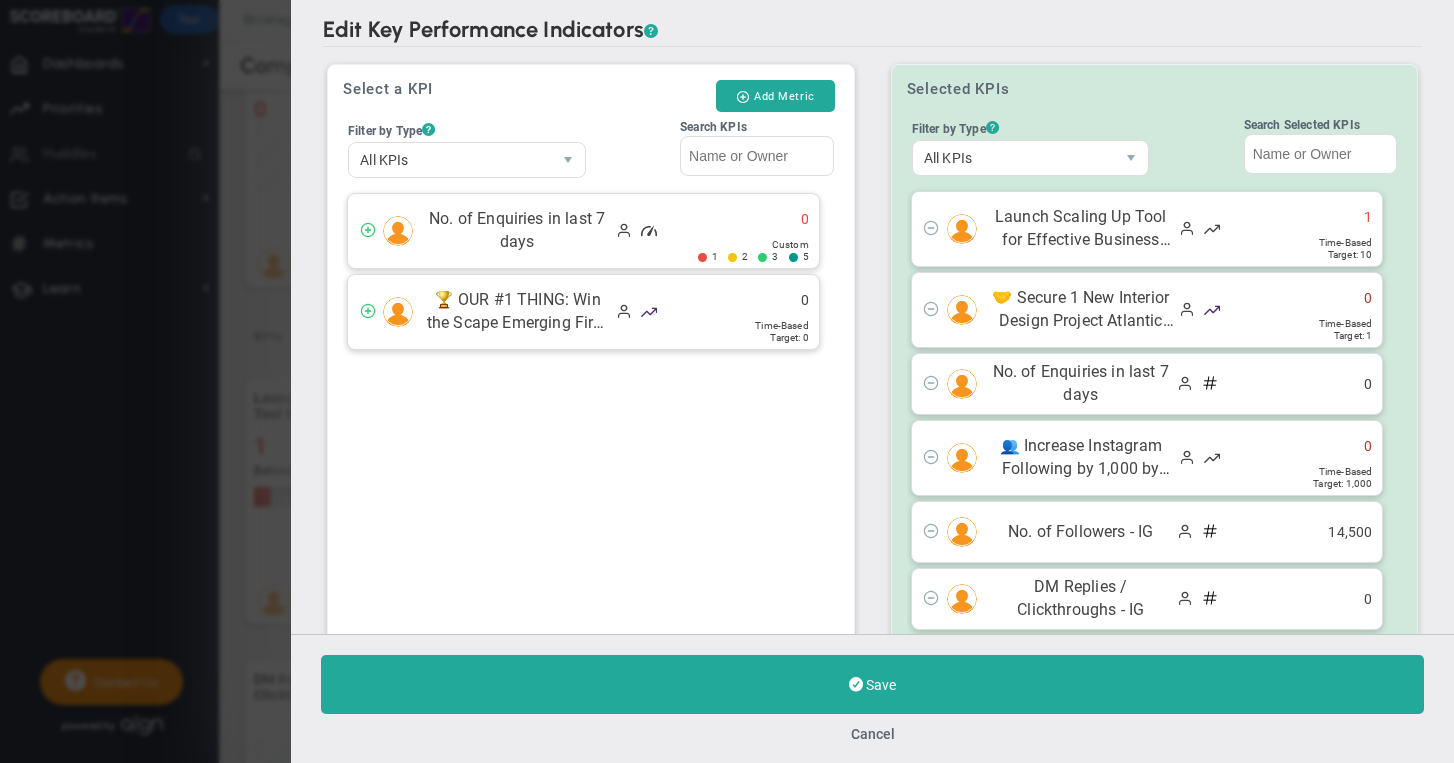 scroll, scrollTop: 347, scrollLeft: 0, axis: vertical 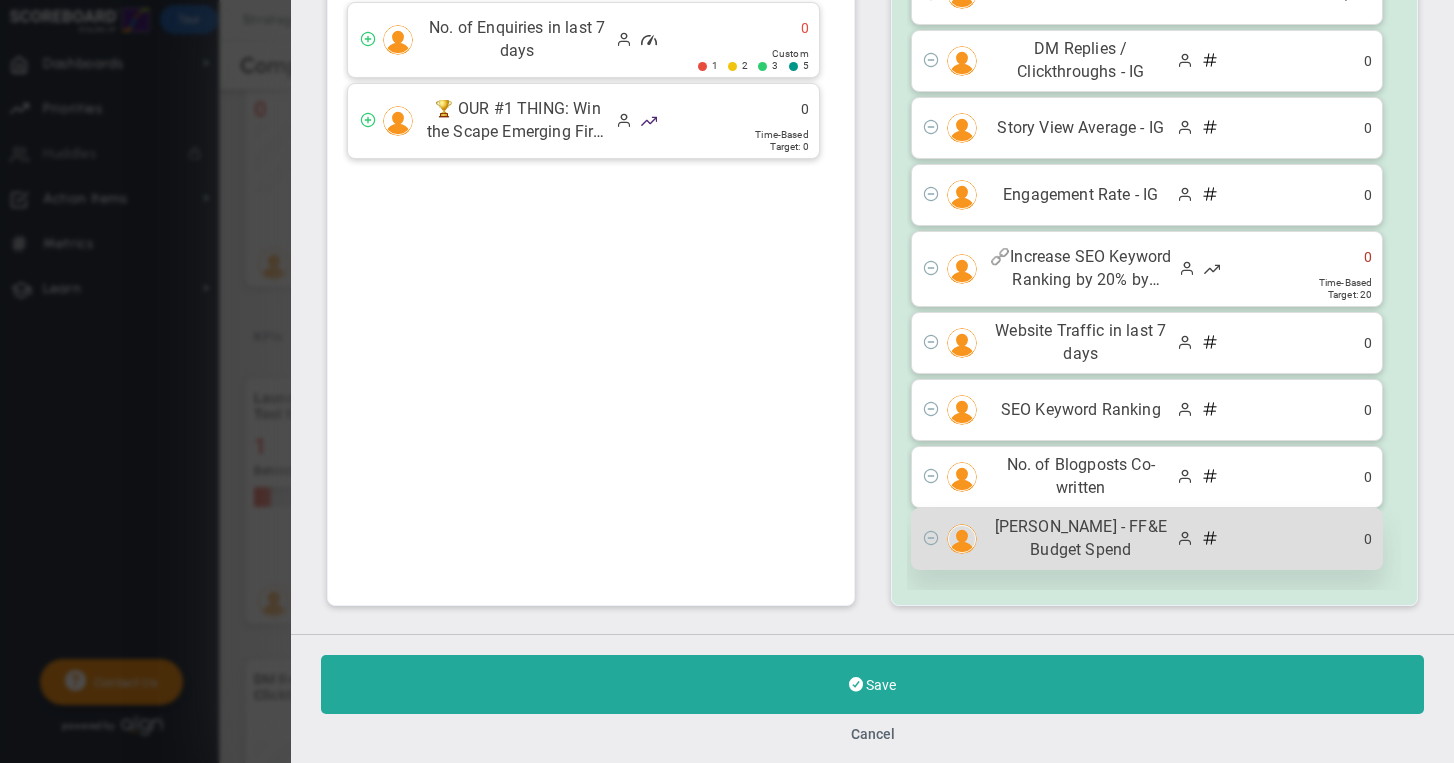 click on "Patel - FF&E Budget Spend" 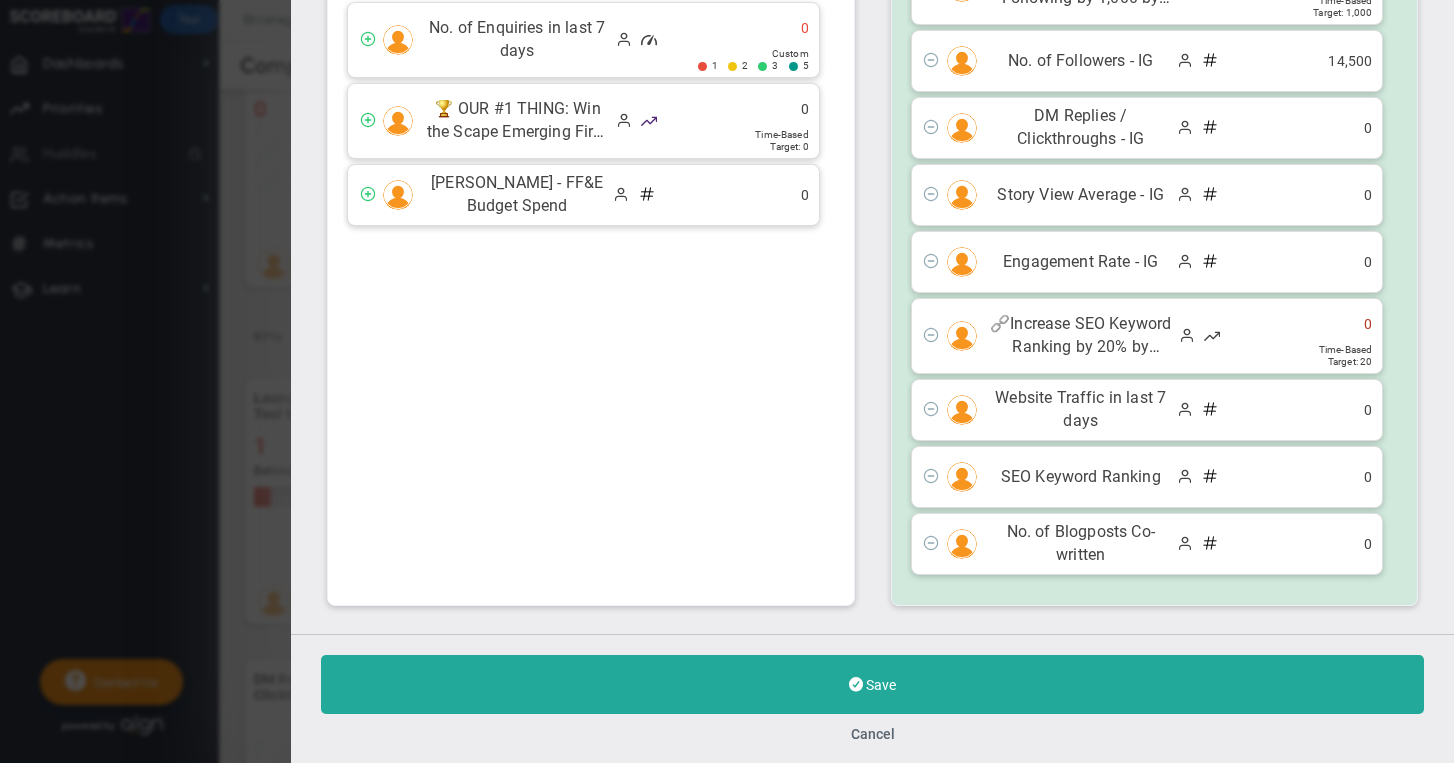 scroll, scrollTop: 280, scrollLeft: 0, axis: vertical 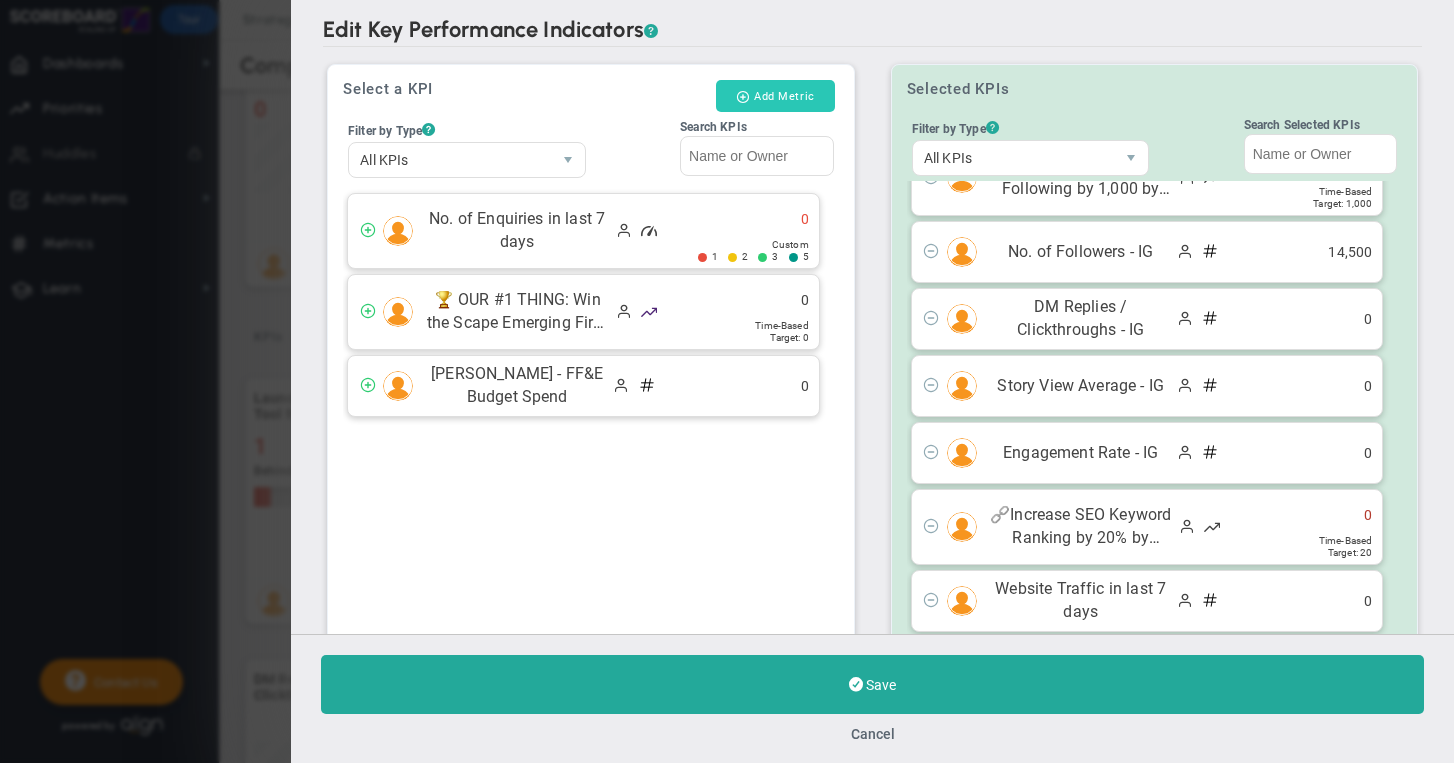 click on "Add Metric" at bounding box center (774, 96) 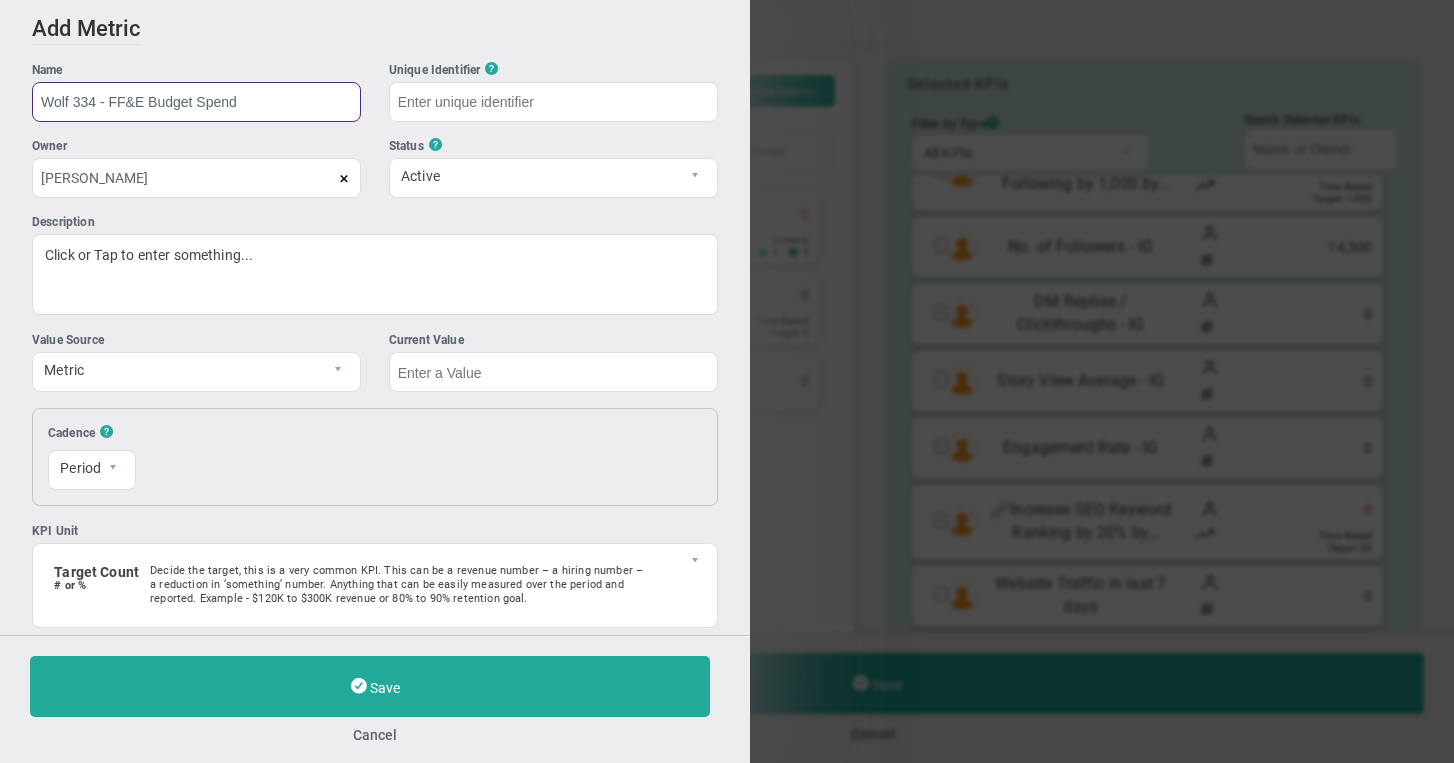 type on "Wolf 334 - FF&E Budget Spend" 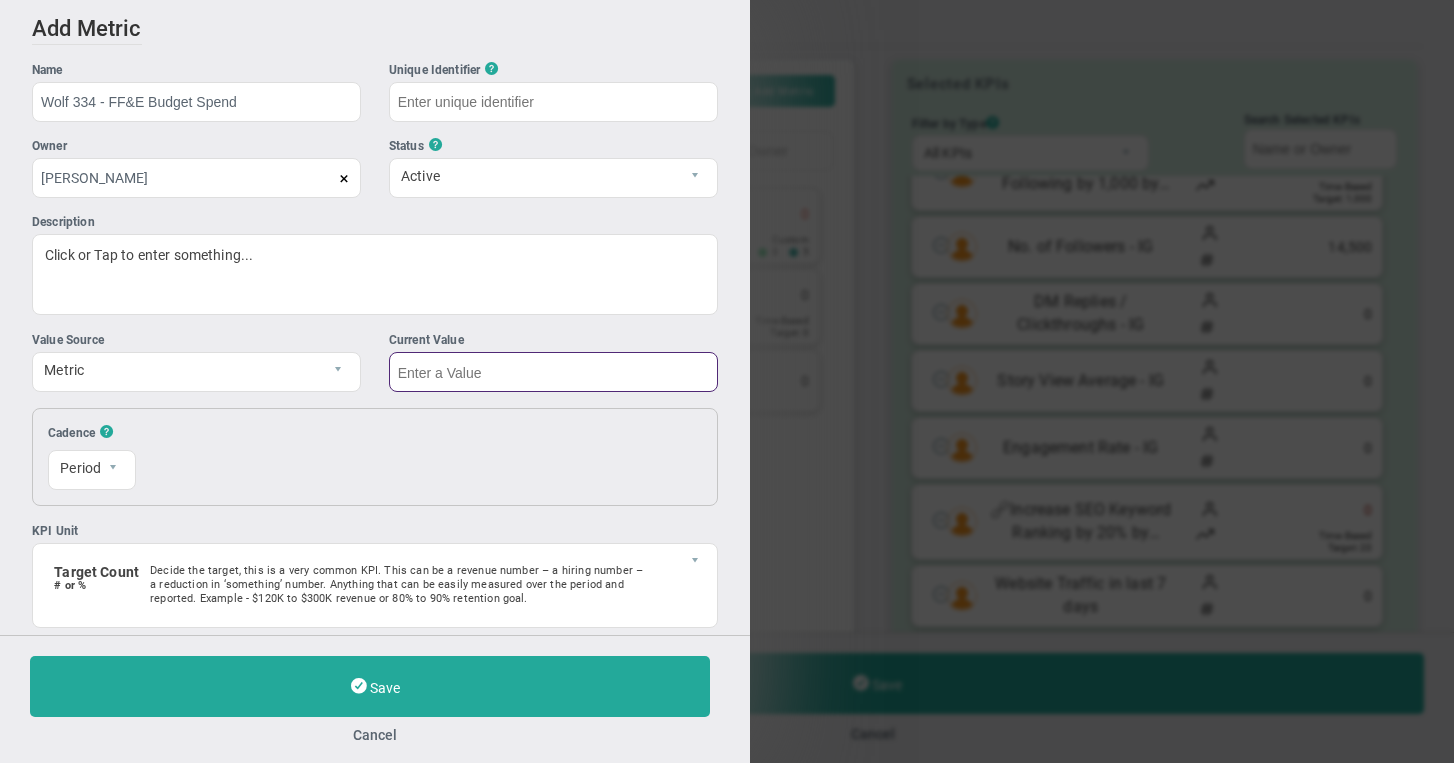 click at bounding box center [553, 372] 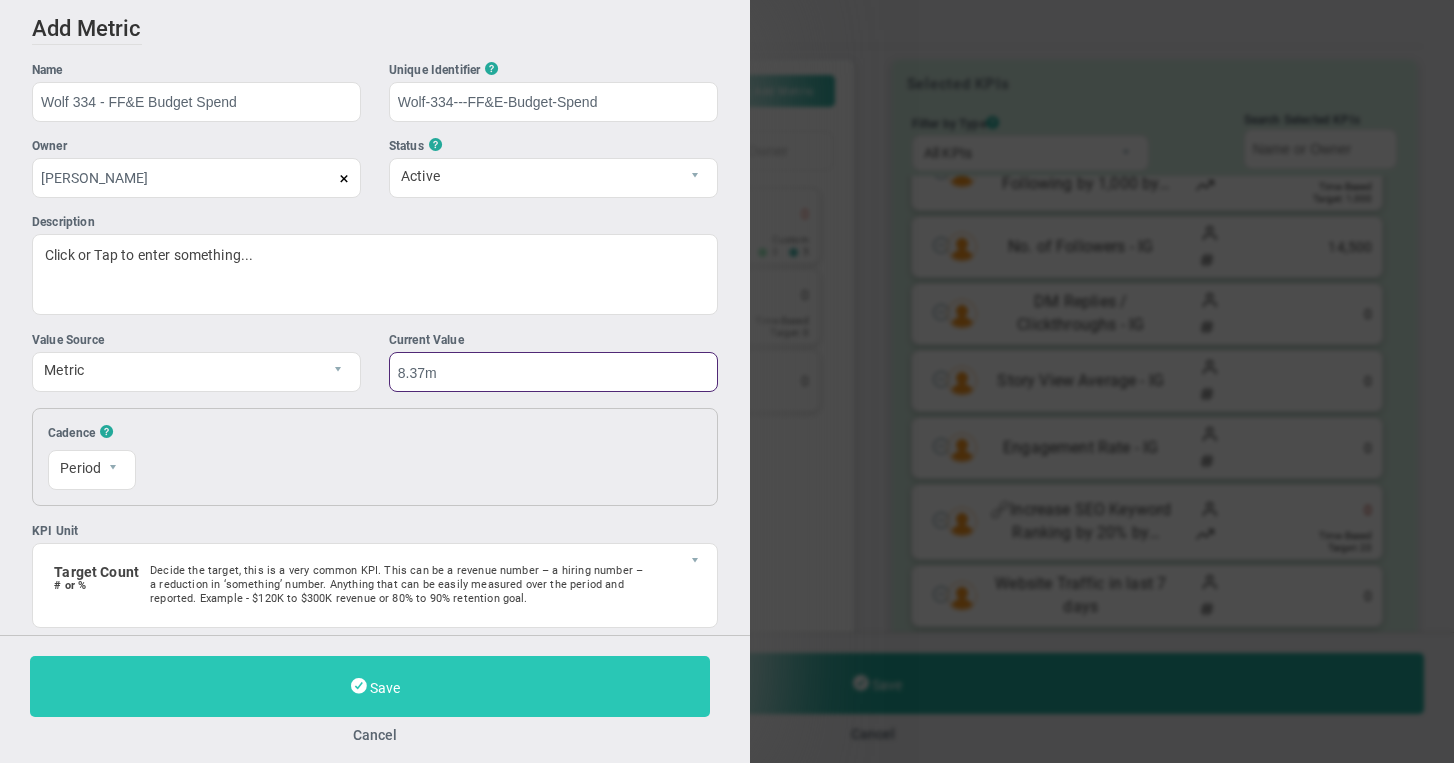 type on "8.37m" 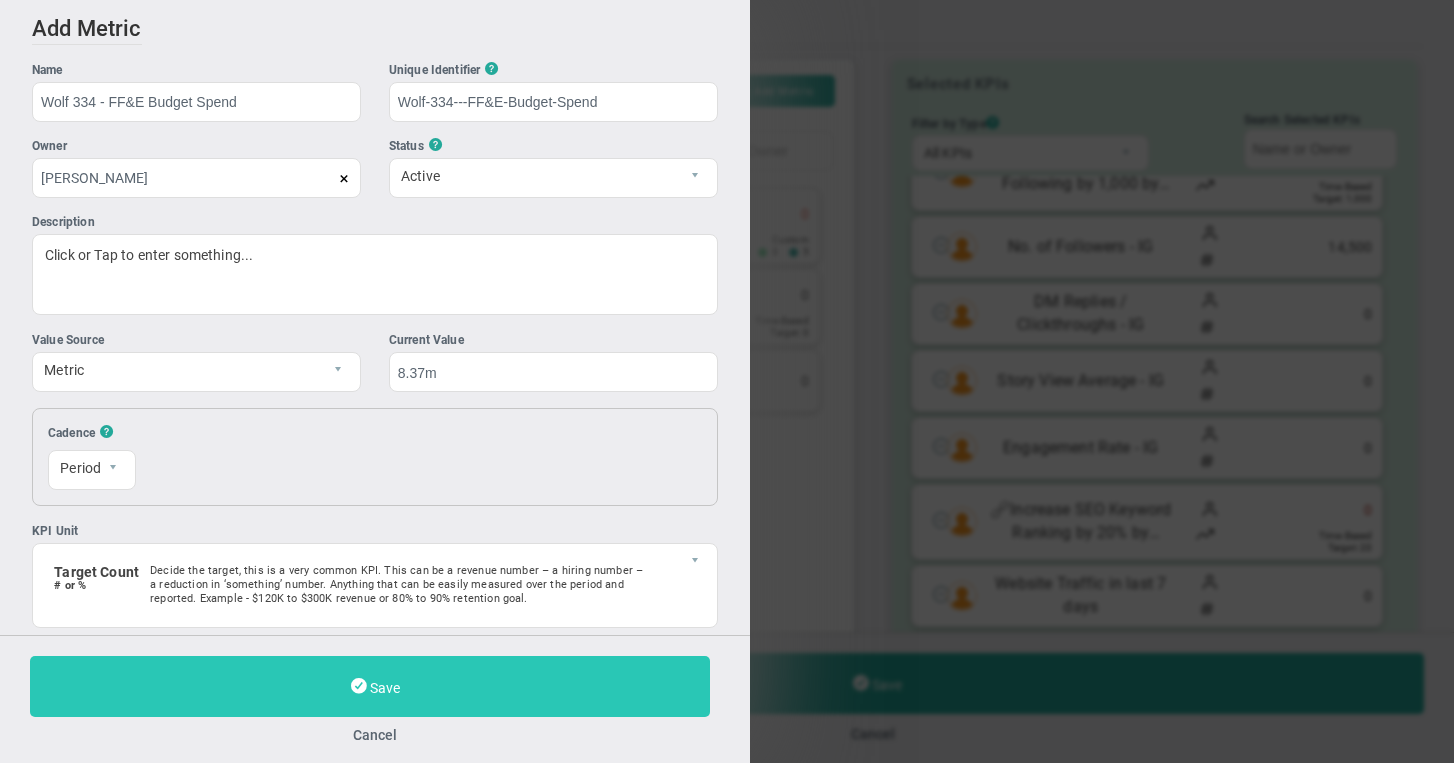 click on "Save" at bounding box center [370, 686] 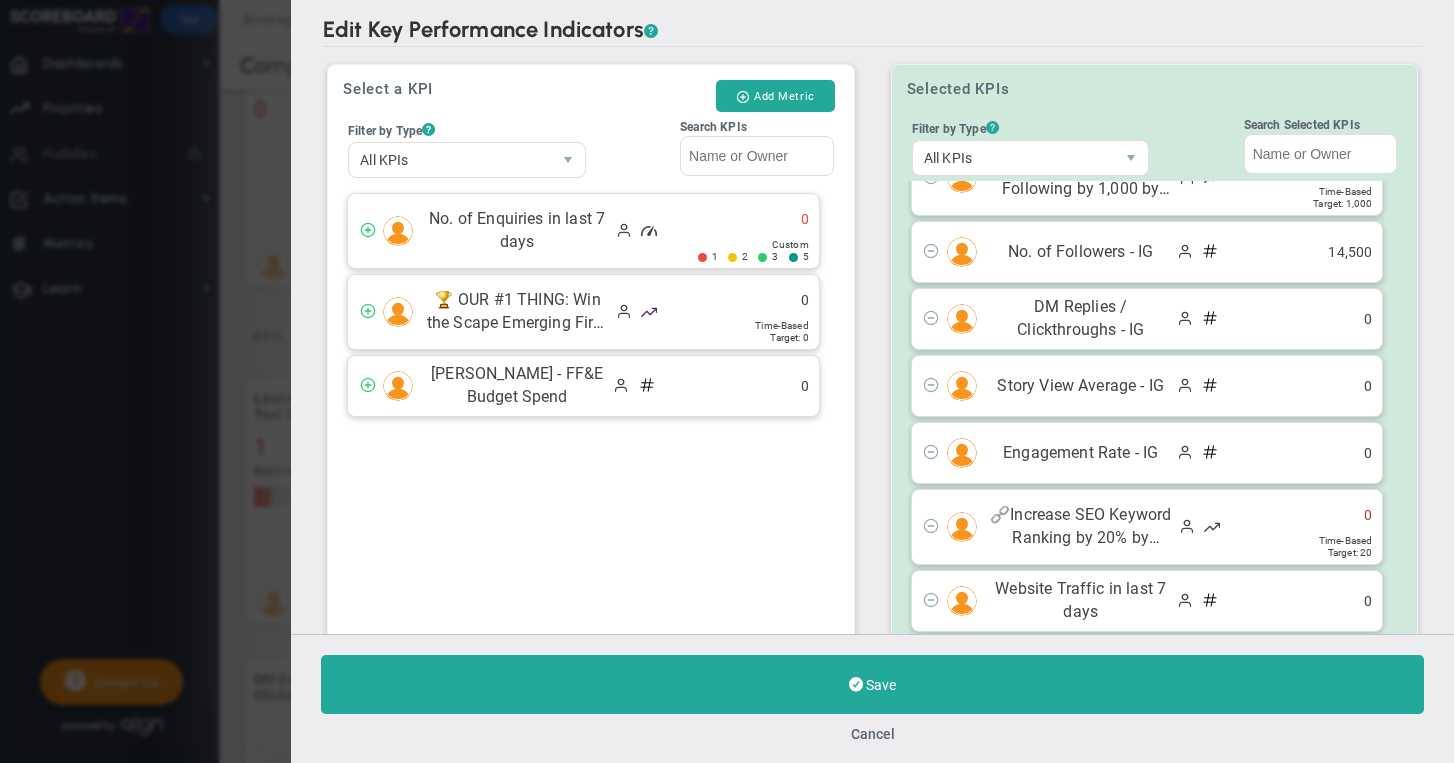 scroll, scrollTop: 347, scrollLeft: 0, axis: vertical 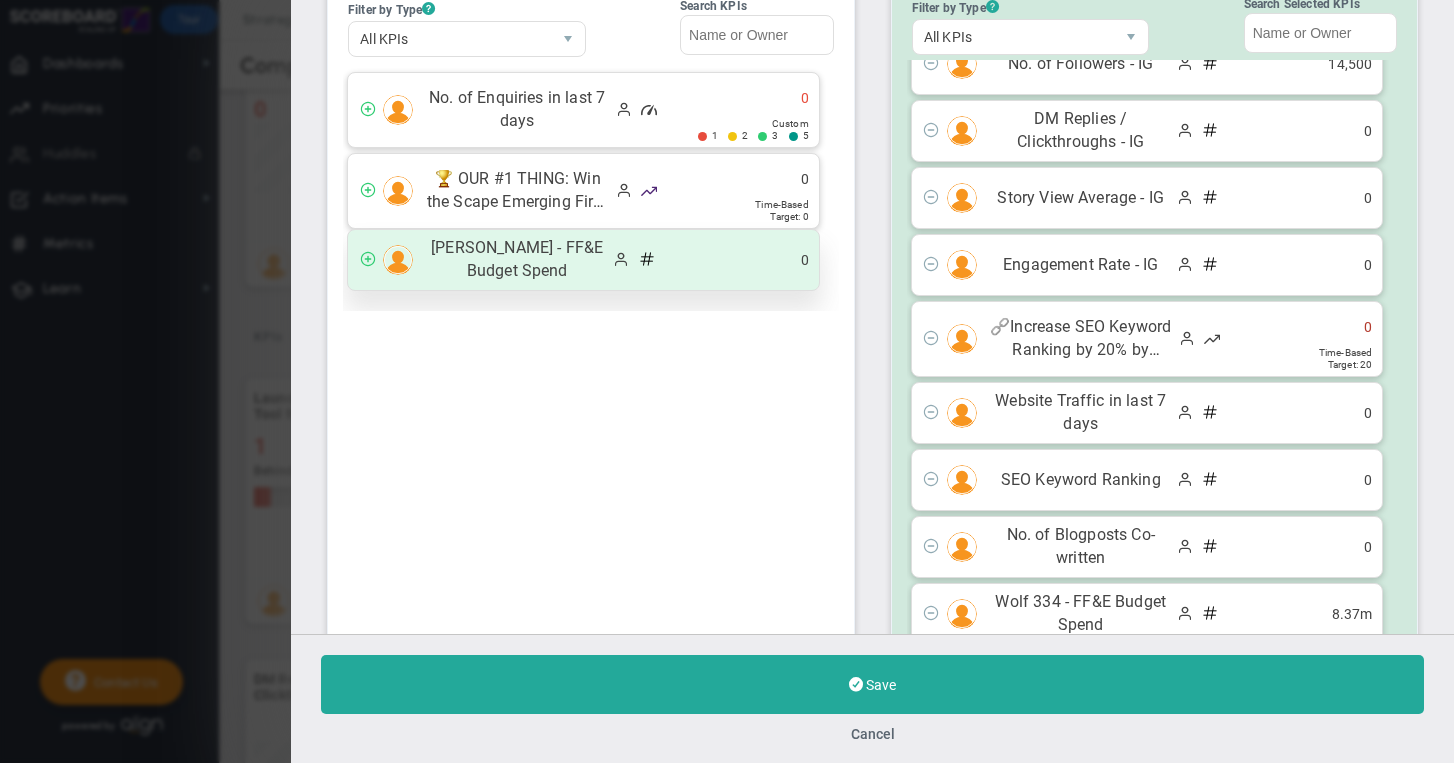 click on "Patel - FF&E Budget Spend
0" at bounding box center [583, 260] 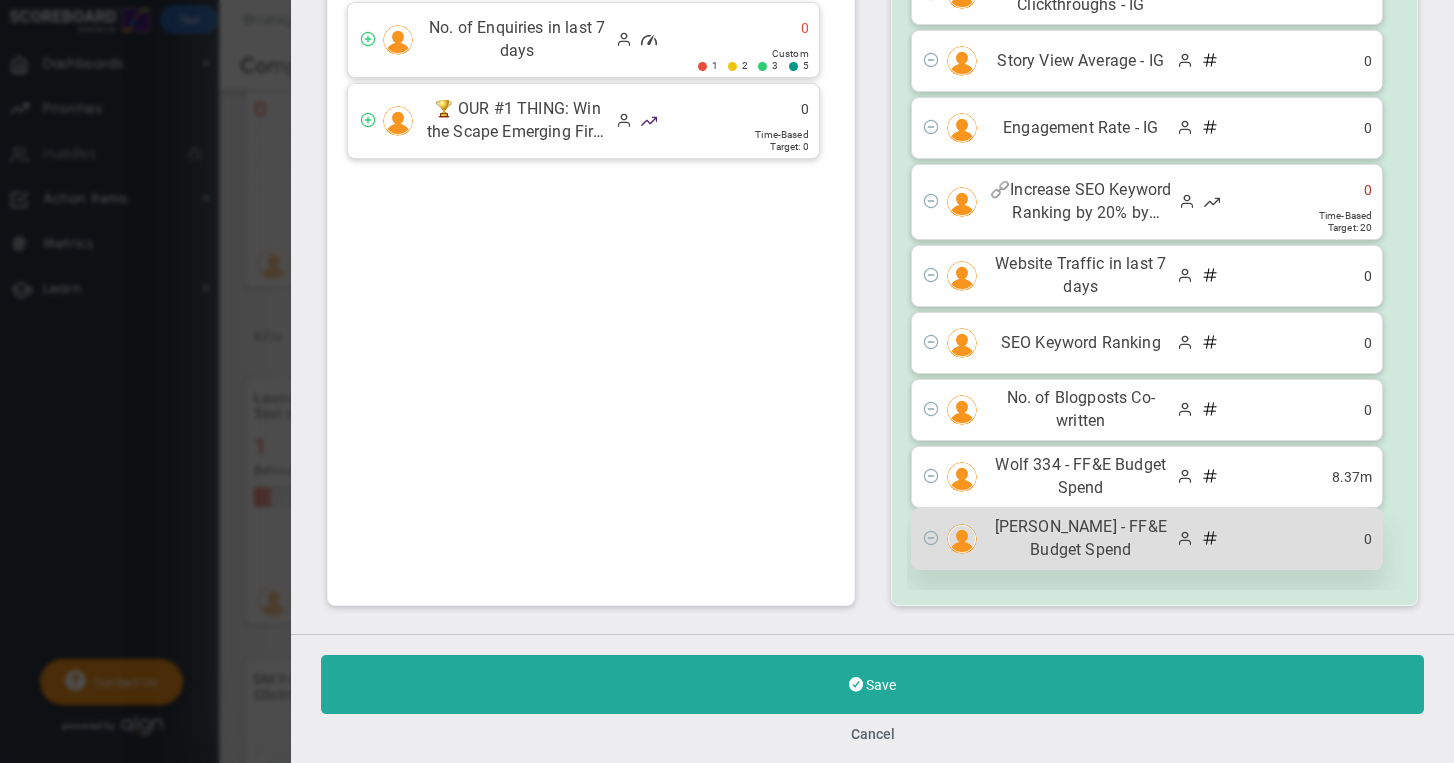 click on "Patel - FF&E Budget Spend" 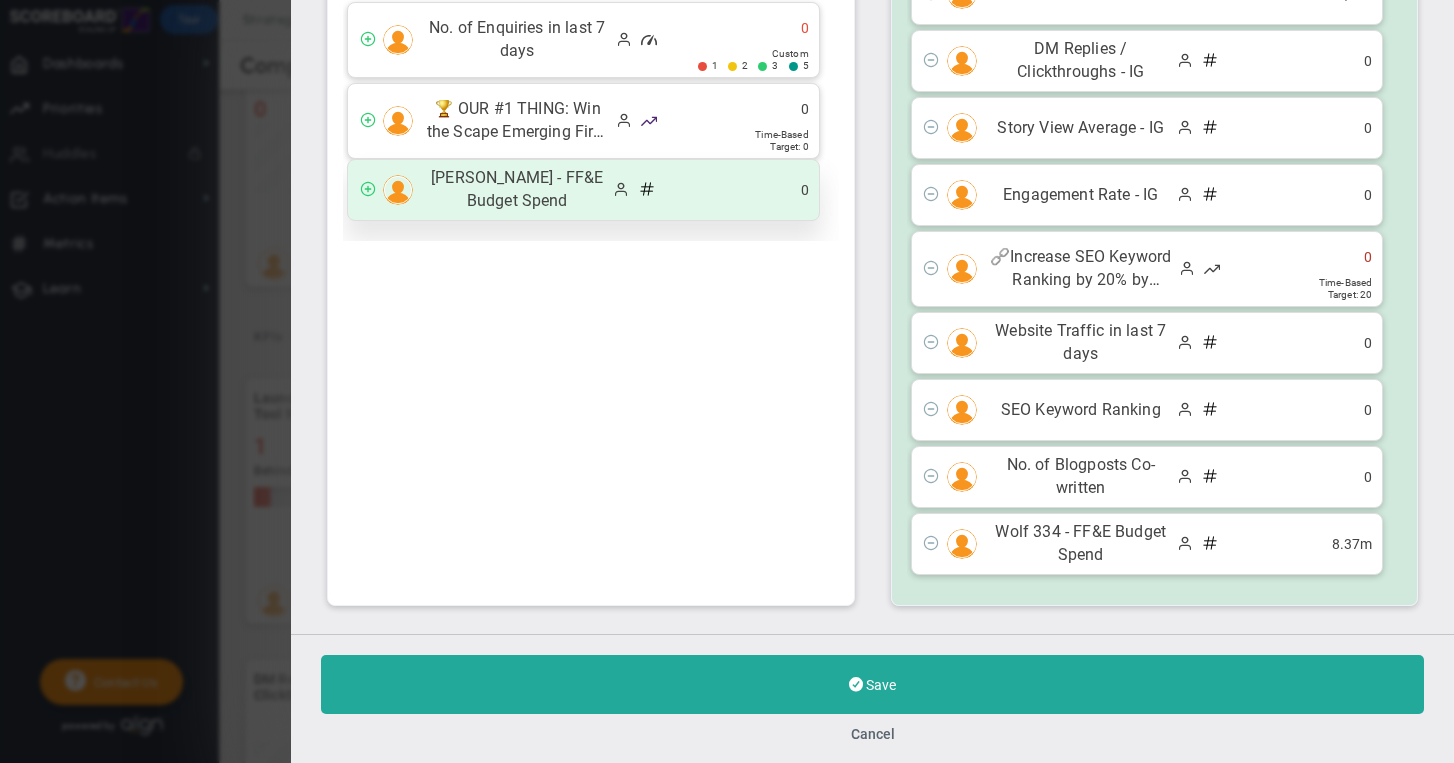 click at bounding box center [638, 190] 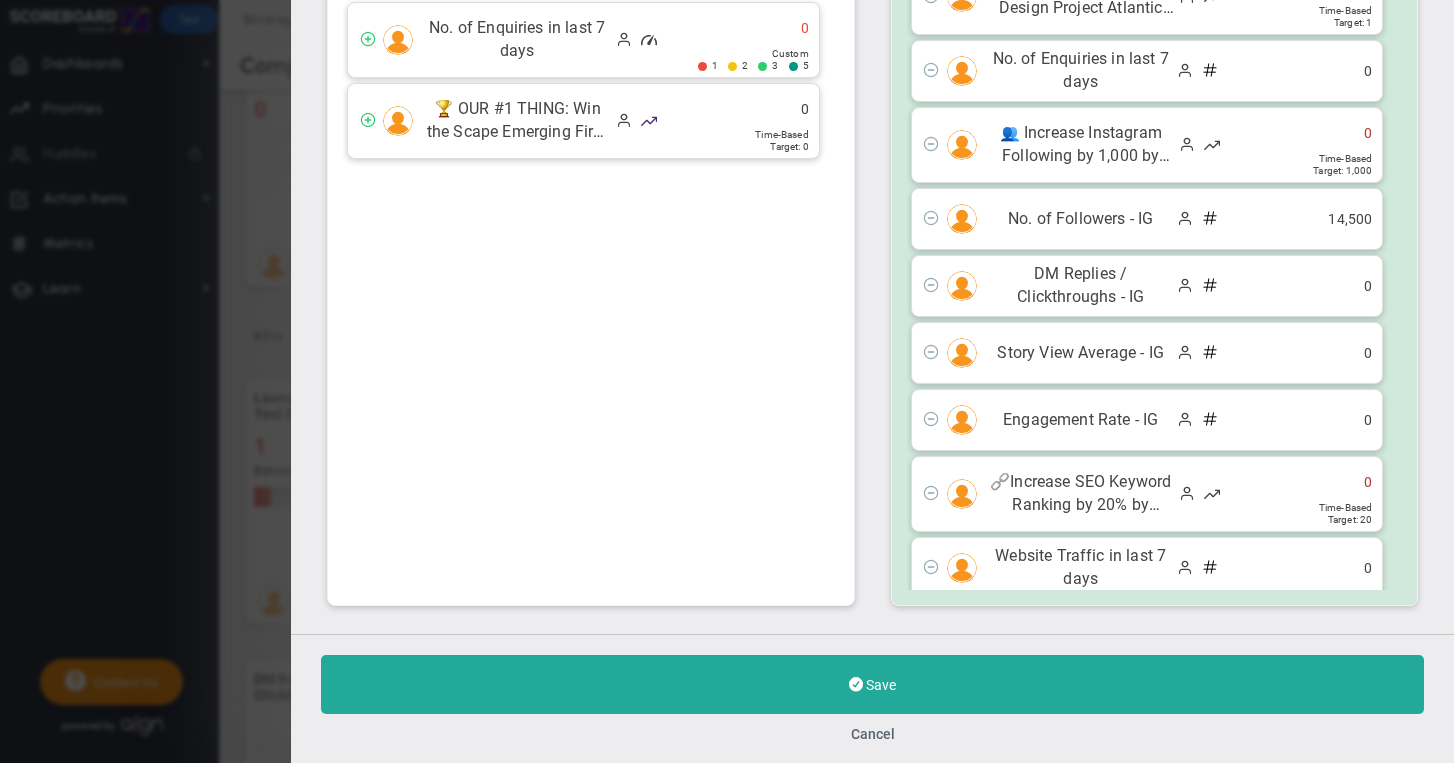 scroll, scrollTop: 61, scrollLeft: 0, axis: vertical 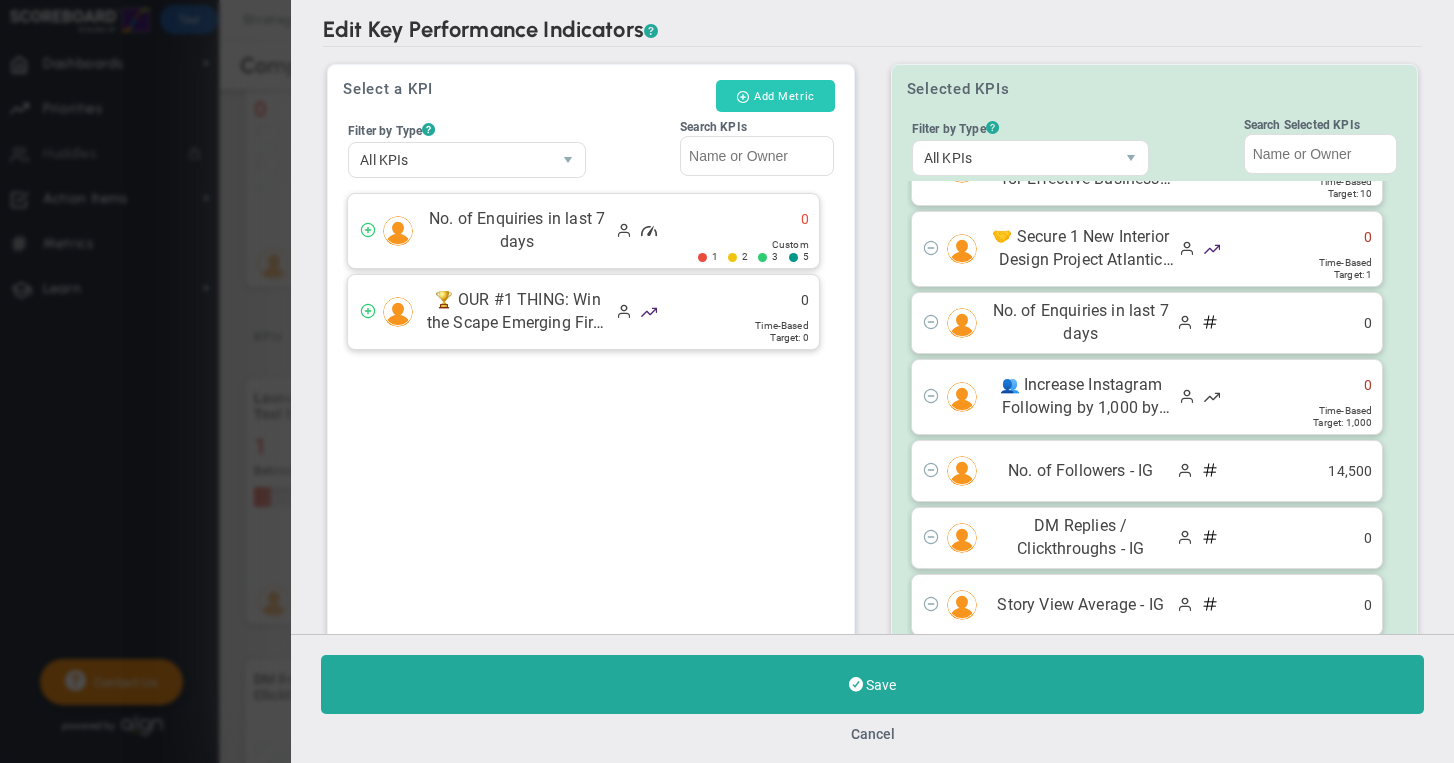click on "Add Metric" at bounding box center (774, 96) 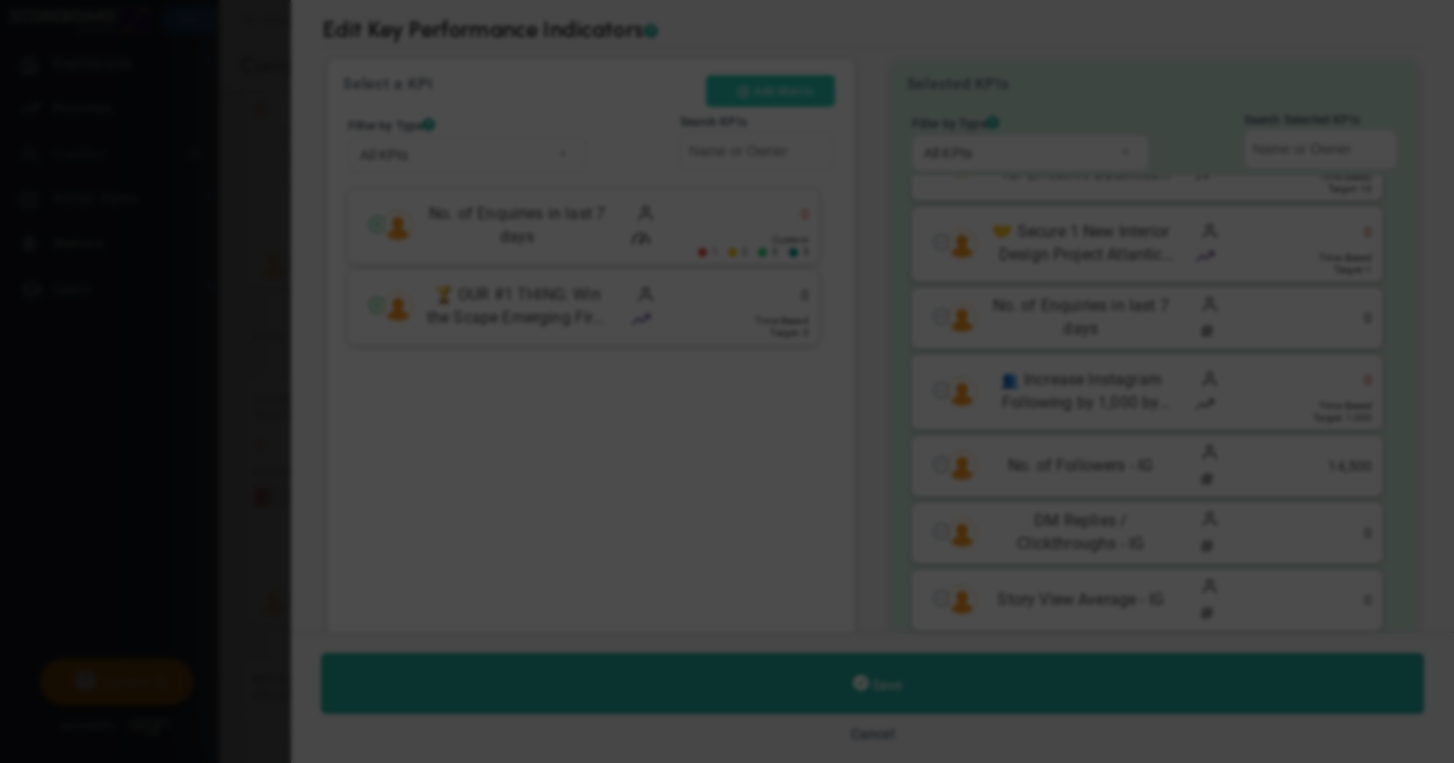 type on "[PERSON_NAME]" 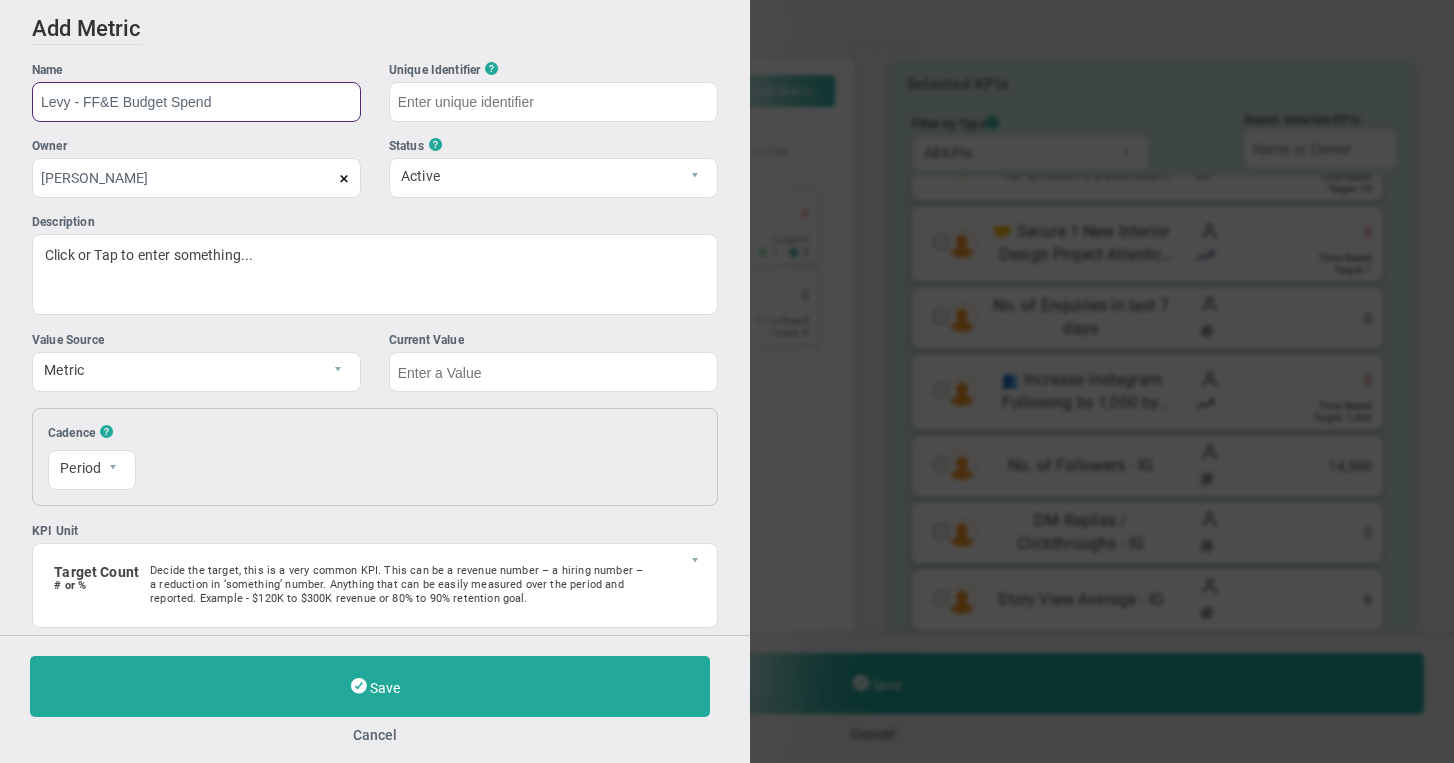 type on "Levy - FF&E Budget Spend" 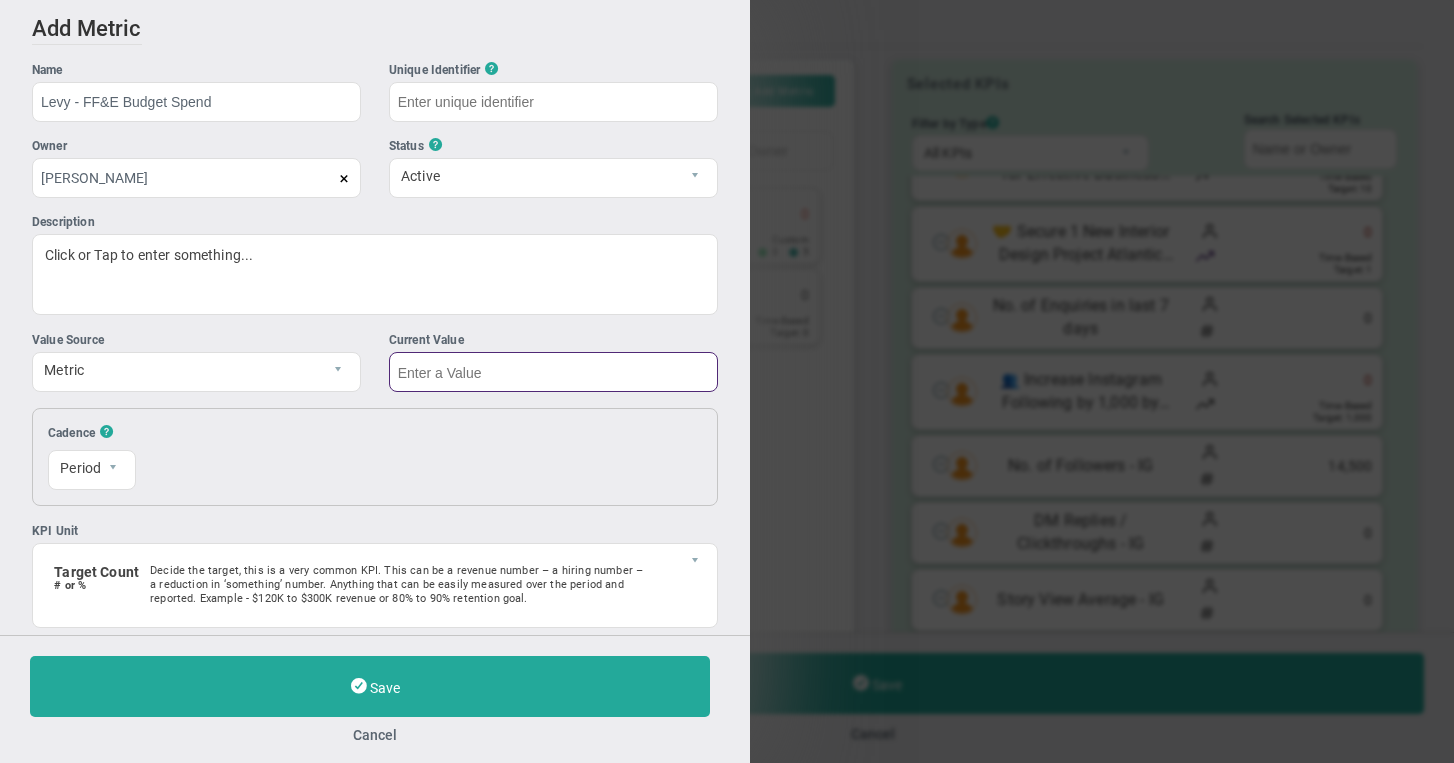 click at bounding box center (553, 372) 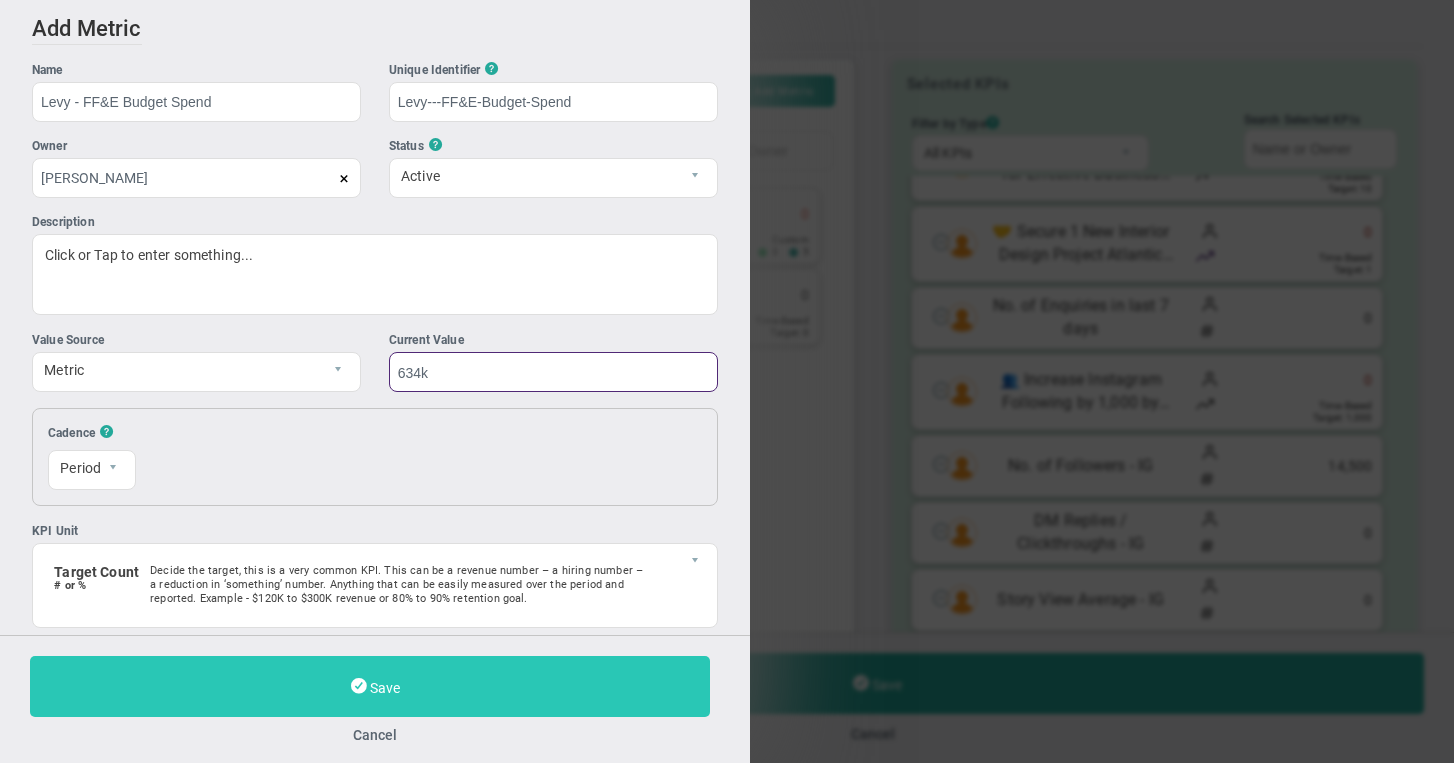 type on "634k" 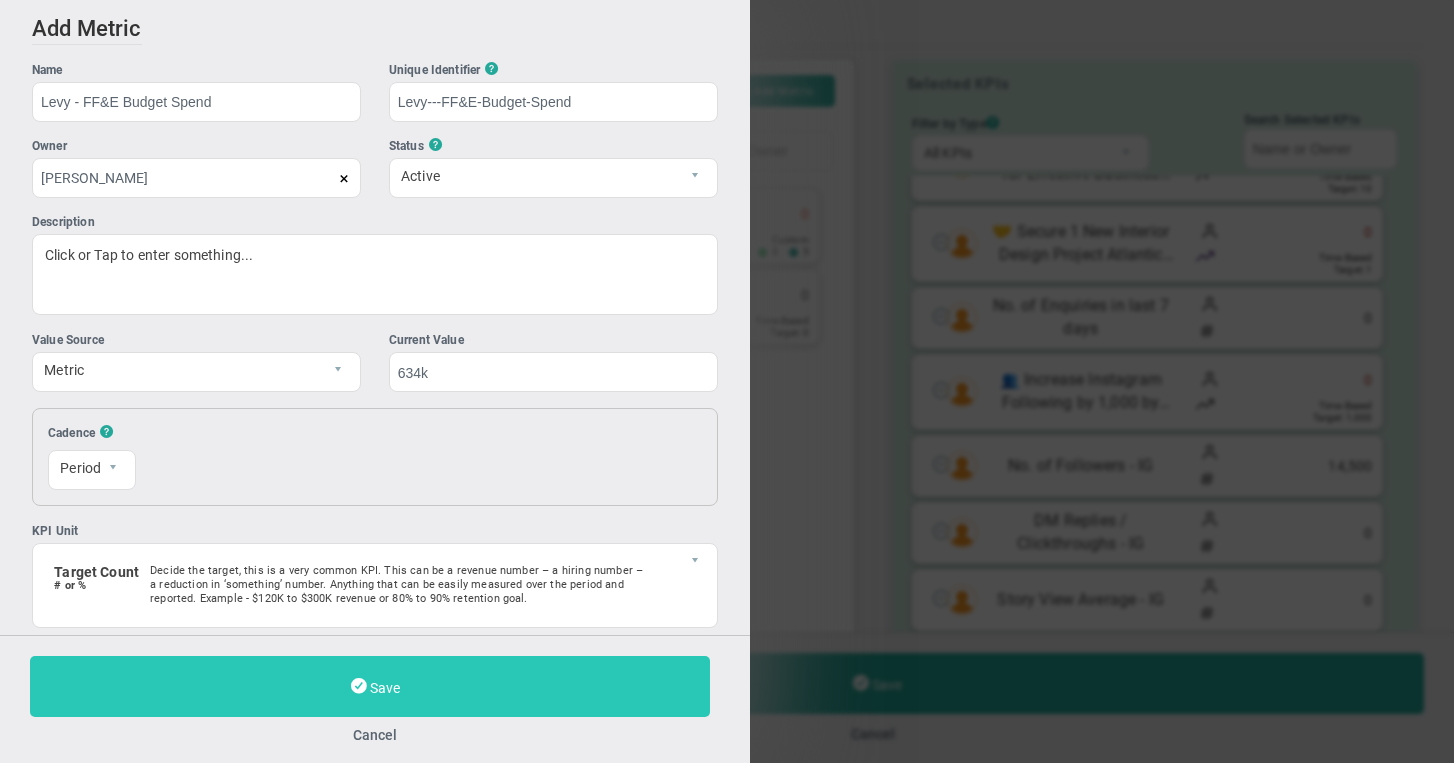 click on "Save" at bounding box center [370, 686] 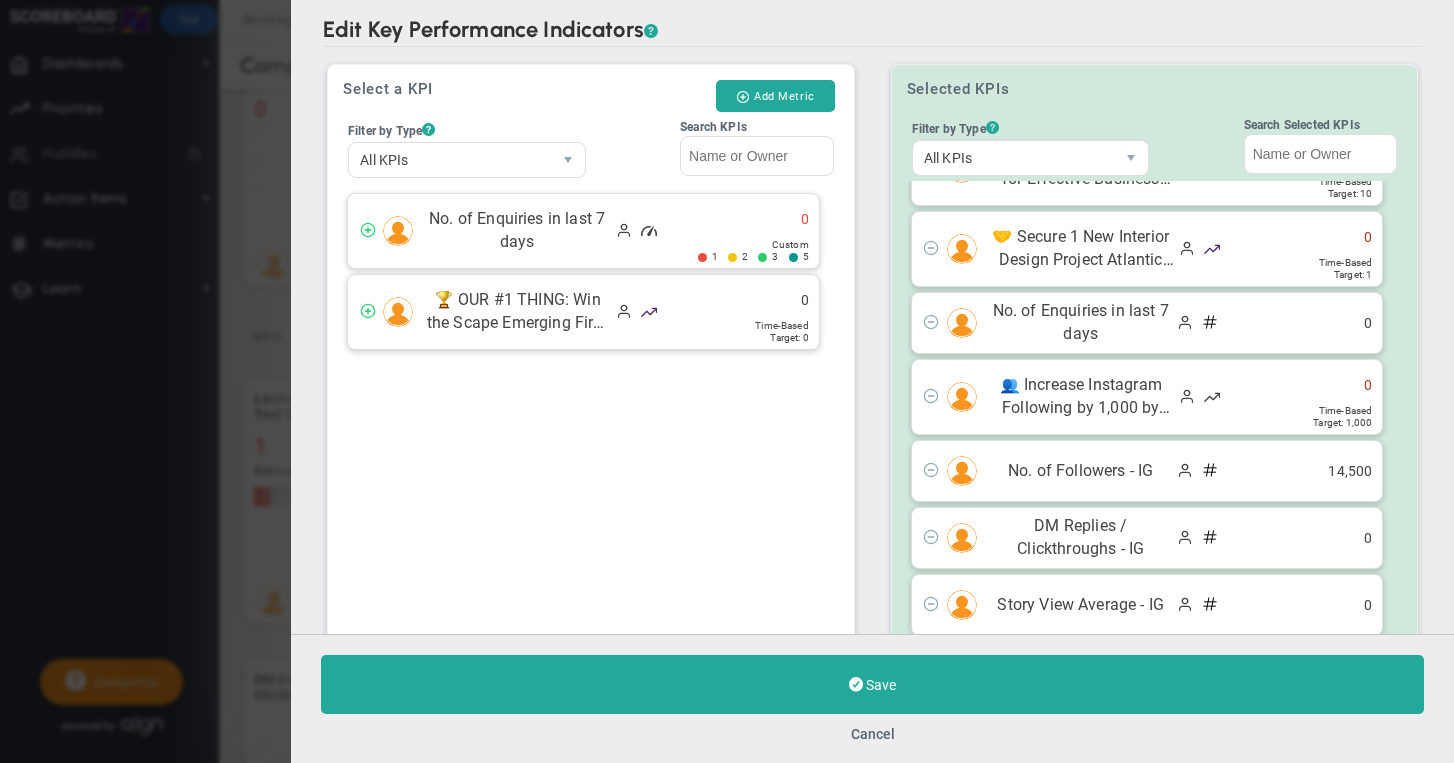 scroll, scrollTop: 481, scrollLeft: 0, axis: vertical 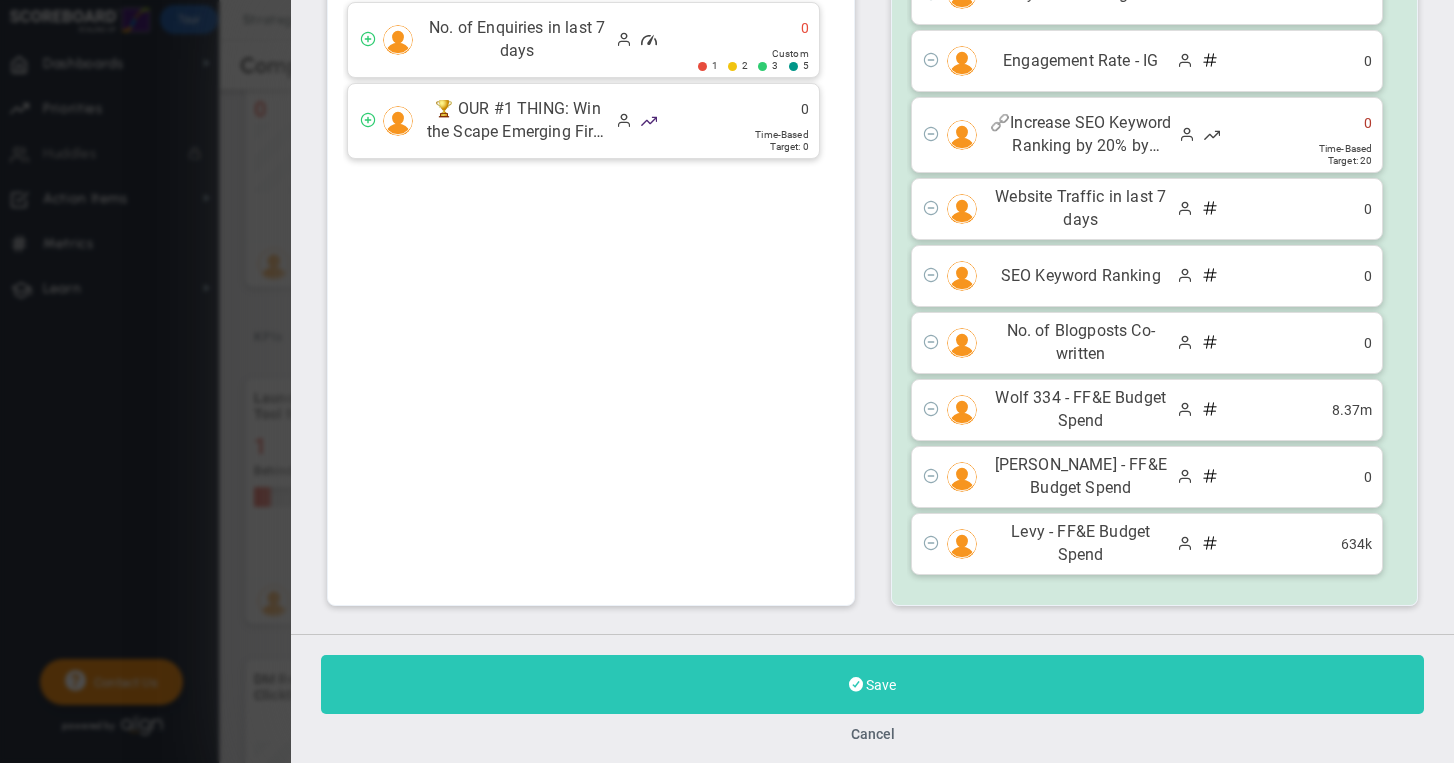 click on "Save" at bounding box center (881, 685) 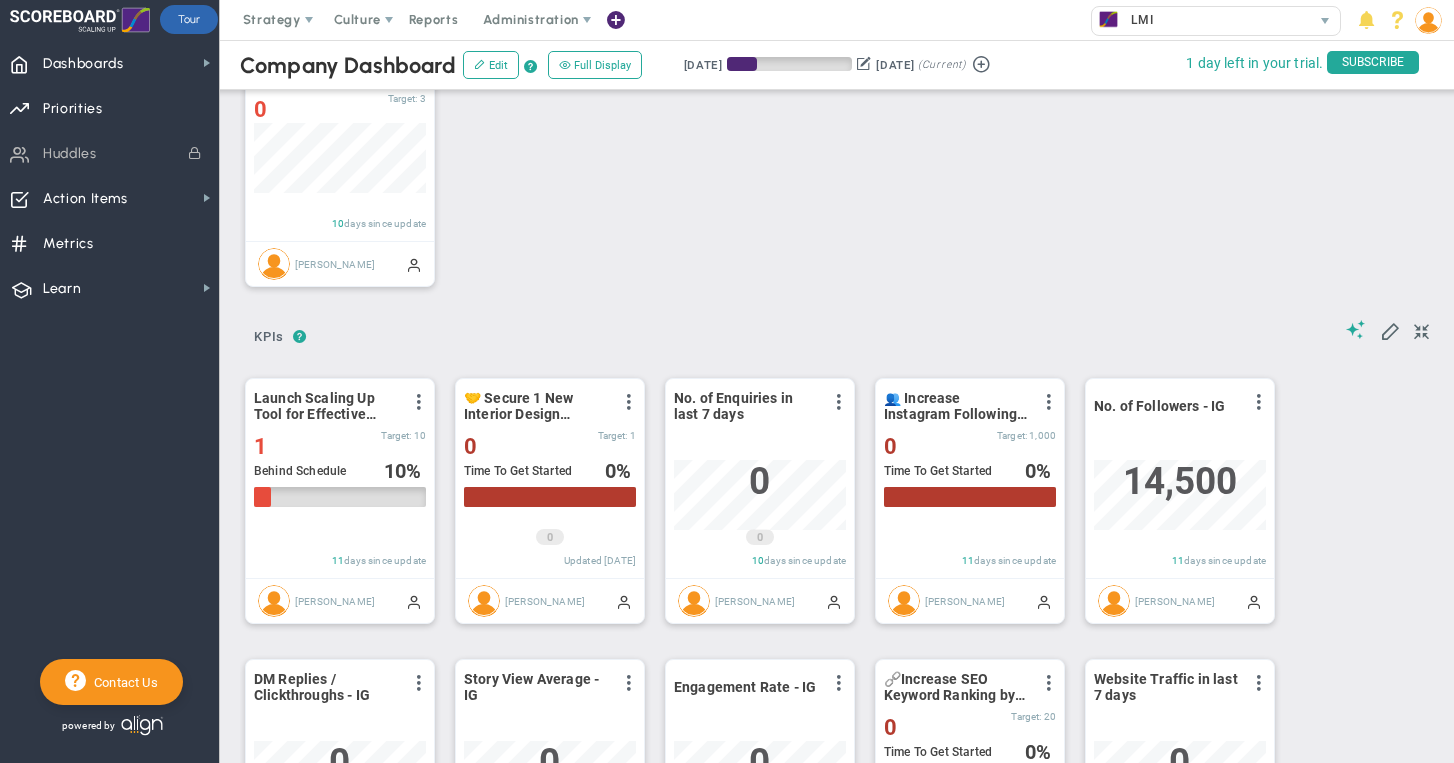 scroll, scrollTop: 999930, scrollLeft: 999828, axis: both 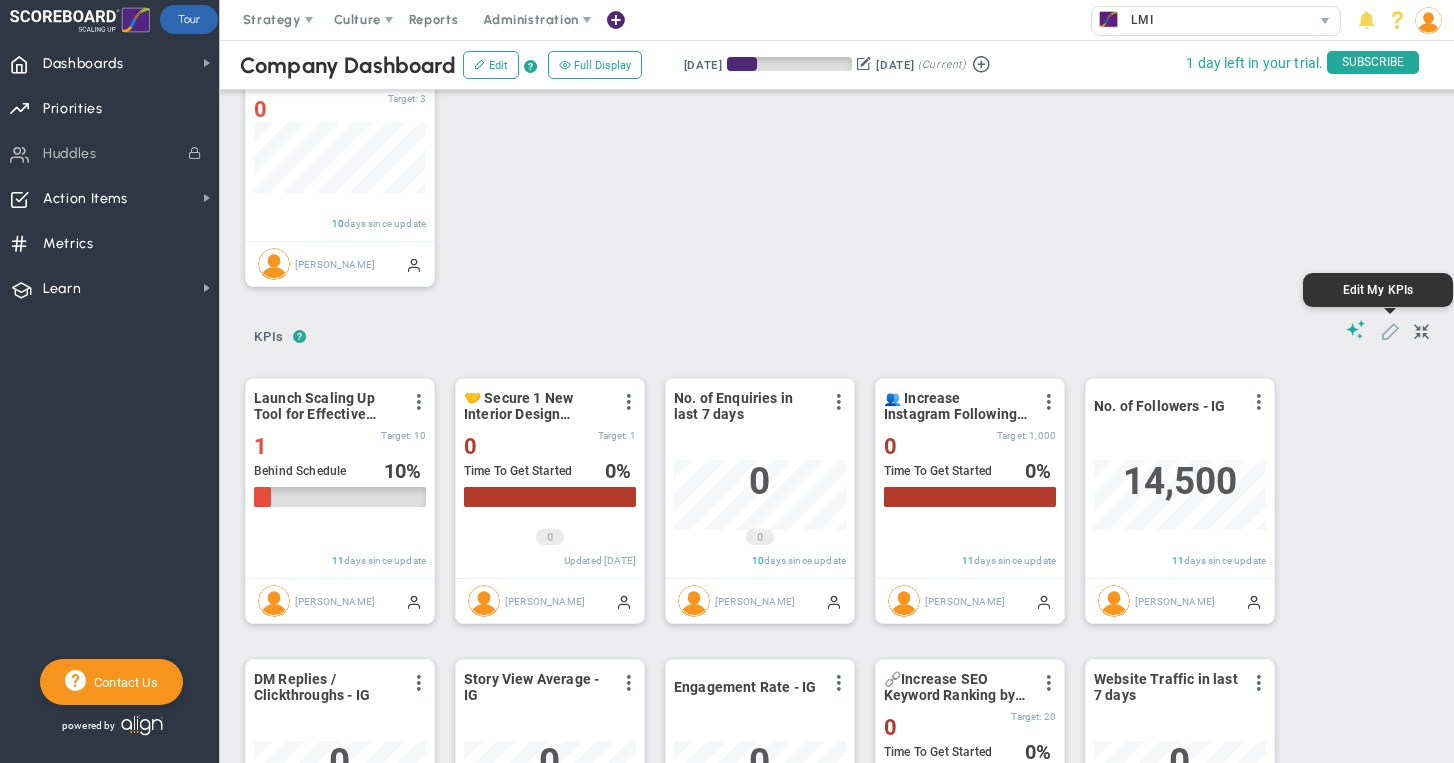click at bounding box center (1390, 330) 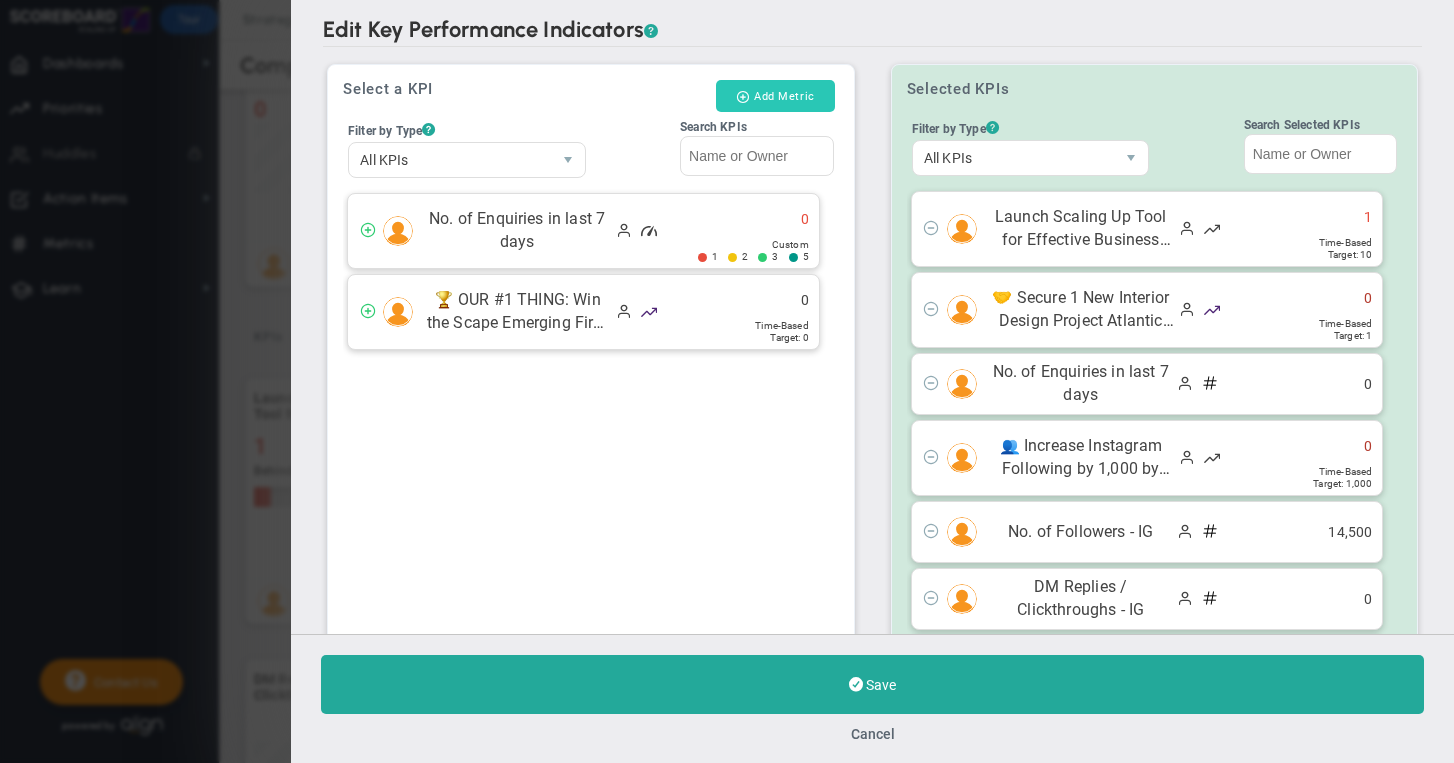 click on "Add Metric" at bounding box center [774, 96] 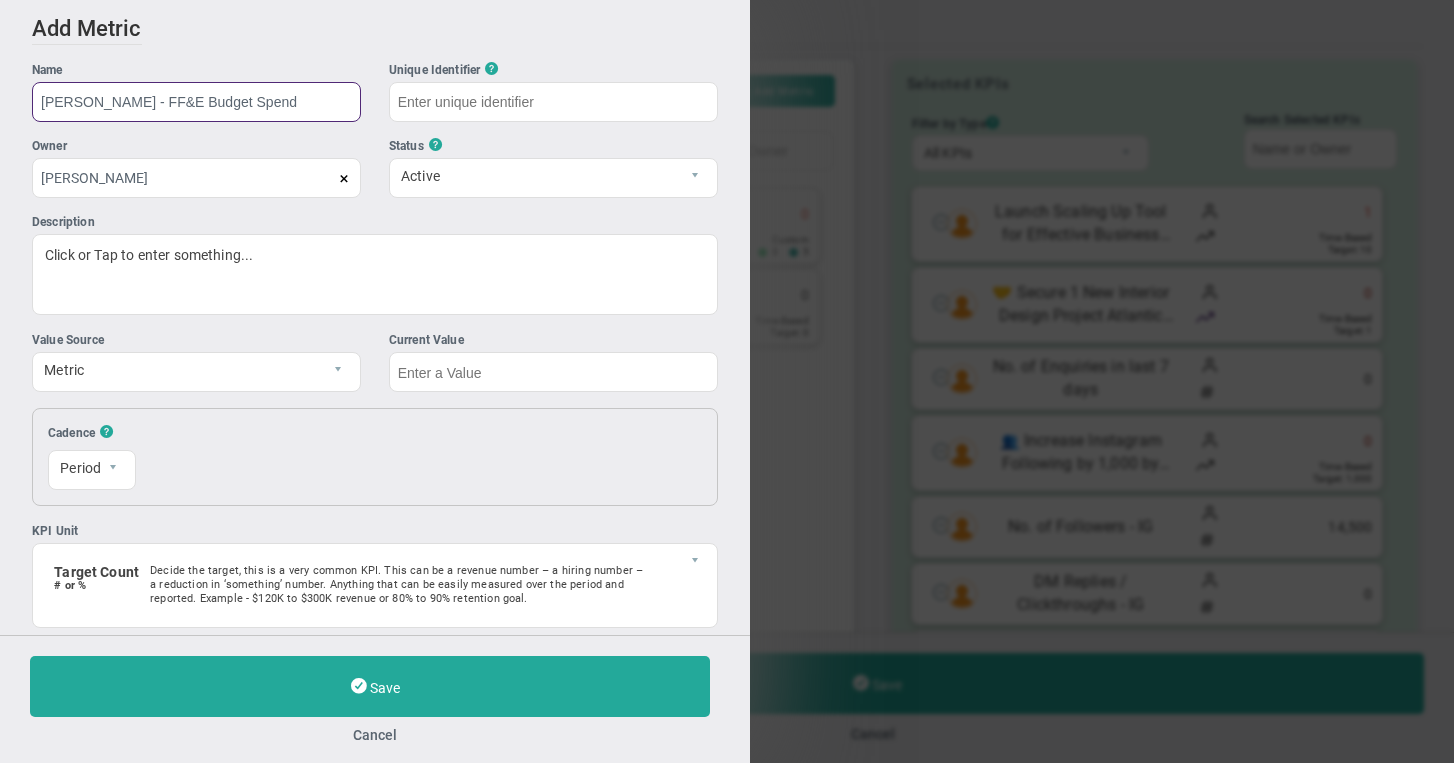 type on "Liliana - FF&E Budget Spend" 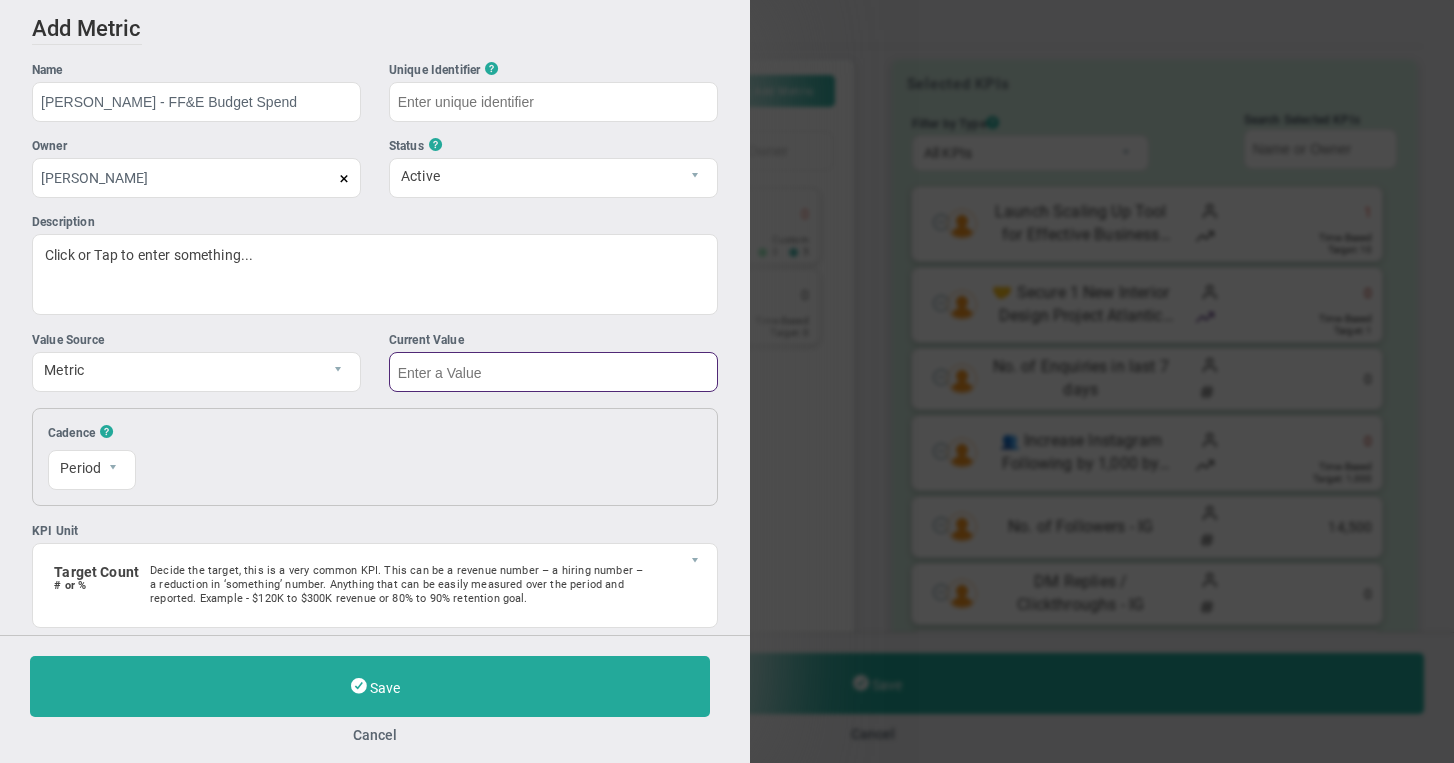 click at bounding box center (553, 372) 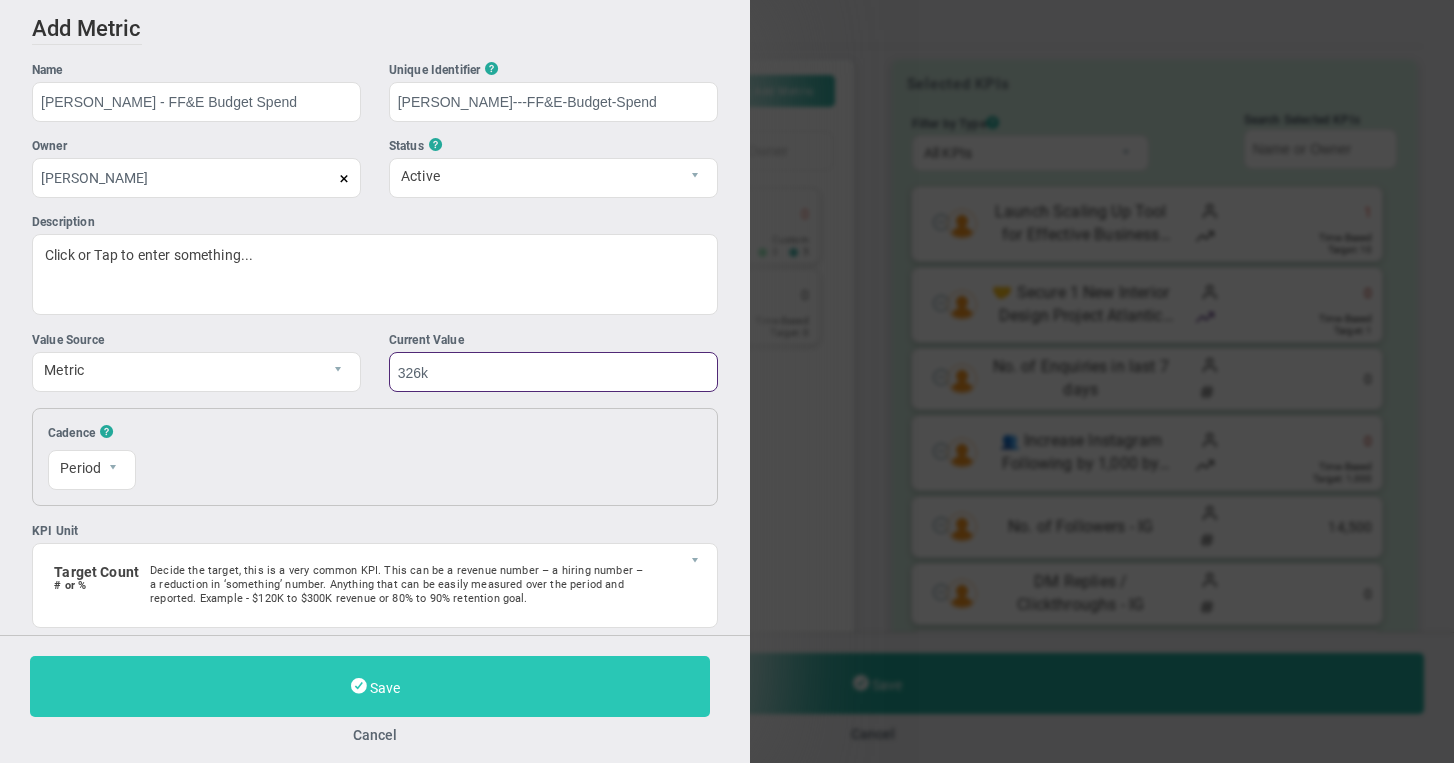 type on "326k" 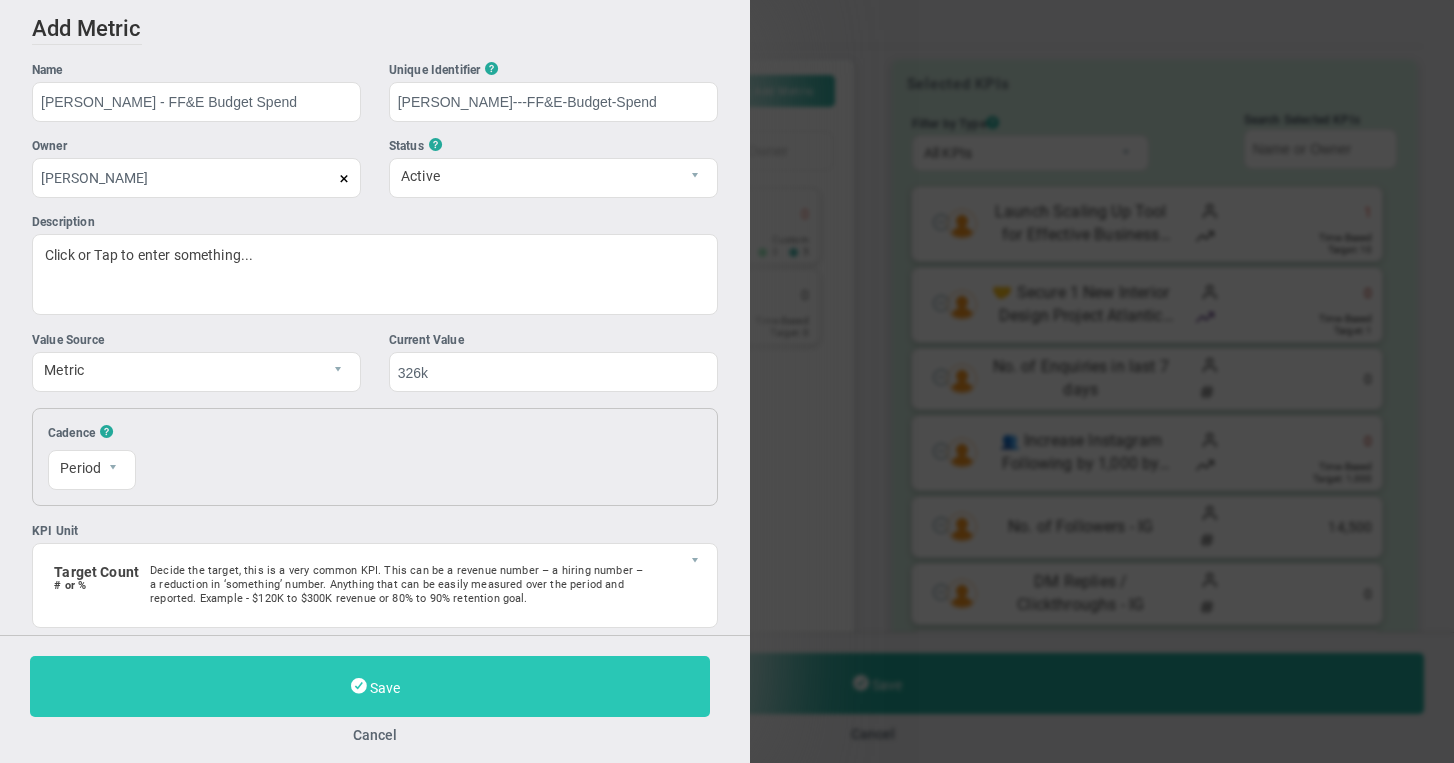 click on "Save" at bounding box center (370, 686) 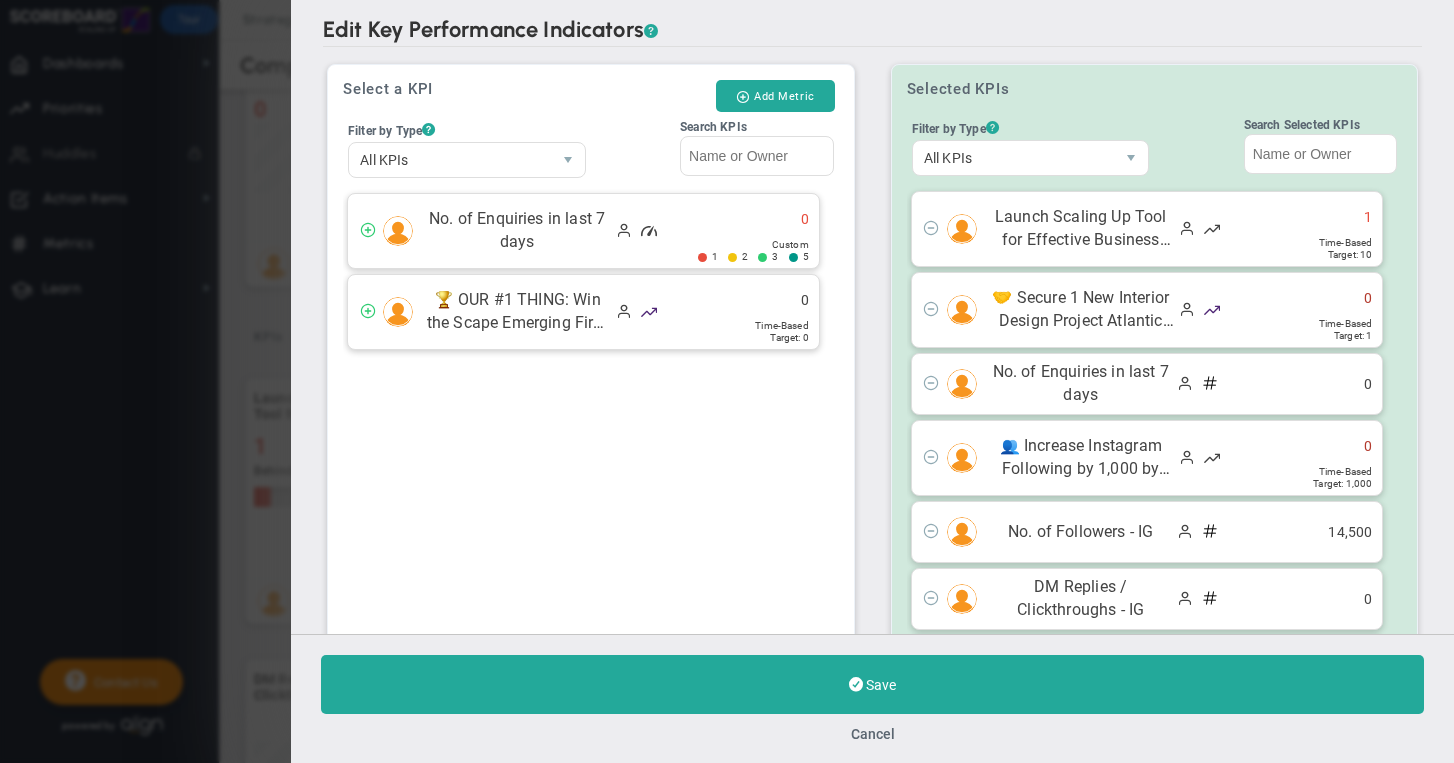 scroll, scrollTop: 548, scrollLeft: 0, axis: vertical 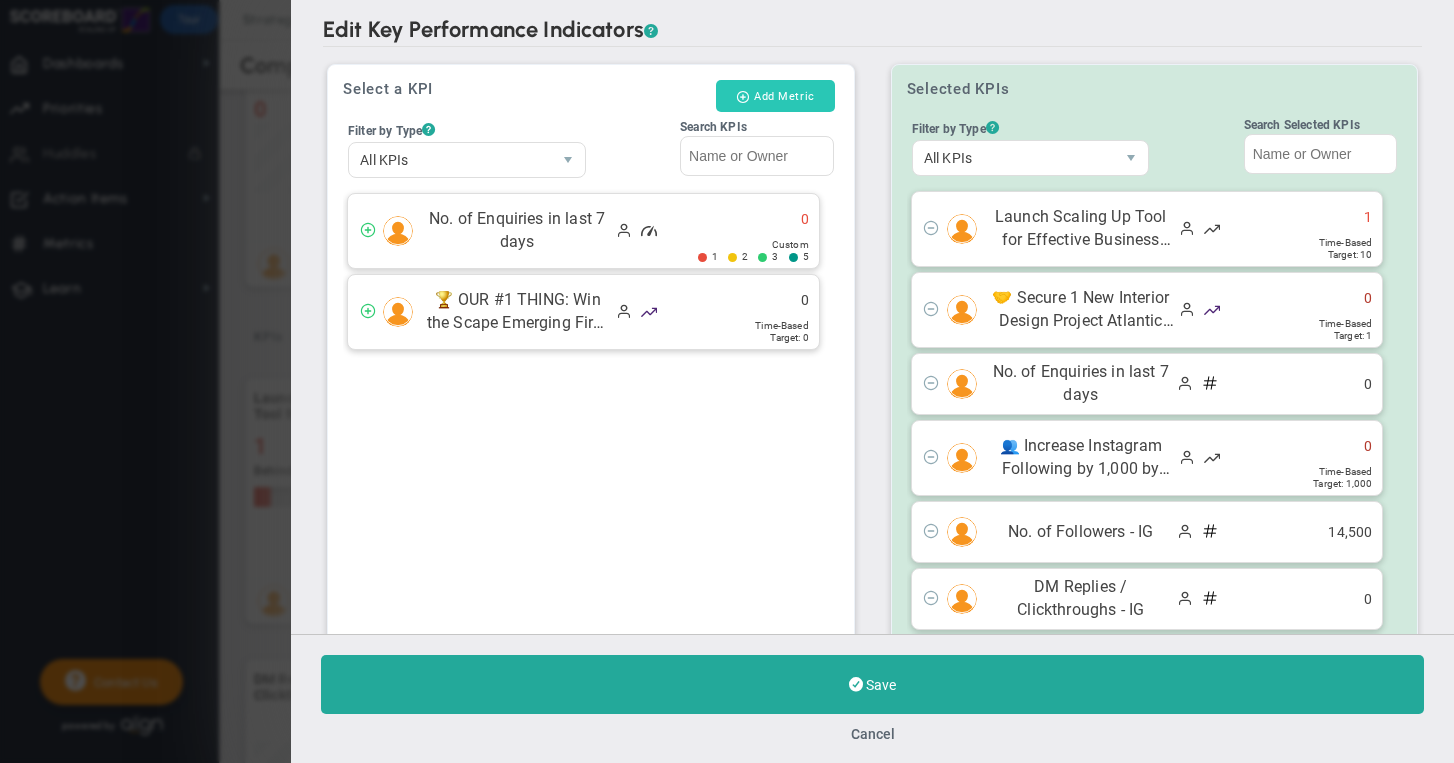 click on "Add Metric" at bounding box center [774, 96] 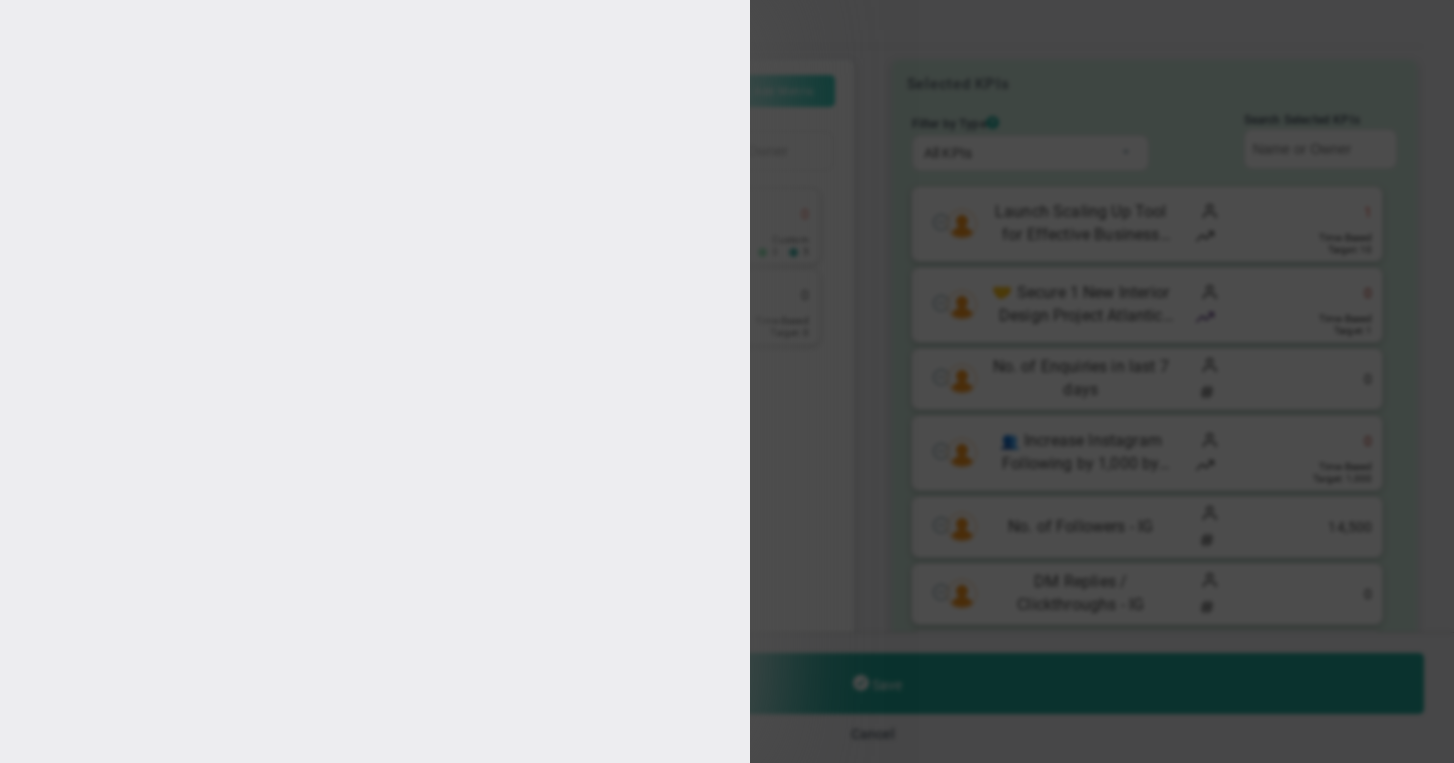 type on "[PERSON_NAME]" 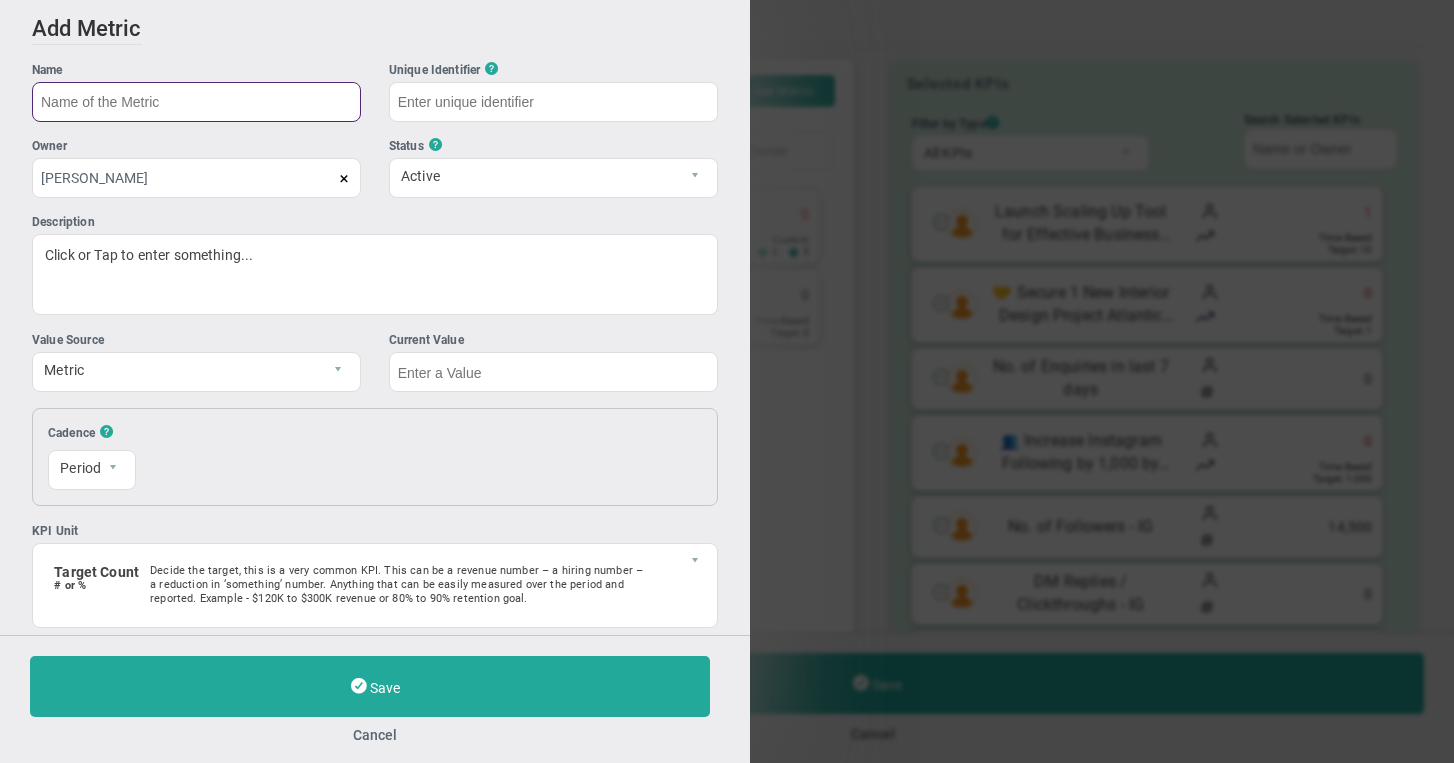 click at bounding box center [196, 102] 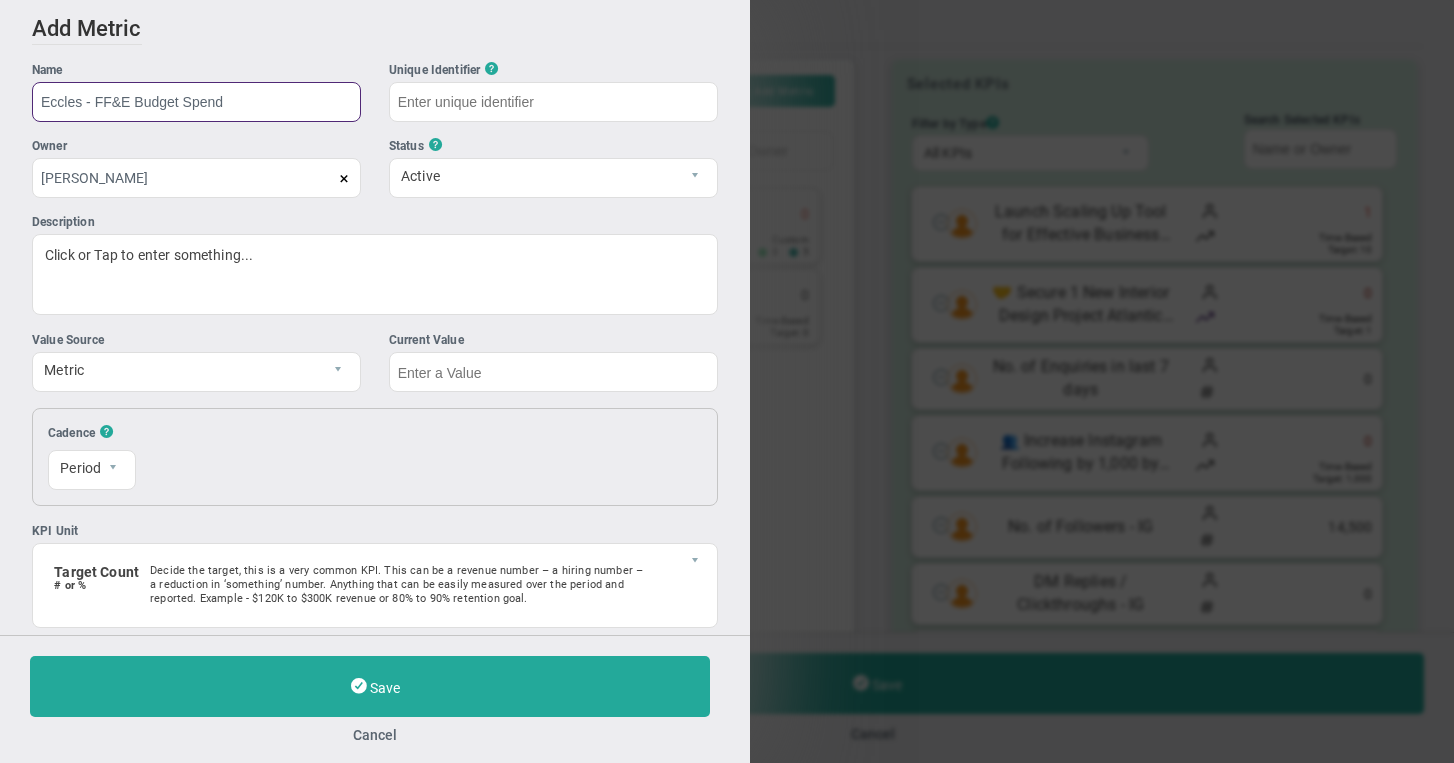 type on "Eccles - FF&E Budget Spend" 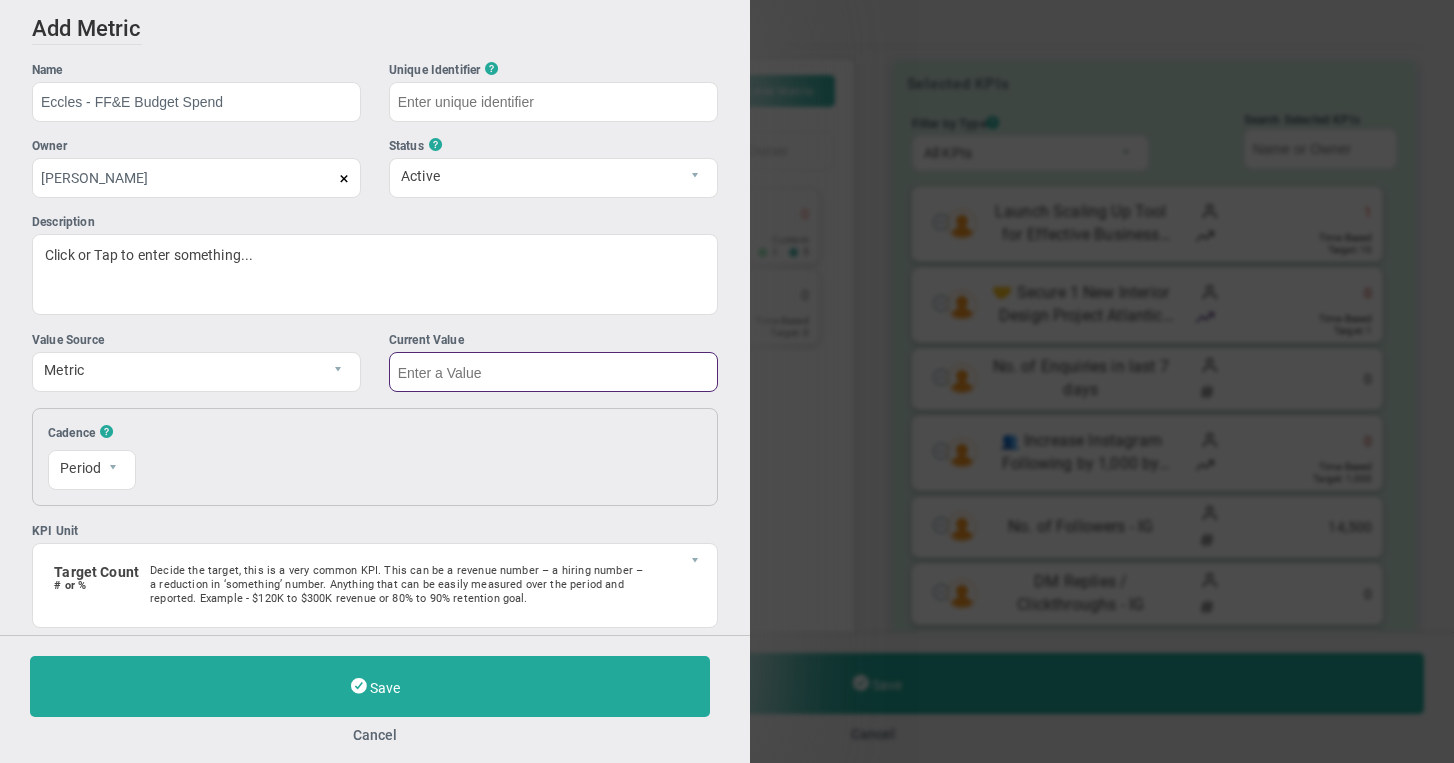 click at bounding box center (553, 372) 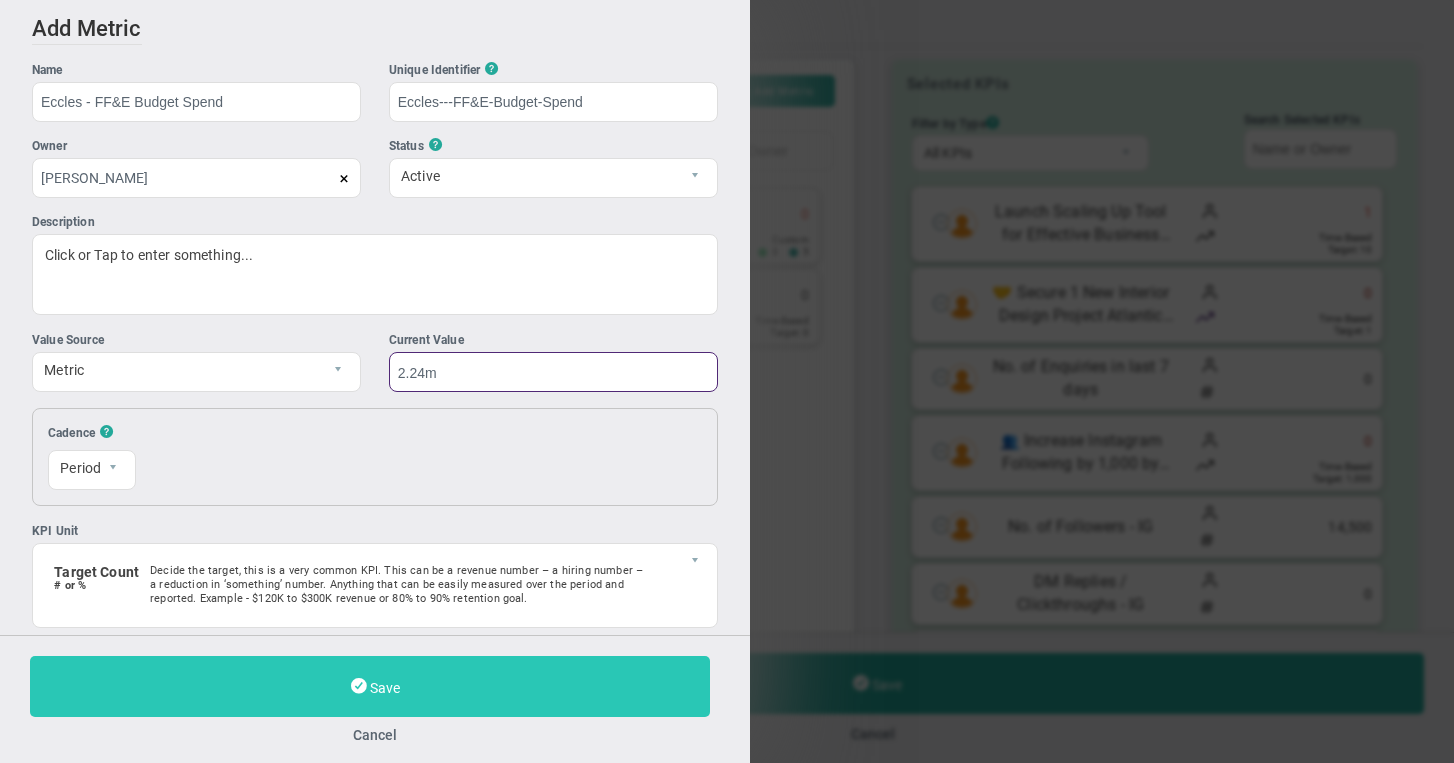 type on "2.24m" 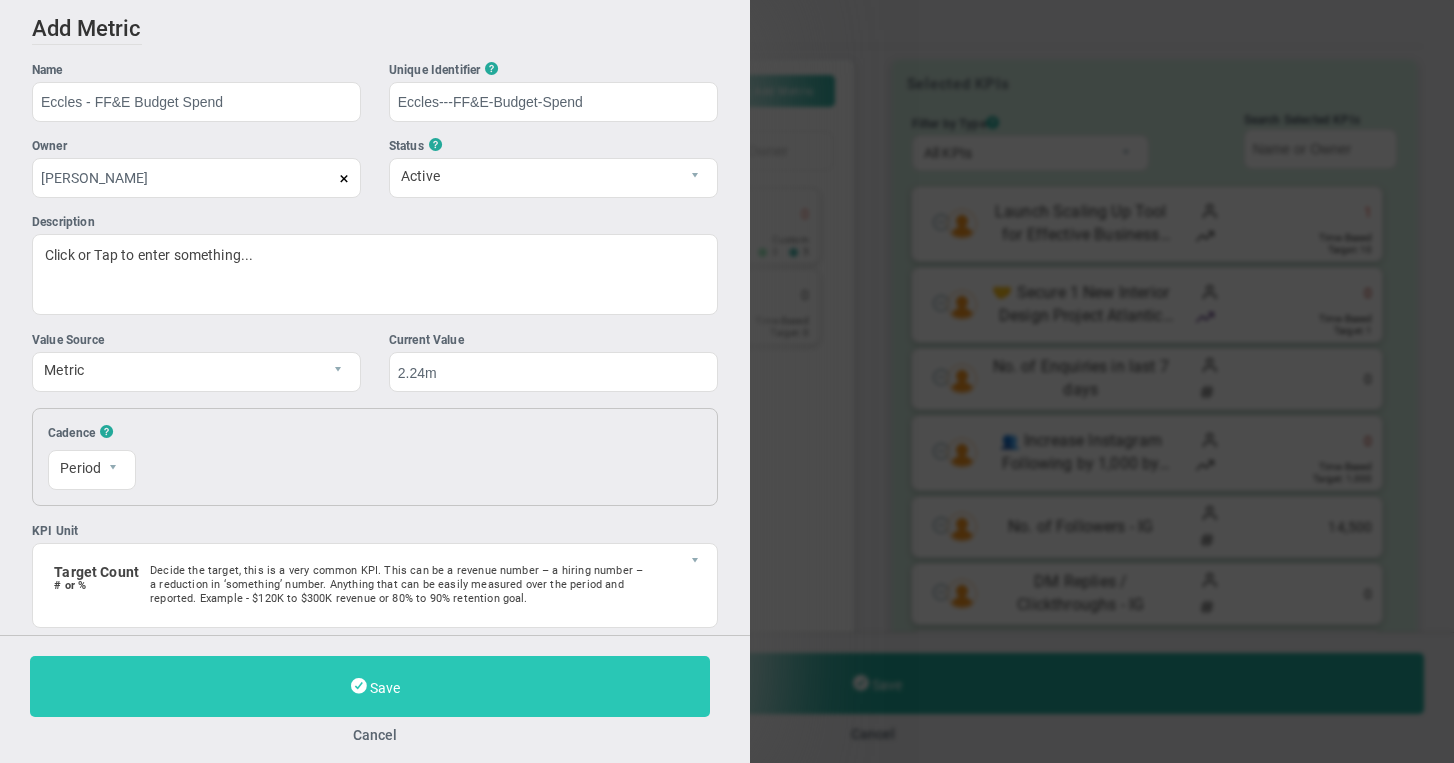 click on "Save" at bounding box center (370, 686) 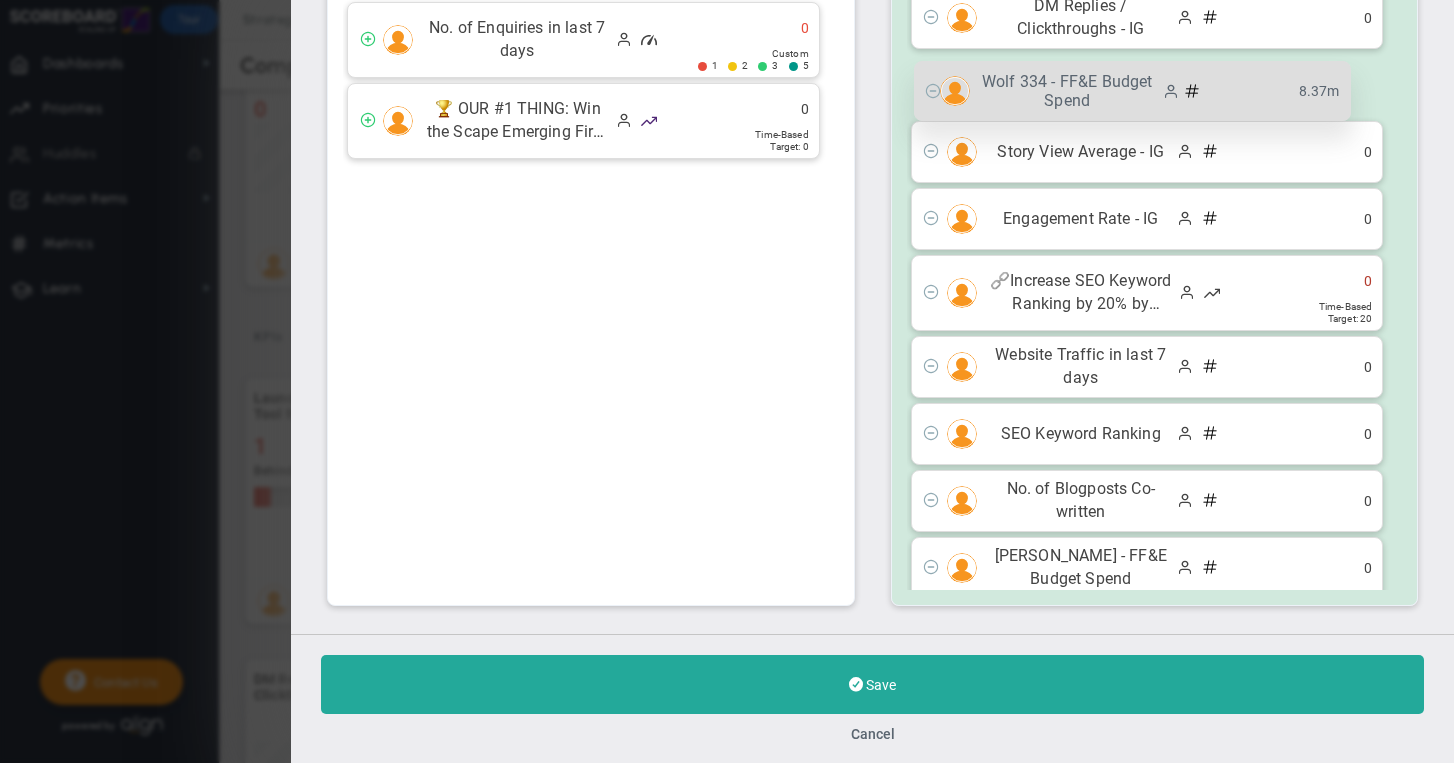 drag, startPoint x: 1054, startPoint y: 492, endPoint x: 1035, endPoint y: 90, distance: 402.44876 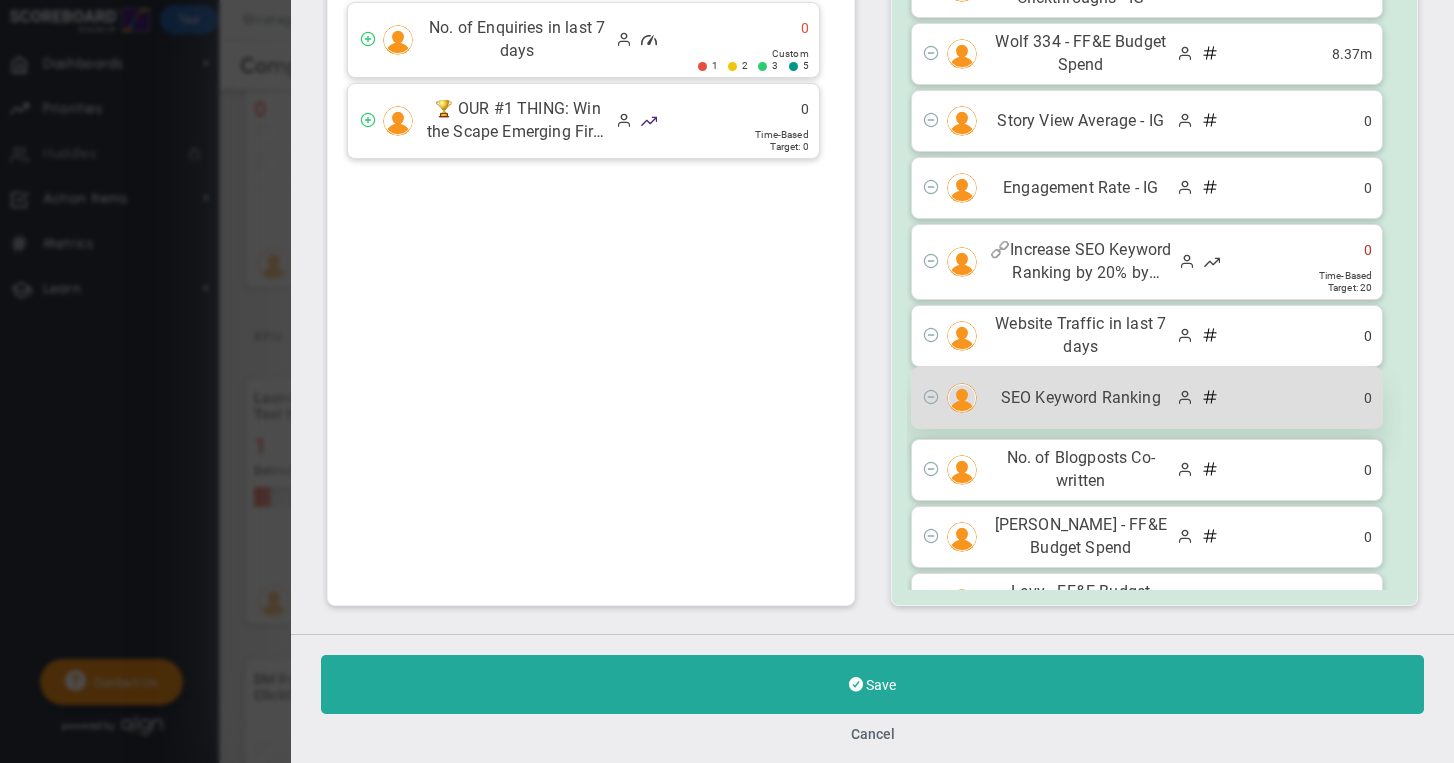 scroll, scrollTop: 425, scrollLeft: 0, axis: vertical 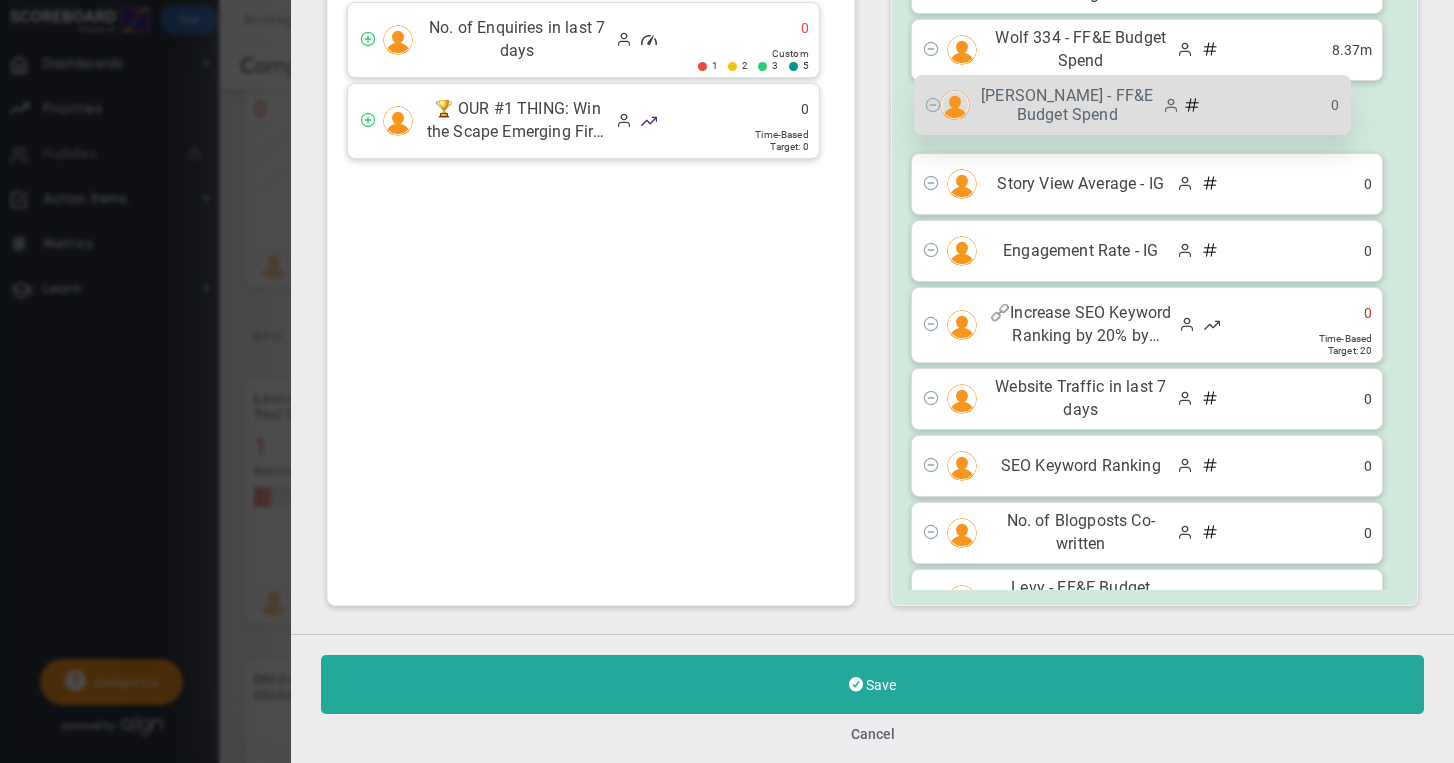 drag, startPoint x: 1046, startPoint y: 537, endPoint x: 1030, endPoint y: 120, distance: 417.30685 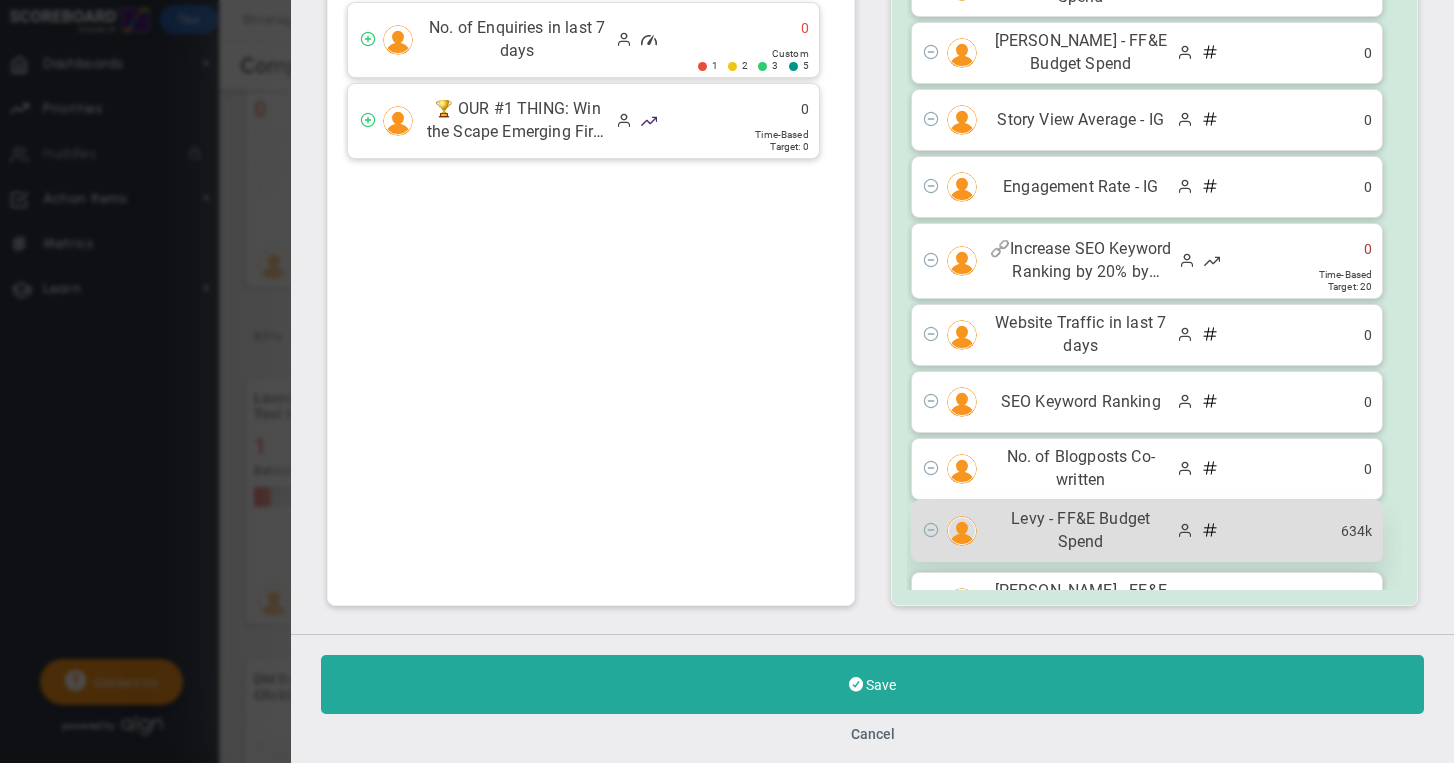 scroll, scrollTop: 460, scrollLeft: 0, axis: vertical 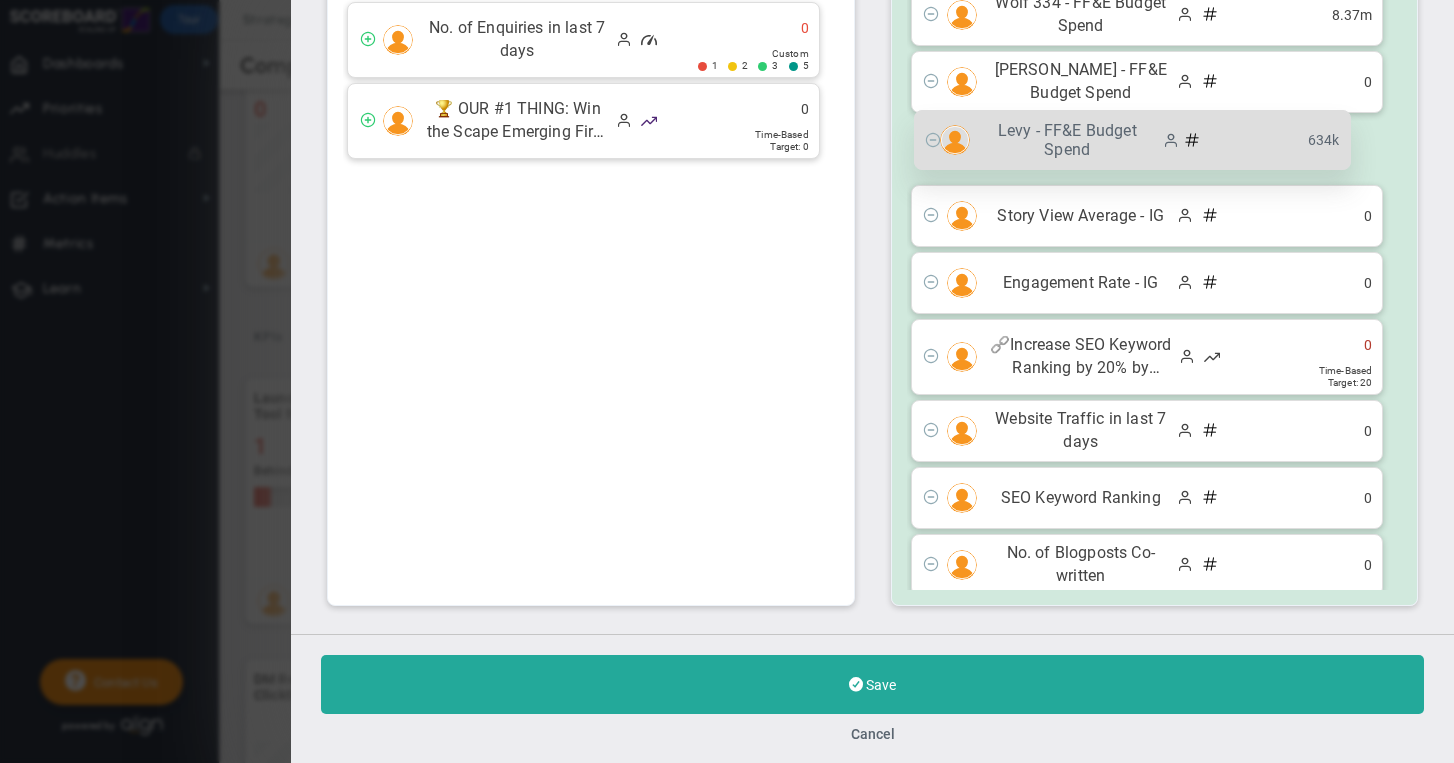 drag, startPoint x: 1081, startPoint y: 557, endPoint x: 1077, endPoint y: 143, distance: 414.01932 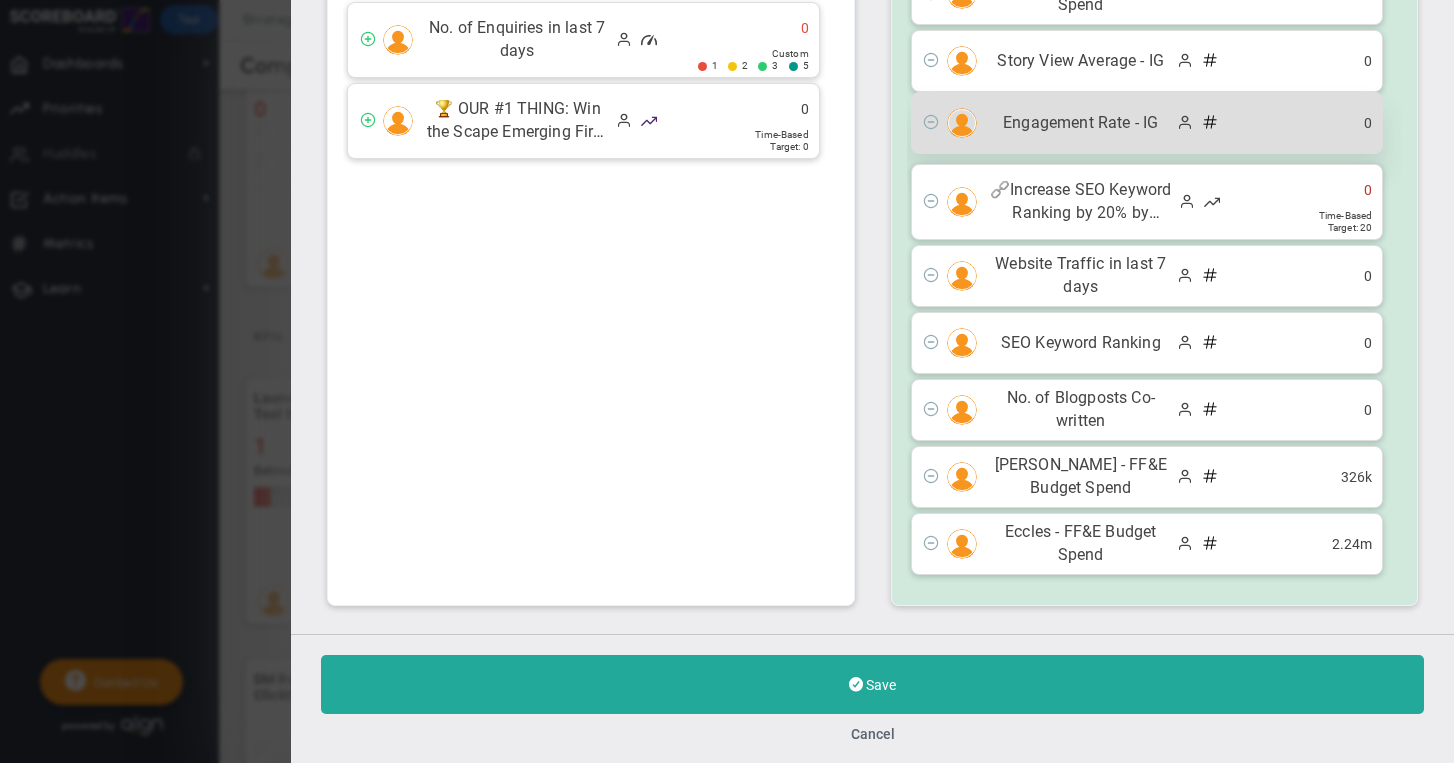 scroll, scrollTop: 615, scrollLeft: 0, axis: vertical 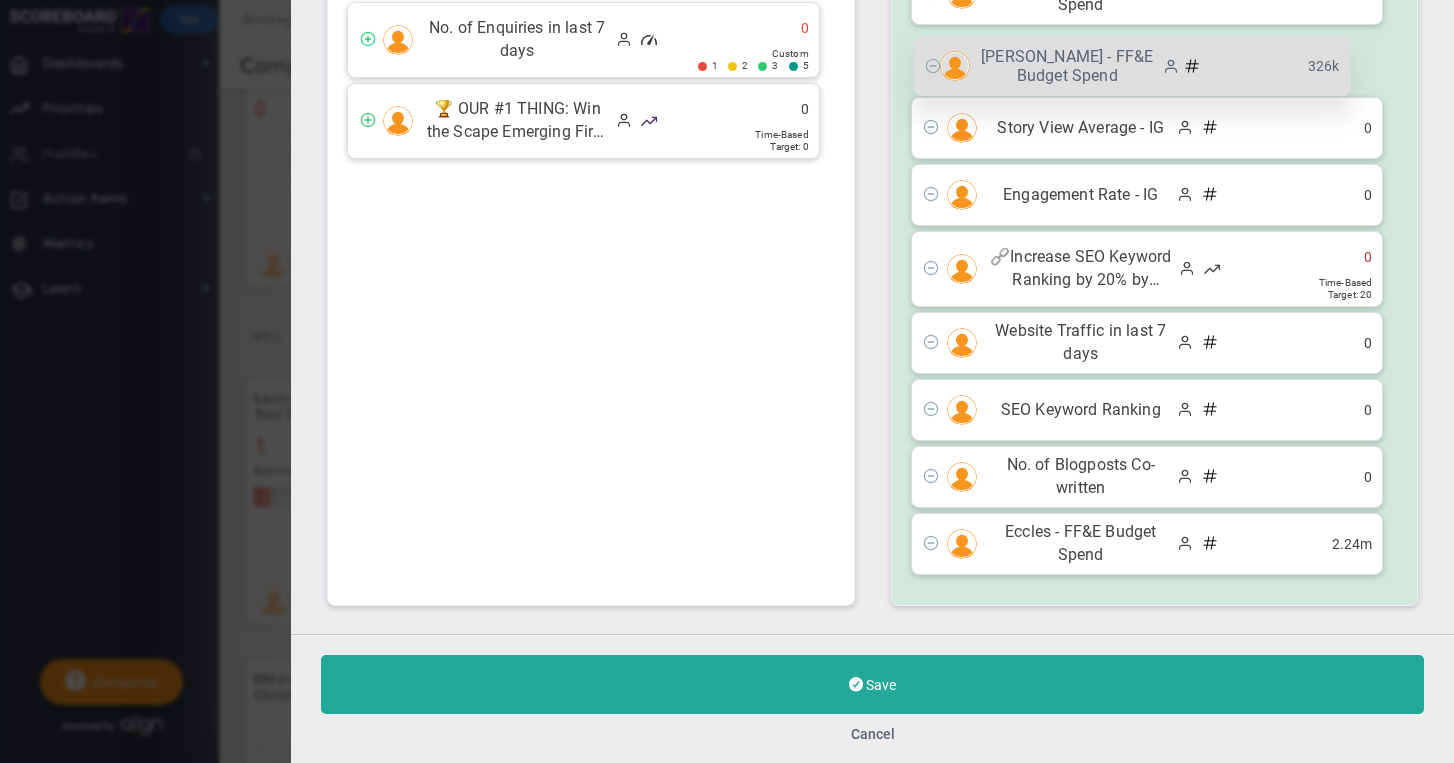 drag, startPoint x: 1102, startPoint y: 483, endPoint x: 1109, endPoint y: 80, distance: 403.0608 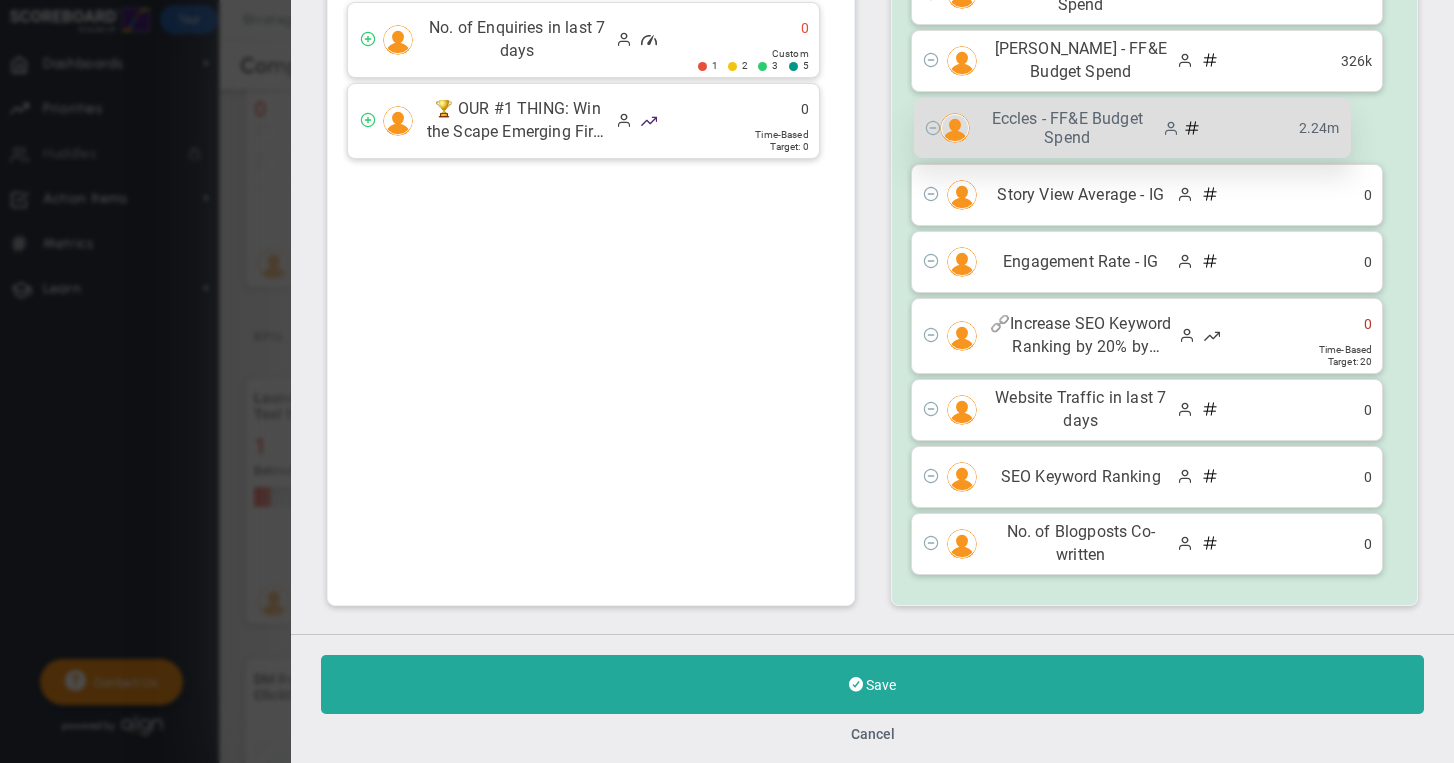 drag, startPoint x: 1096, startPoint y: 543, endPoint x: 1085, endPoint y: 135, distance: 408.14825 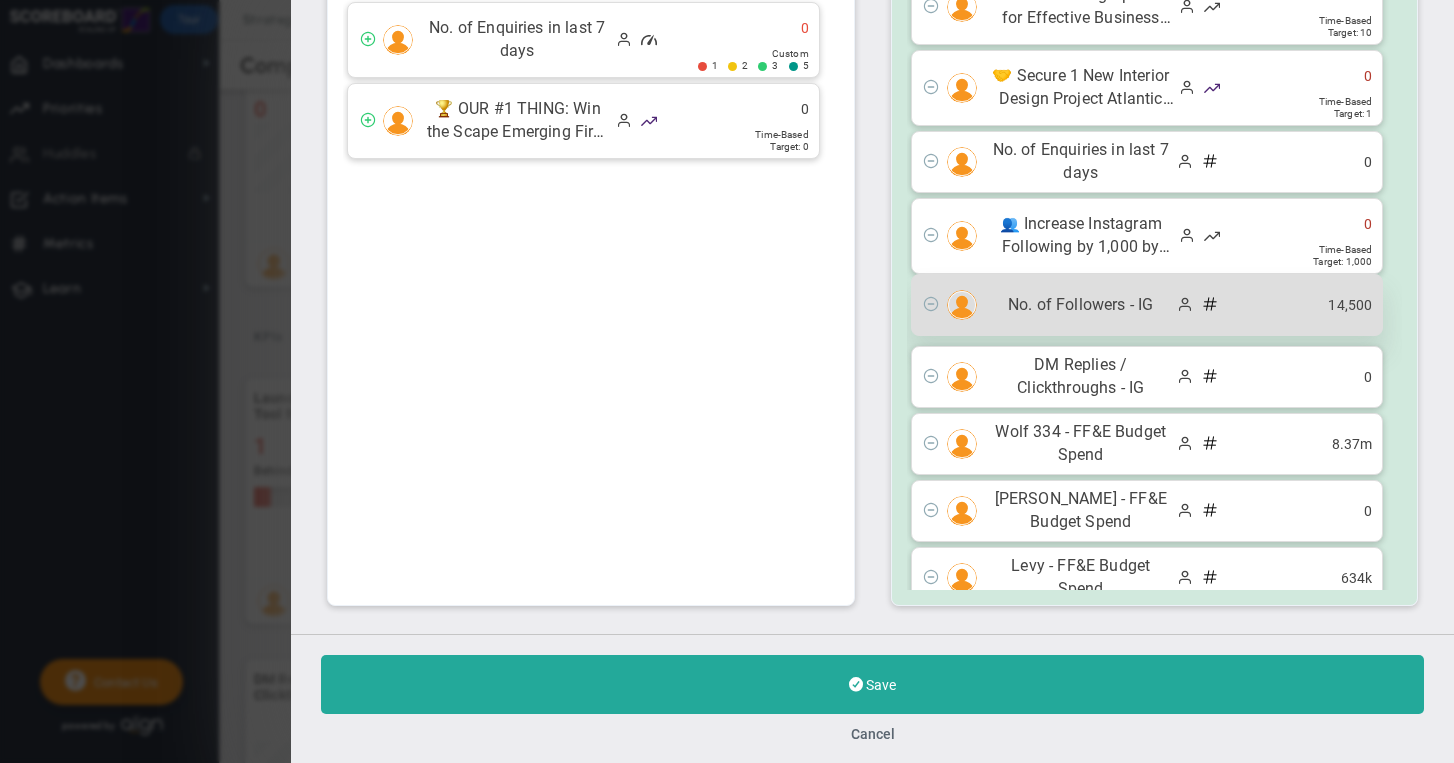 scroll, scrollTop: 0, scrollLeft: 0, axis: both 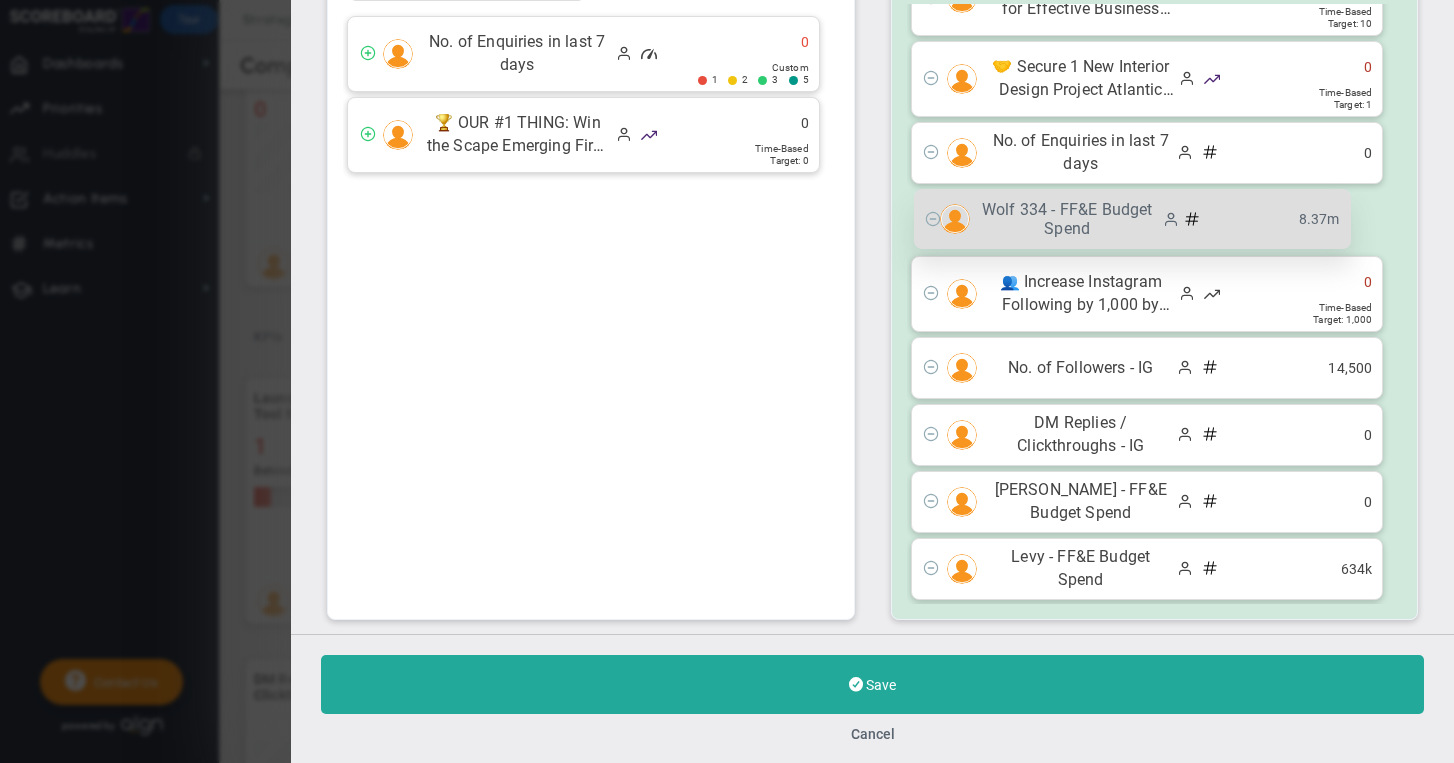 drag, startPoint x: 1129, startPoint y: 423, endPoint x: 1117, endPoint y: 217, distance: 206.34921 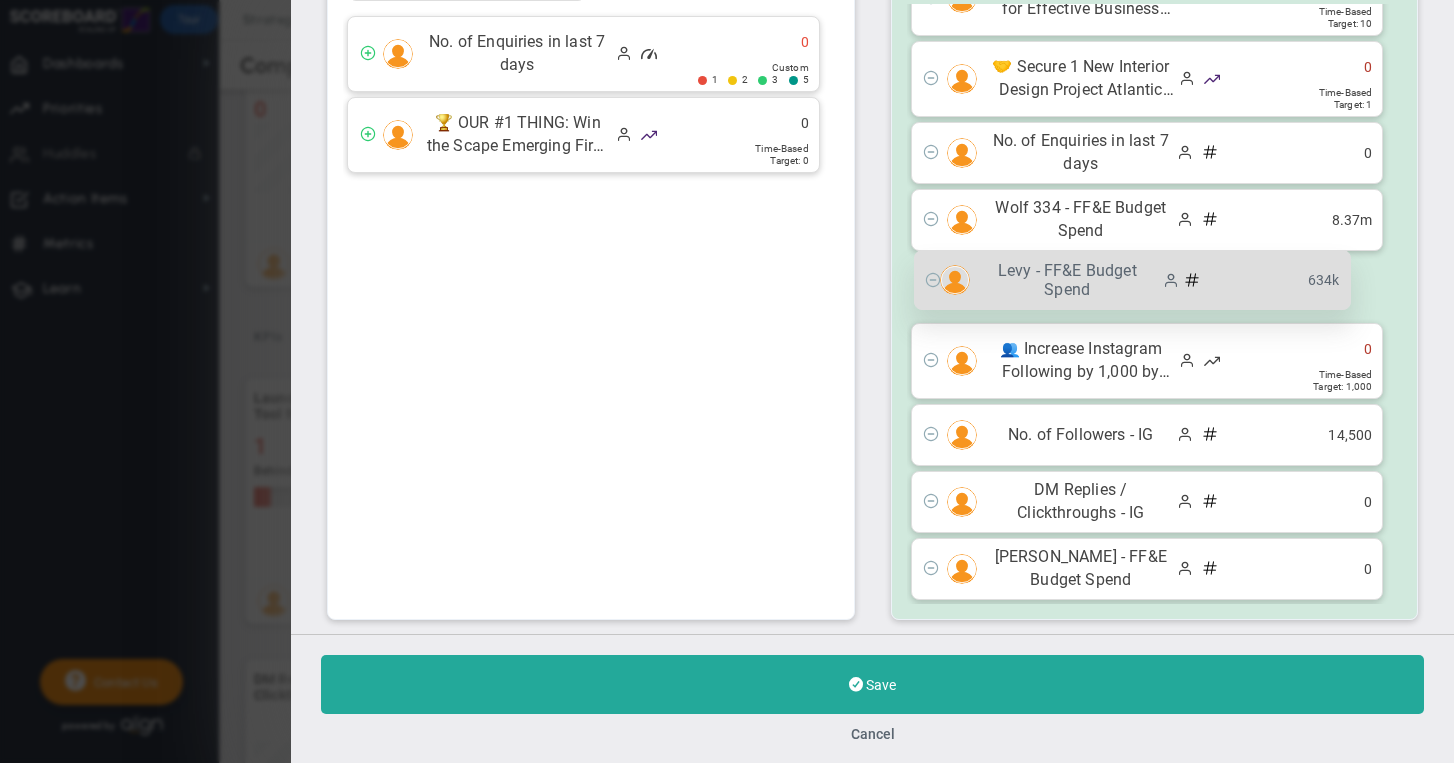 drag, startPoint x: 1126, startPoint y: 569, endPoint x: 1108, endPoint y: 288, distance: 281.57593 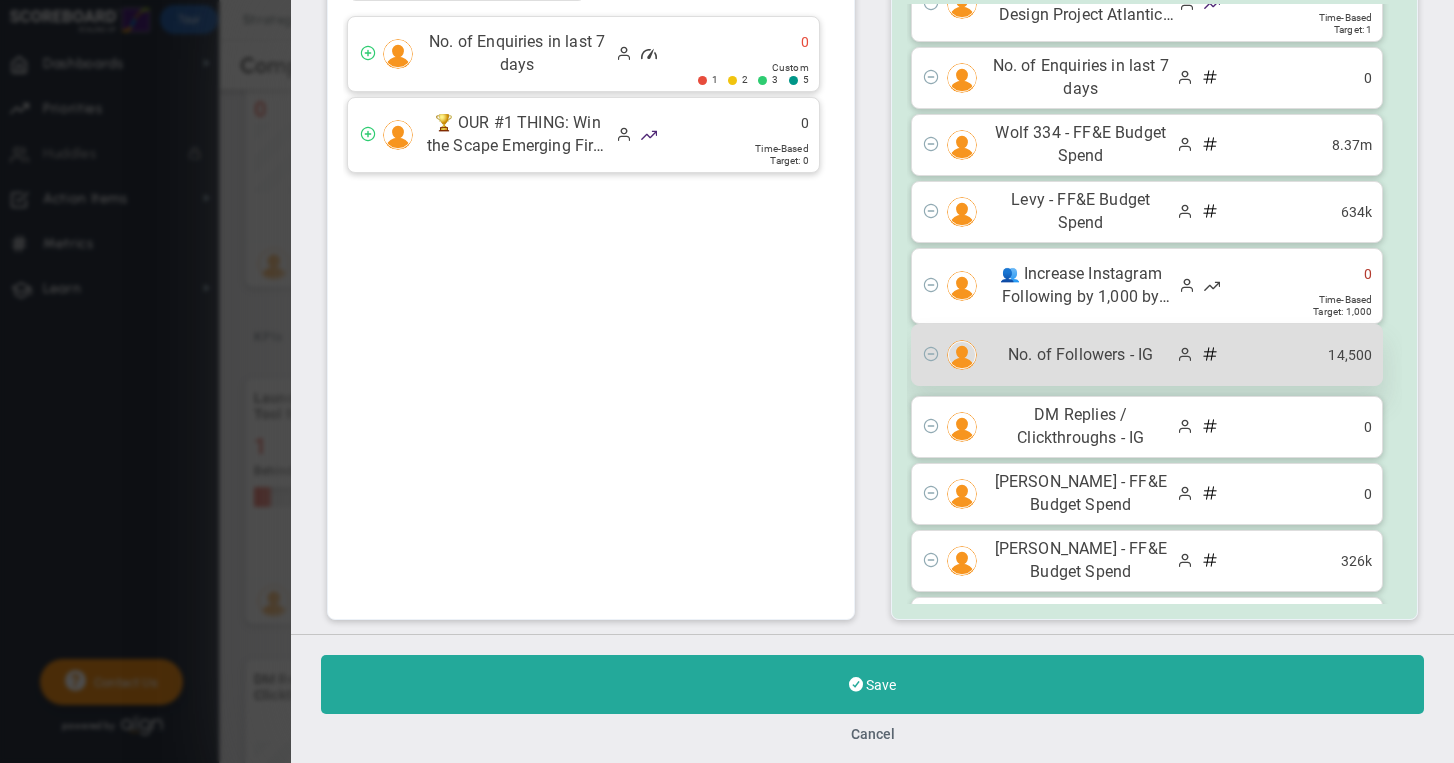 scroll, scrollTop: 133, scrollLeft: 0, axis: vertical 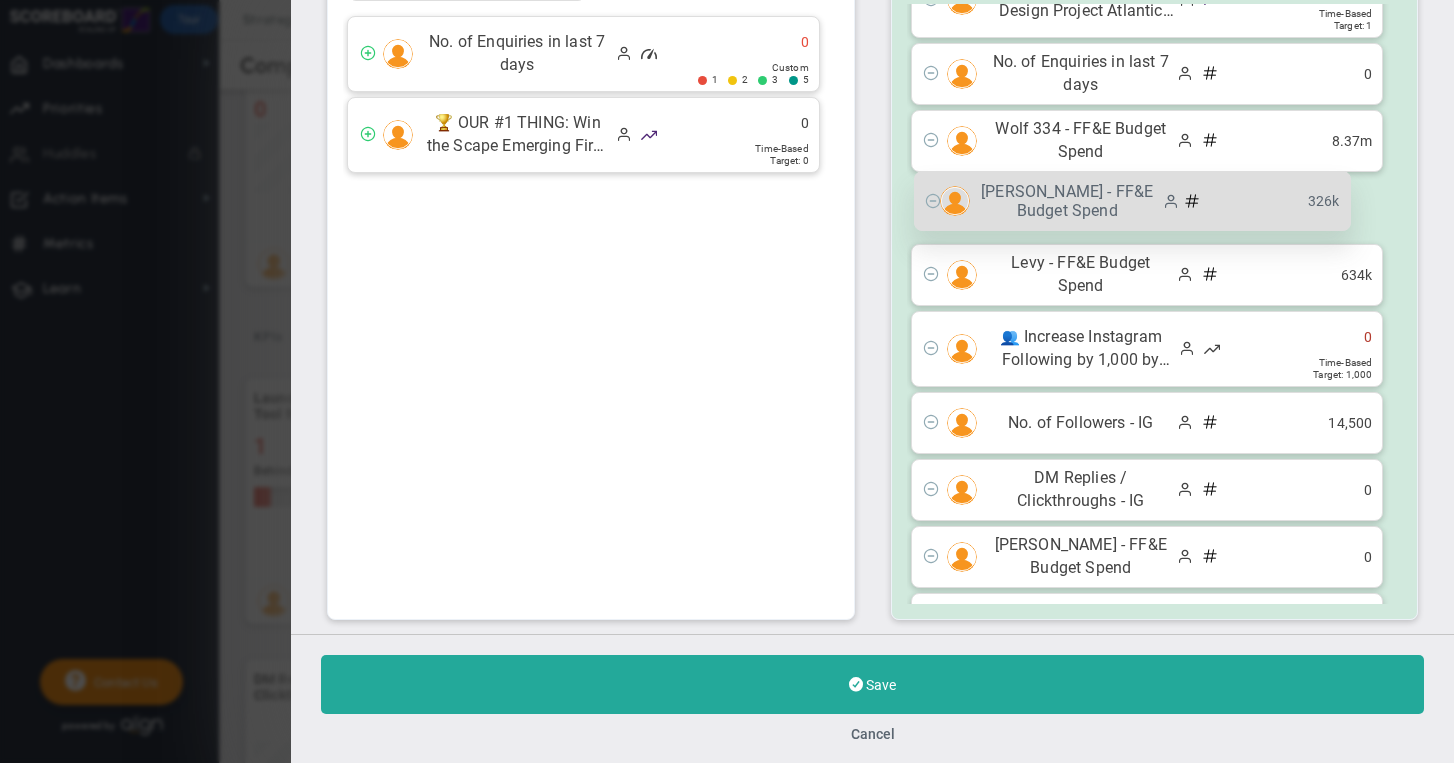 drag, startPoint x: 1094, startPoint y: 544, endPoint x: 1086, endPoint y: 197, distance: 347.0922 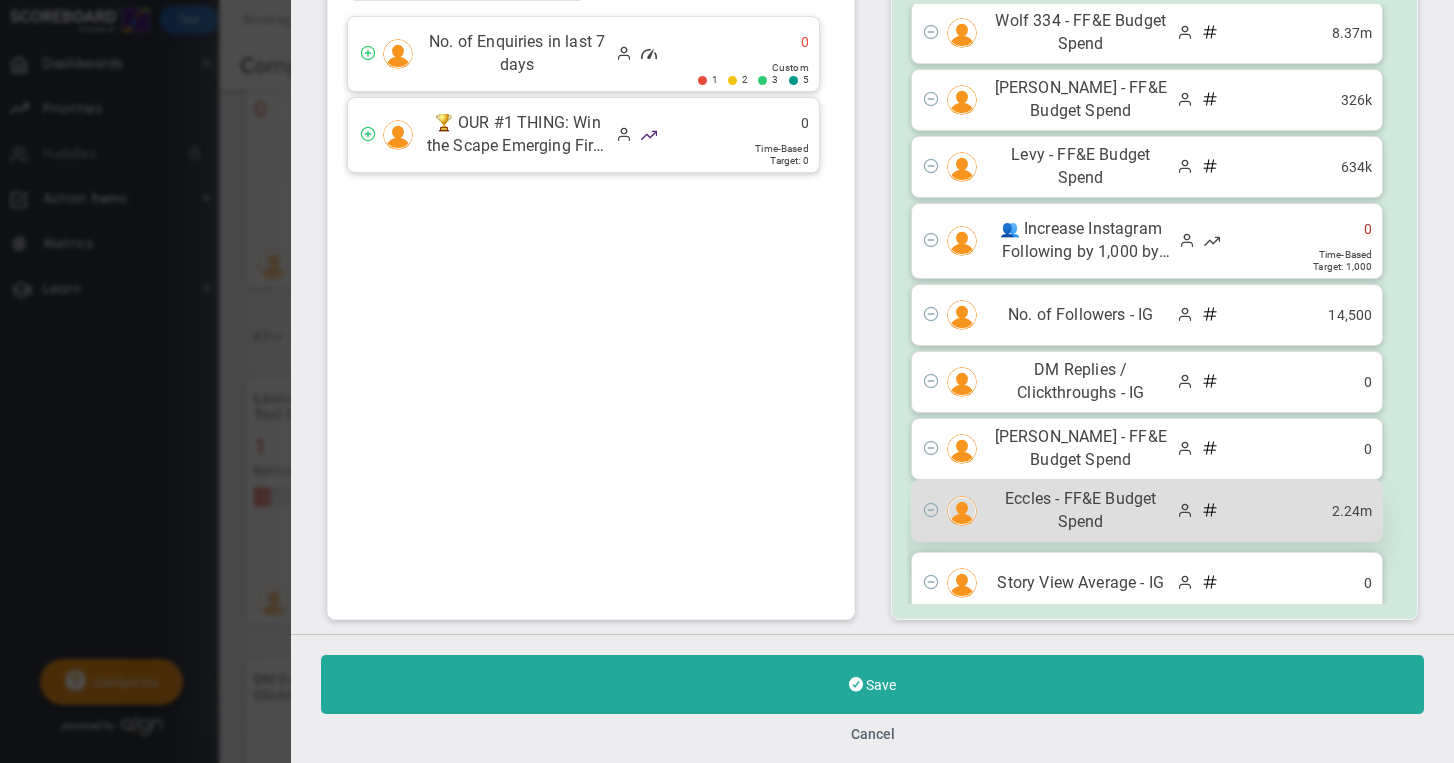 scroll, scrollTop: 224, scrollLeft: 0, axis: vertical 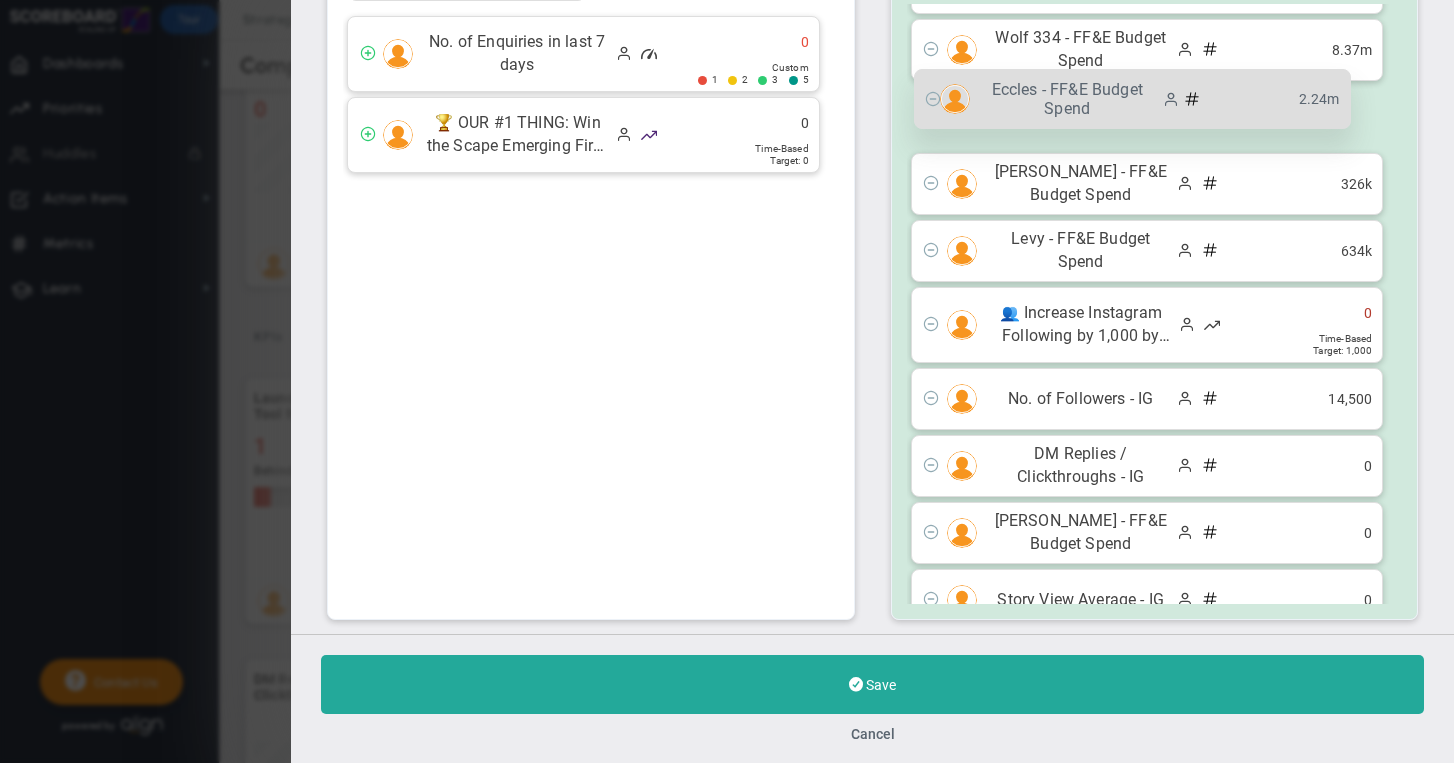 drag, startPoint x: 1089, startPoint y: 530, endPoint x: 1082, endPoint y: 104, distance: 426.0575 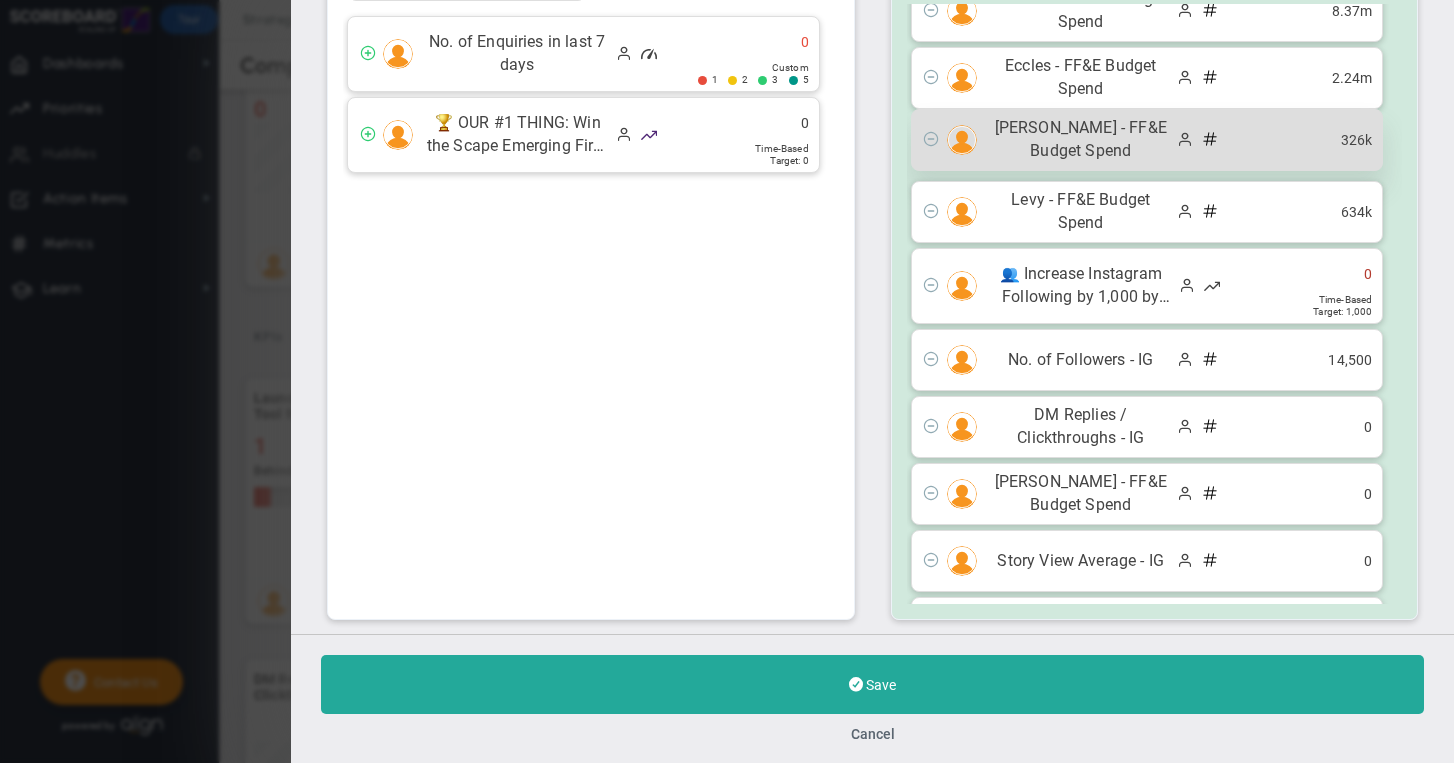 scroll, scrollTop: 267, scrollLeft: 0, axis: vertical 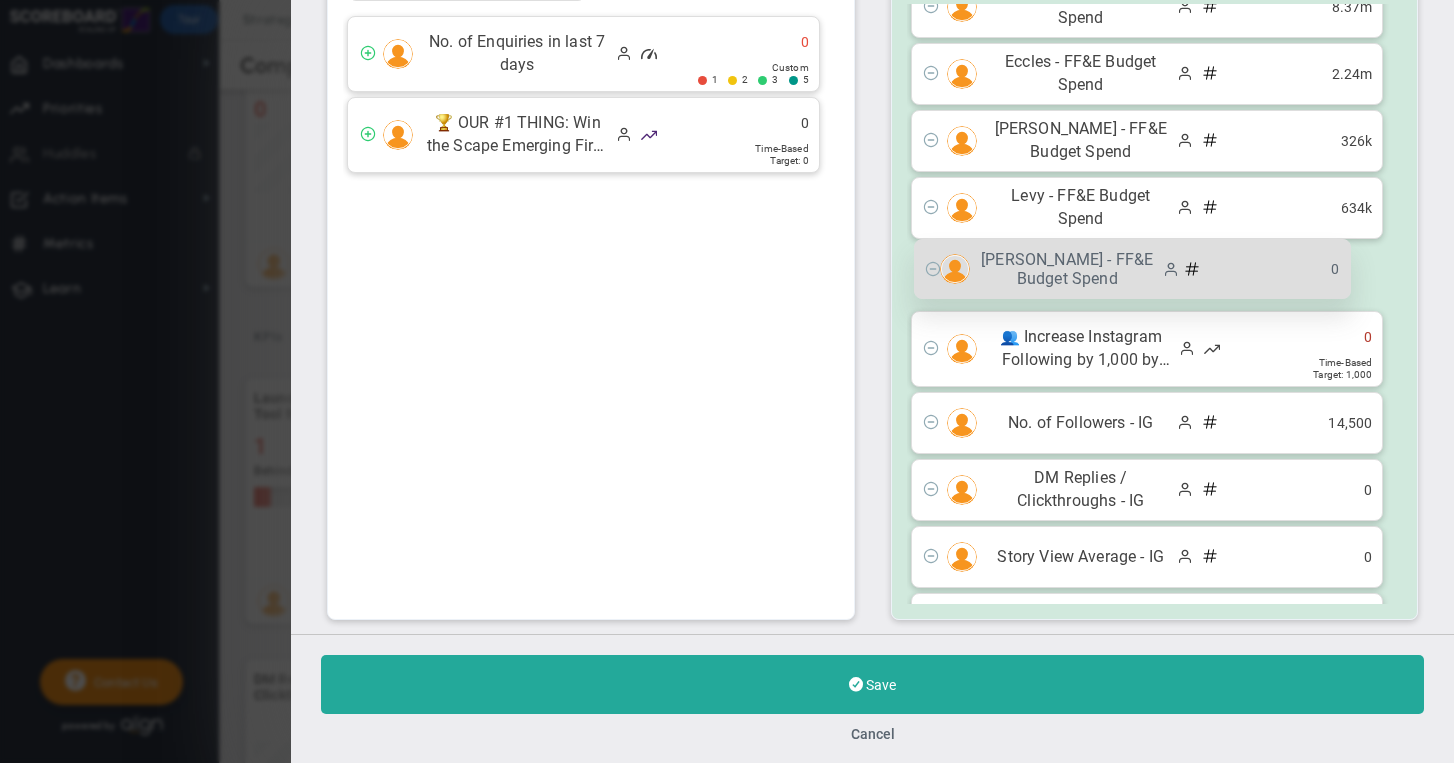 drag, startPoint x: 1100, startPoint y: 487, endPoint x: 1092, endPoint y: 277, distance: 210.15233 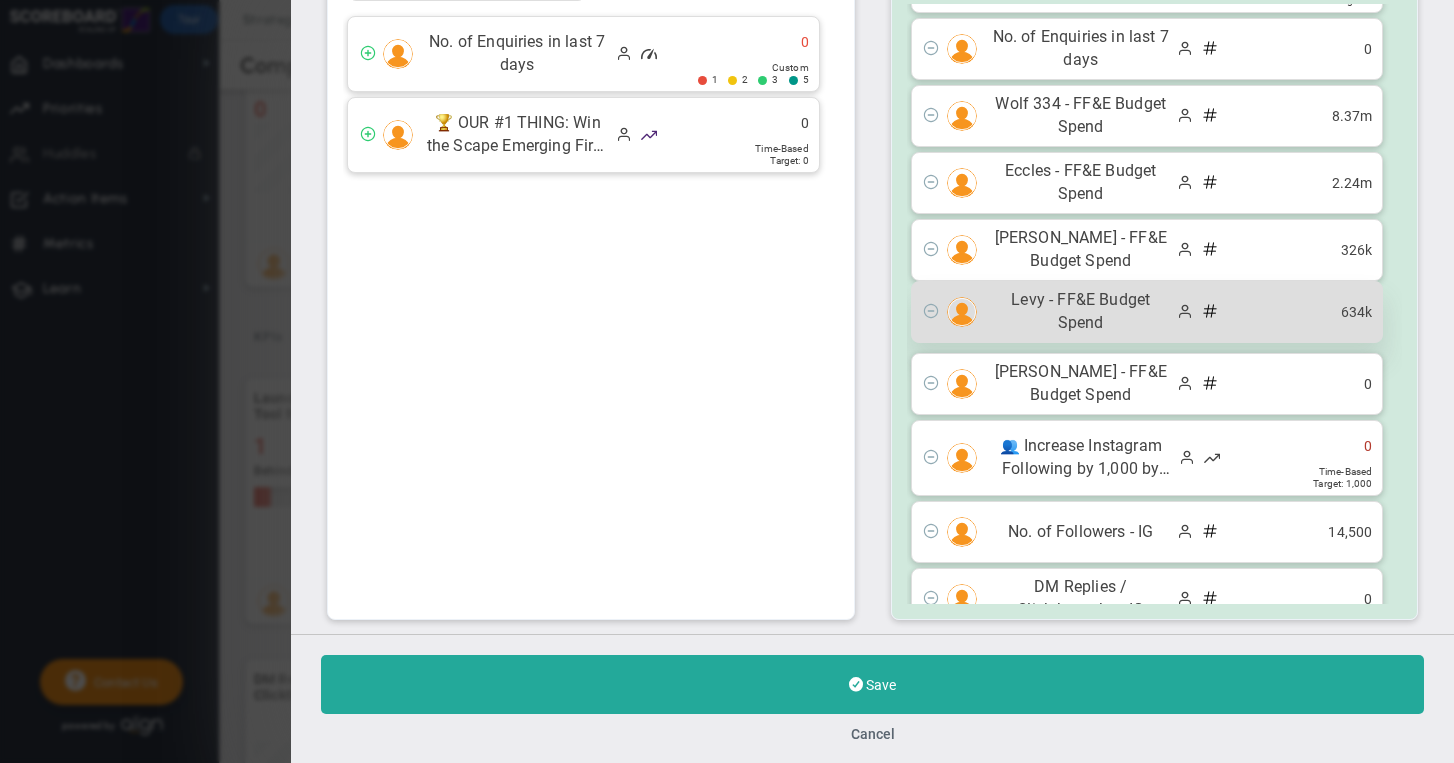 scroll, scrollTop: 125, scrollLeft: 0, axis: vertical 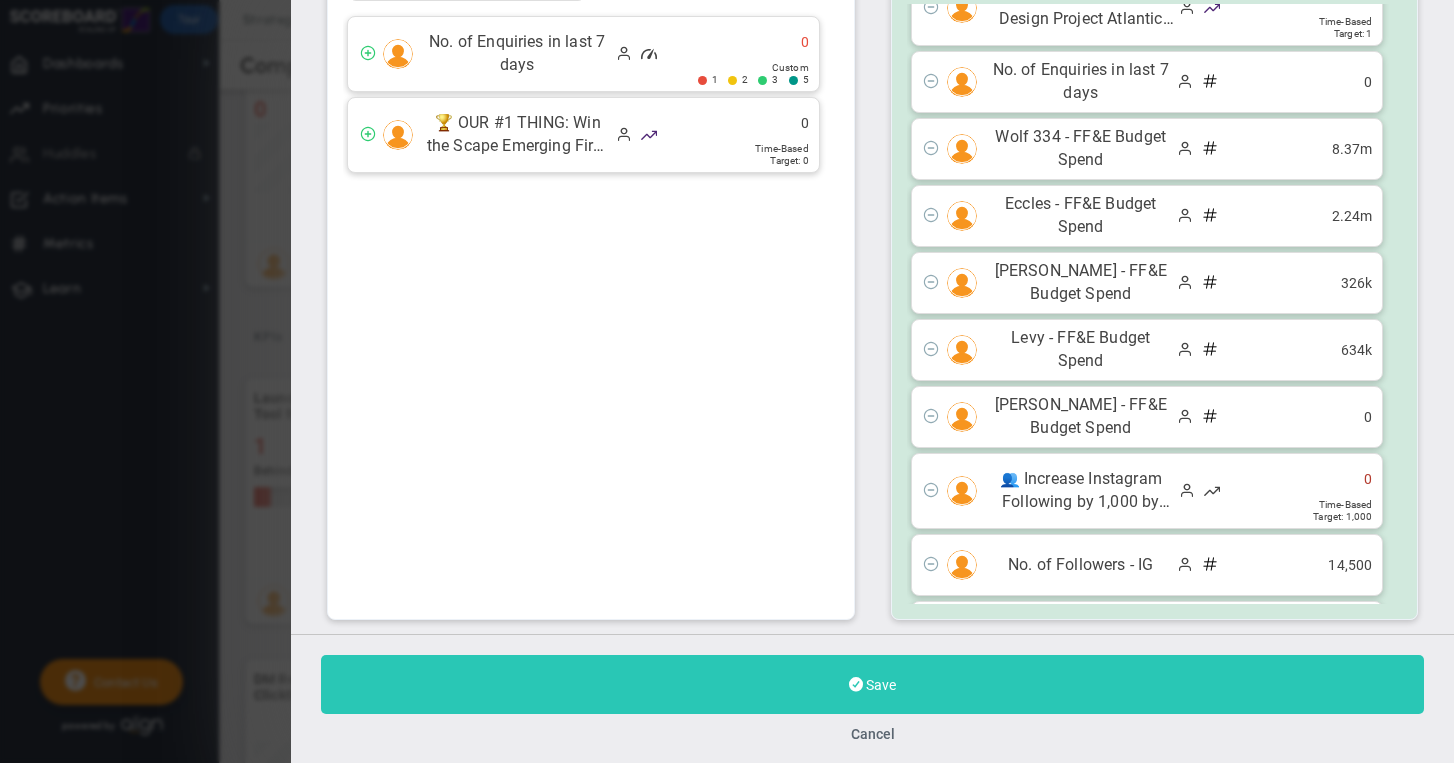 click on "Save" at bounding box center [872, 684] 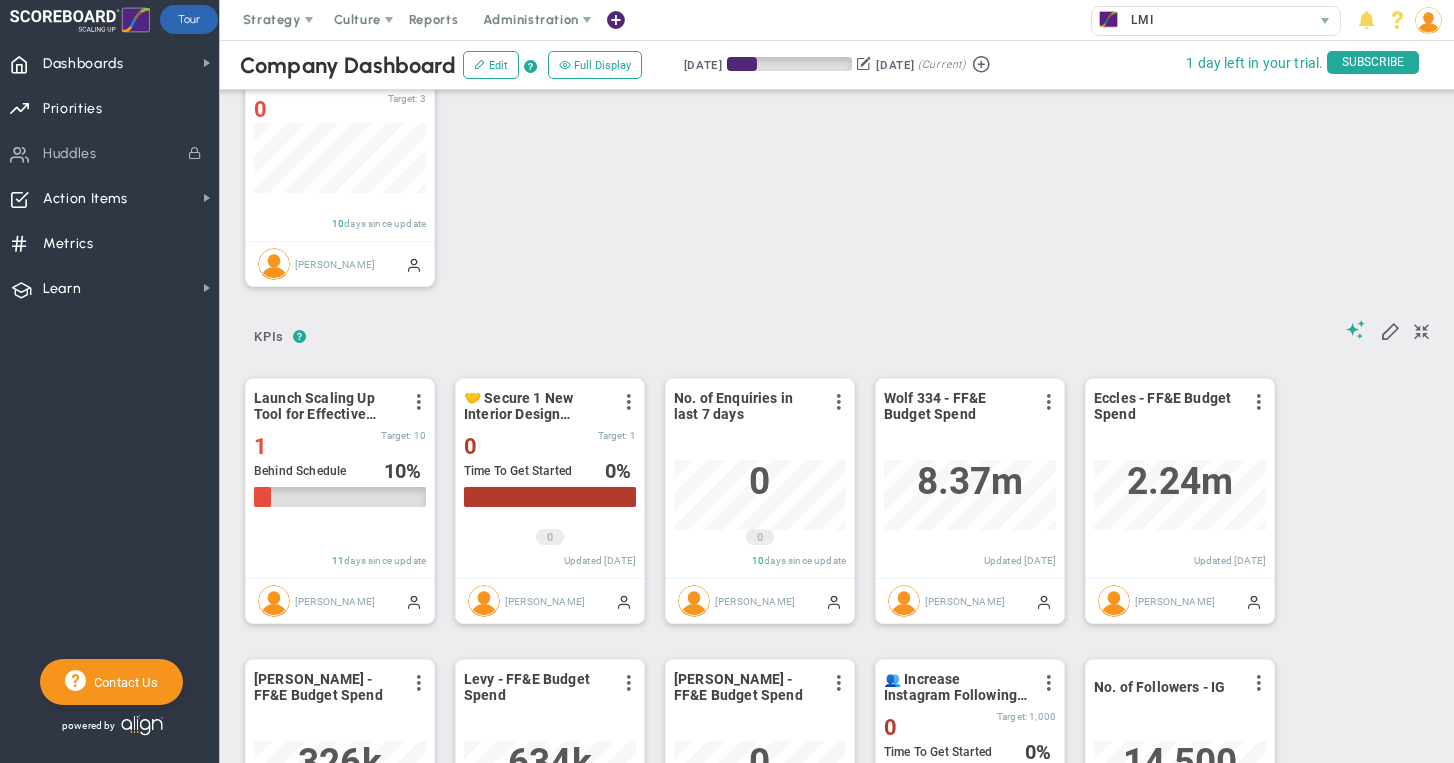 scroll, scrollTop: 999930, scrollLeft: 999828, axis: both 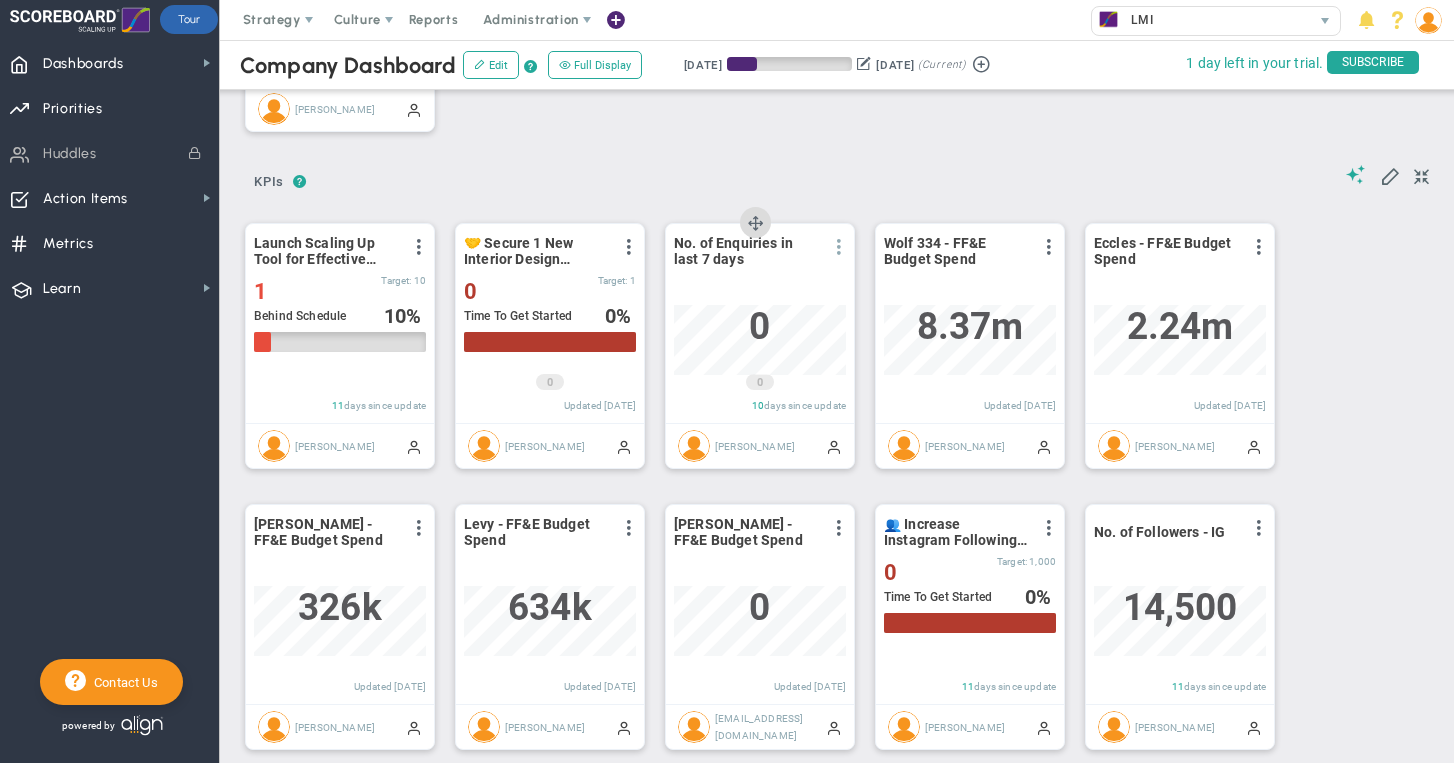click at bounding box center [839, 247] 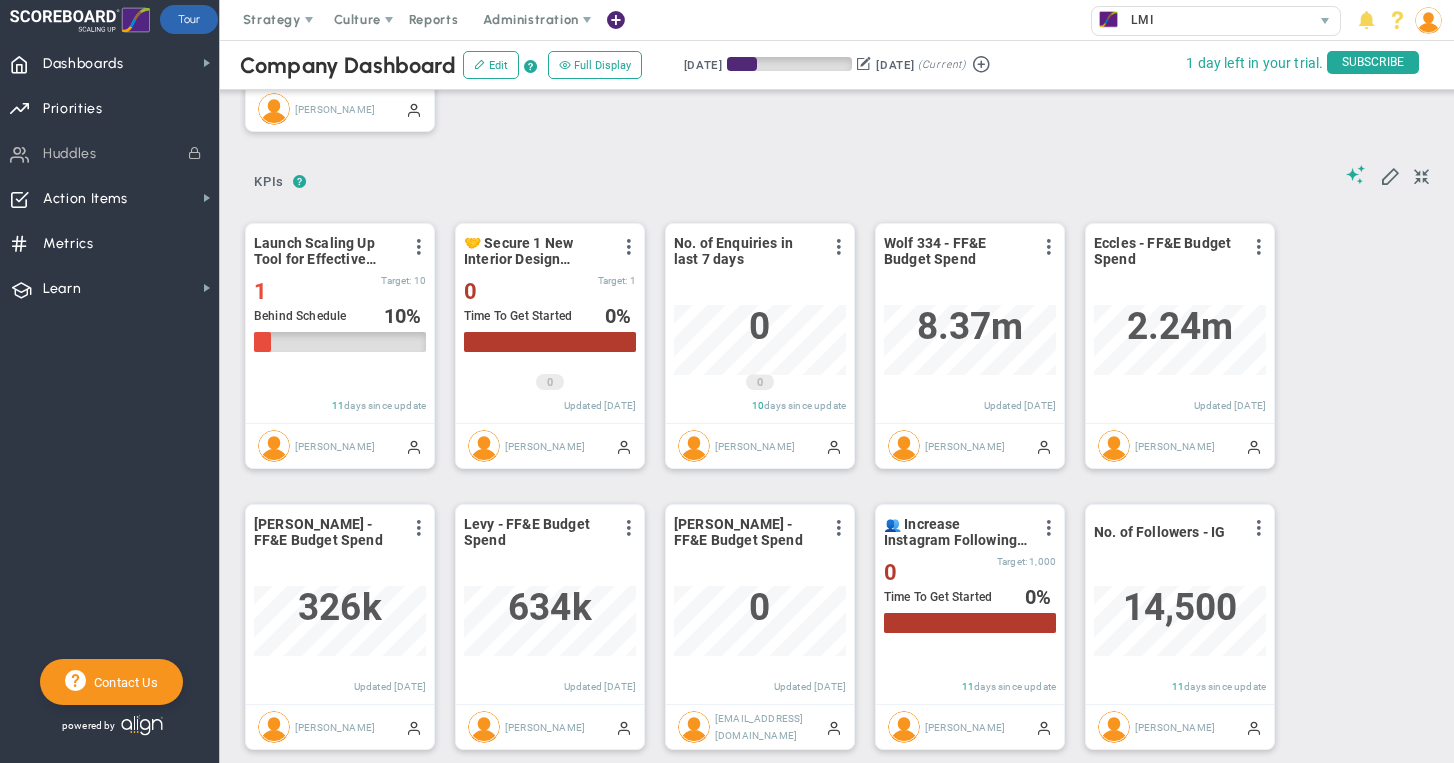 click on "Data Table
?
?
KPIs
KPIs
KPIs" at bounding box center (837, 175) 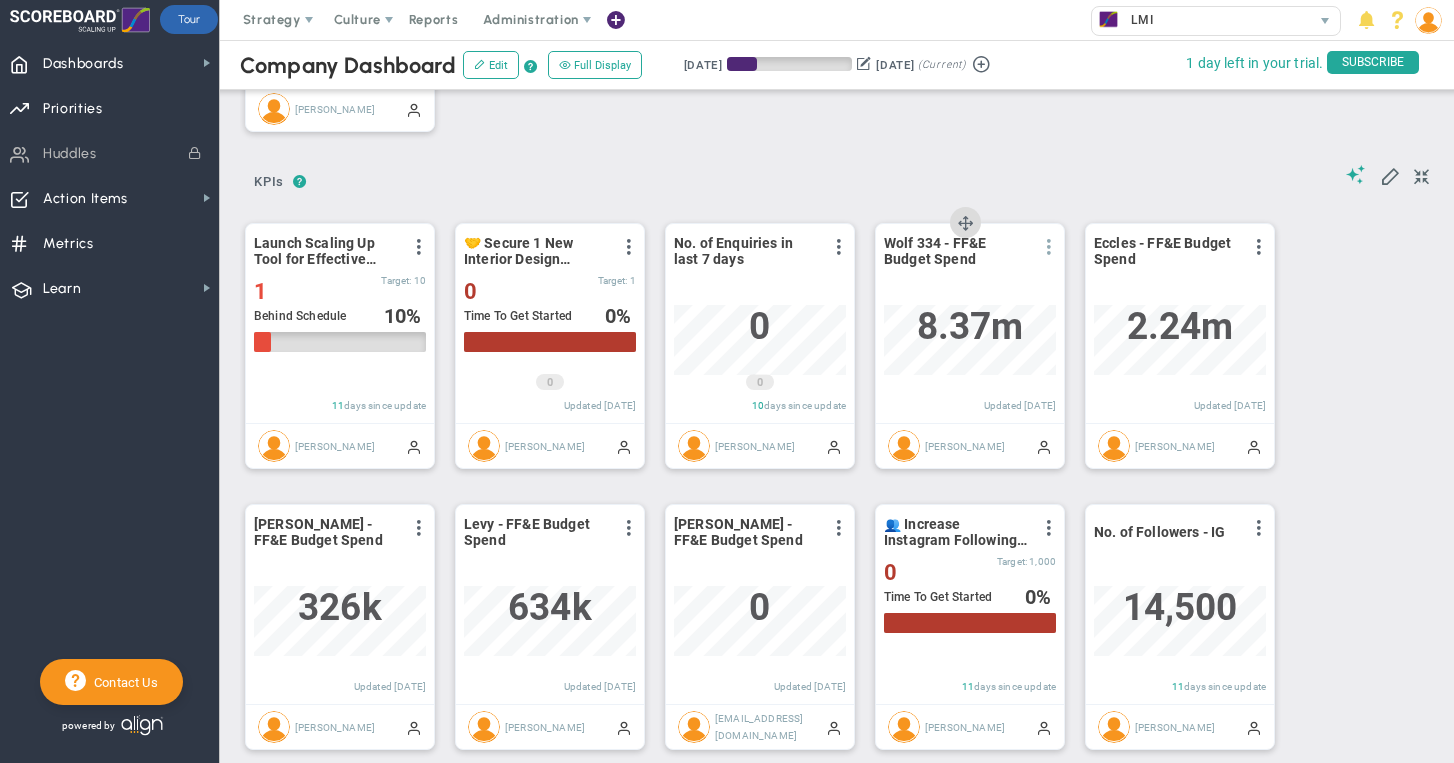 click at bounding box center (1049, 247) 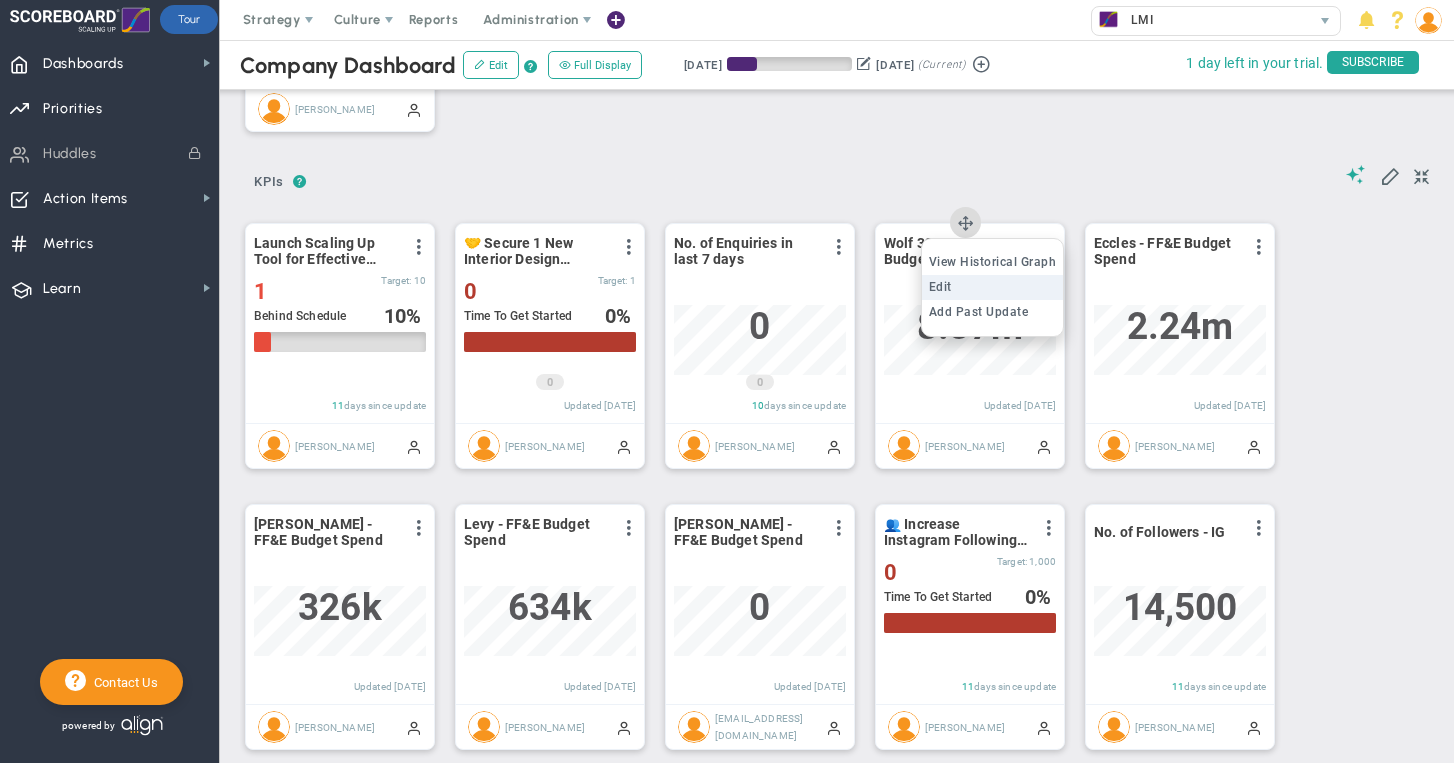click on "Edit" at bounding box center [993, 287] 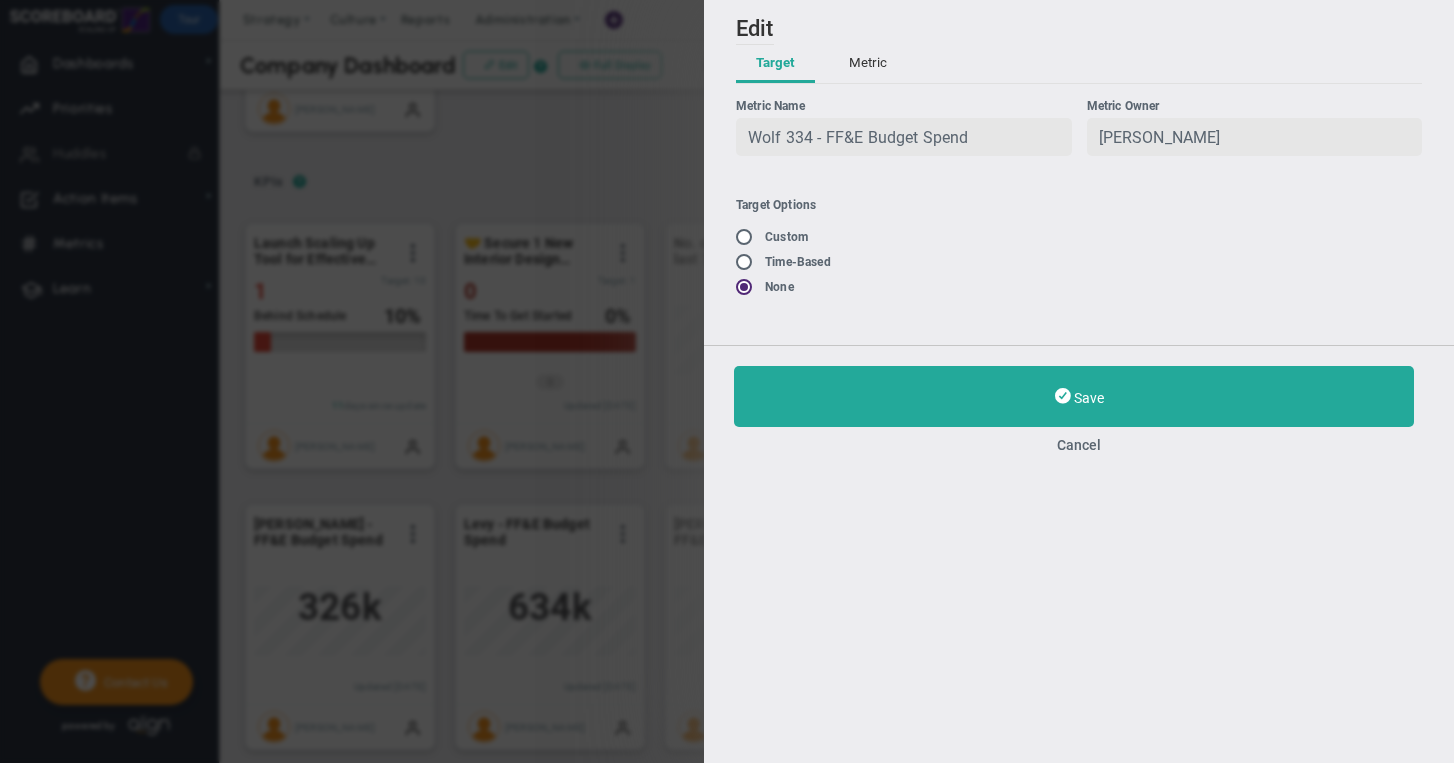click on "Metric" at bounding box center [868, 64] 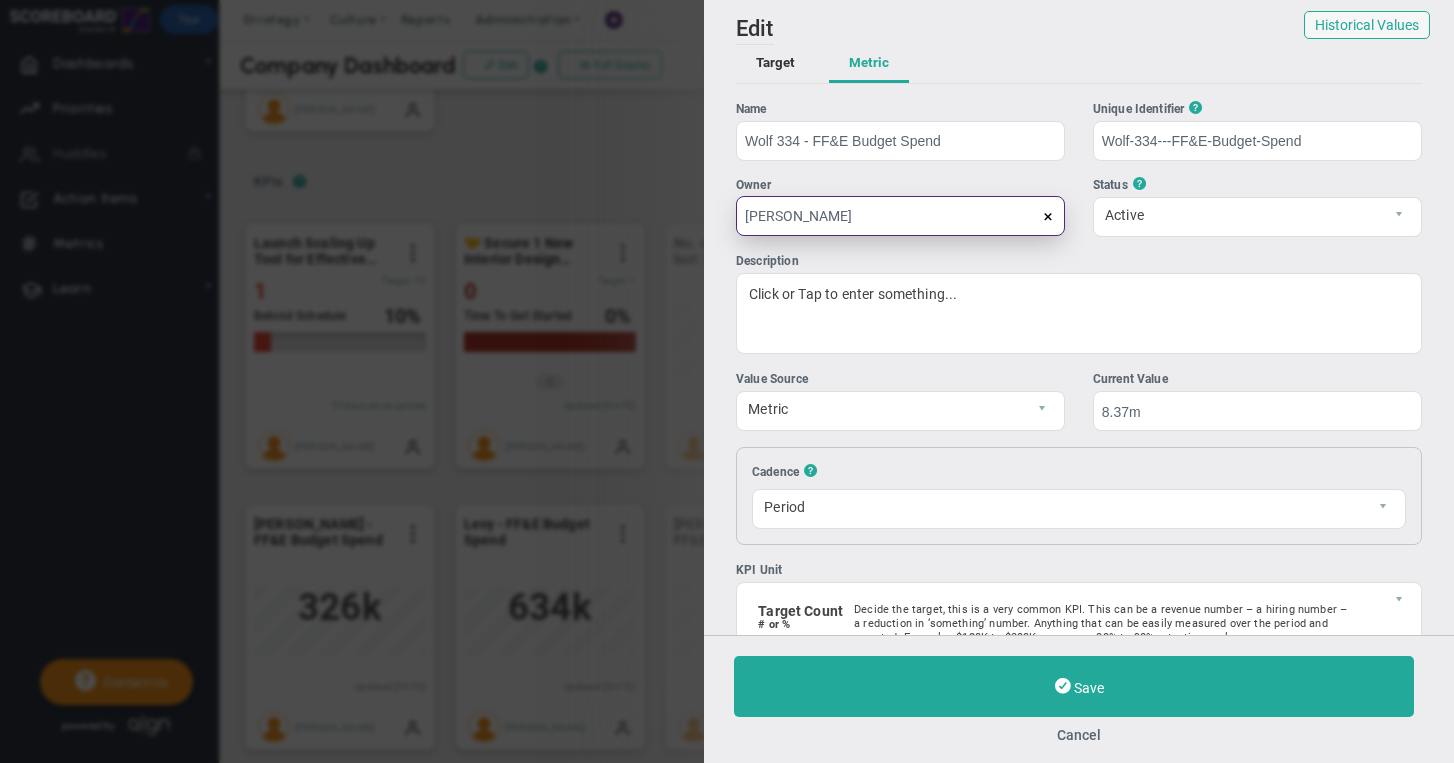 click on "[PERSON_NAME]" at bounding box center [900, 216] 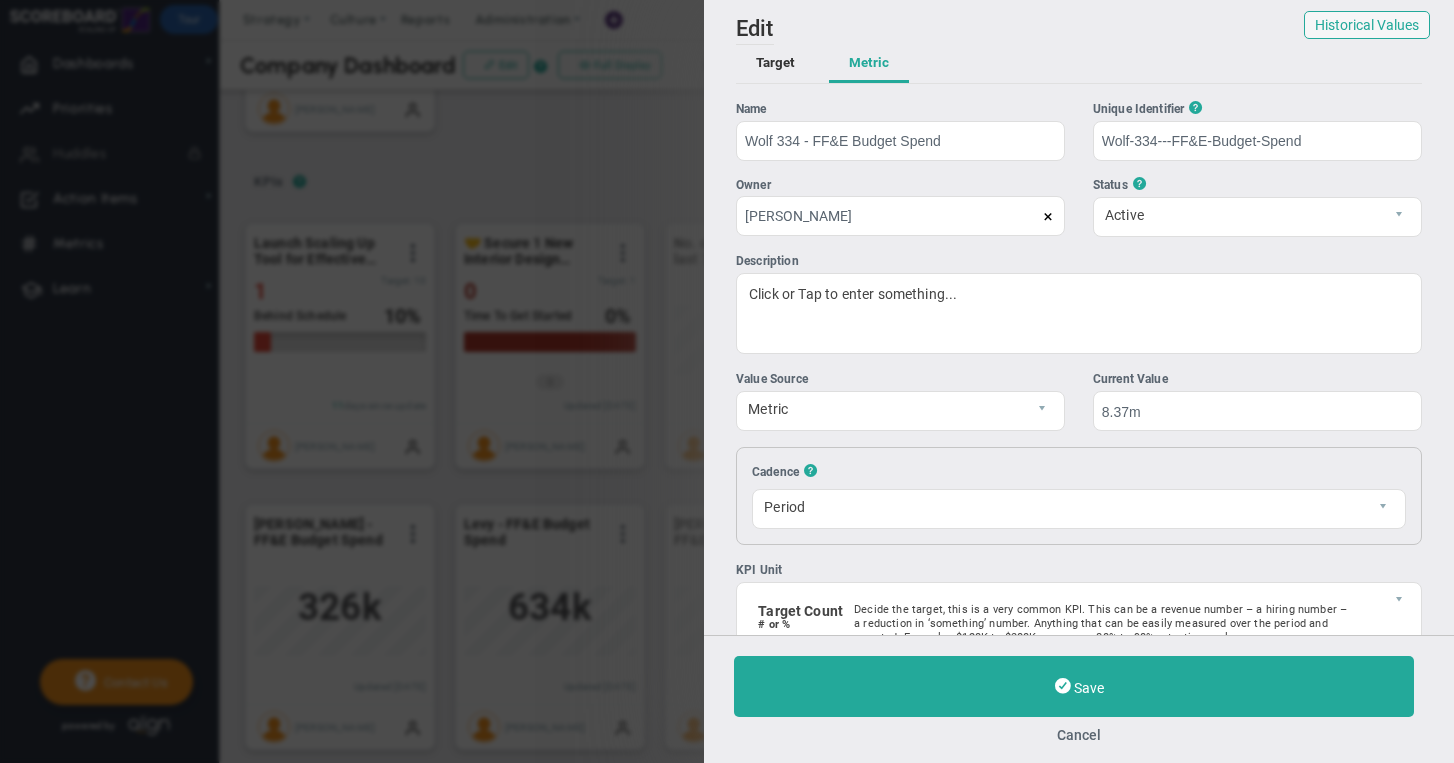 click at bounding box center (1048, 217) 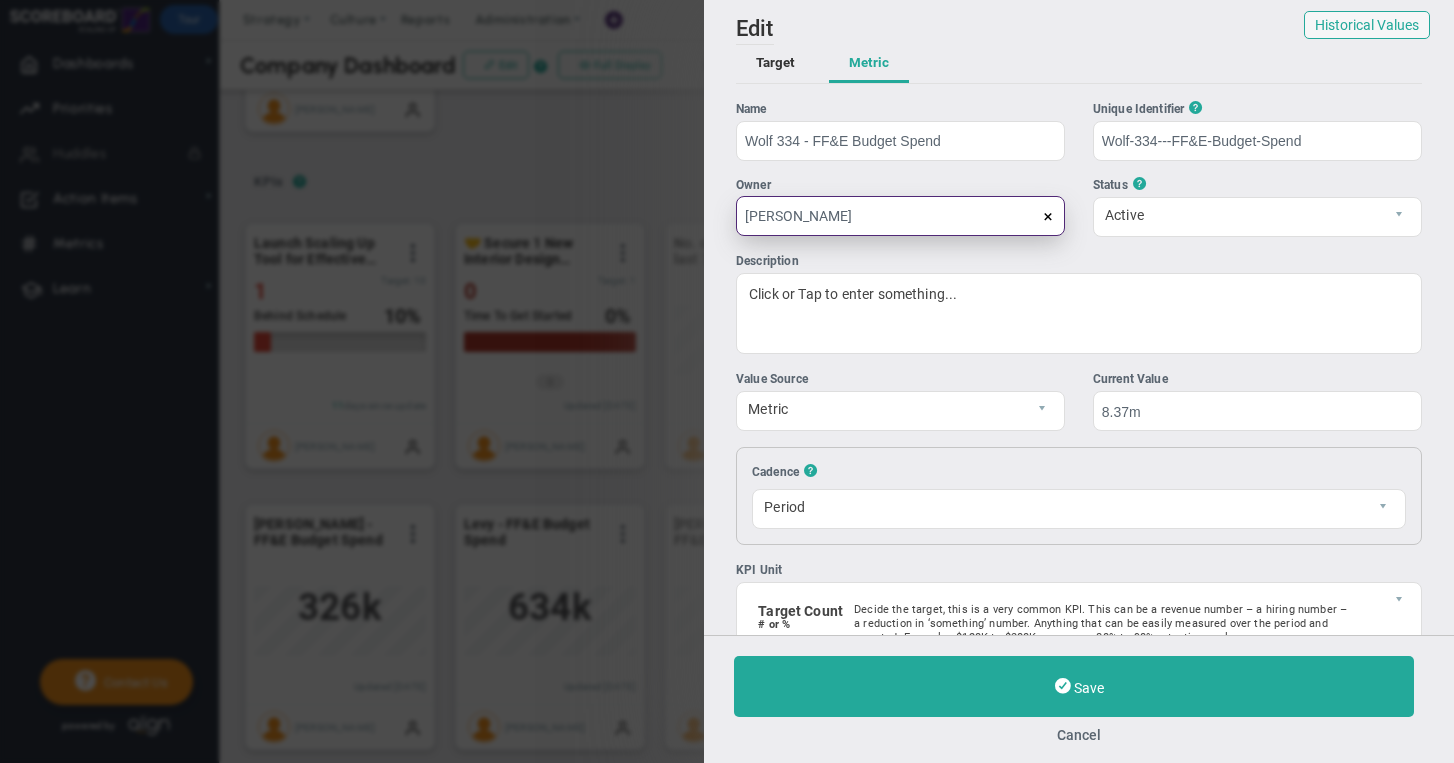 type 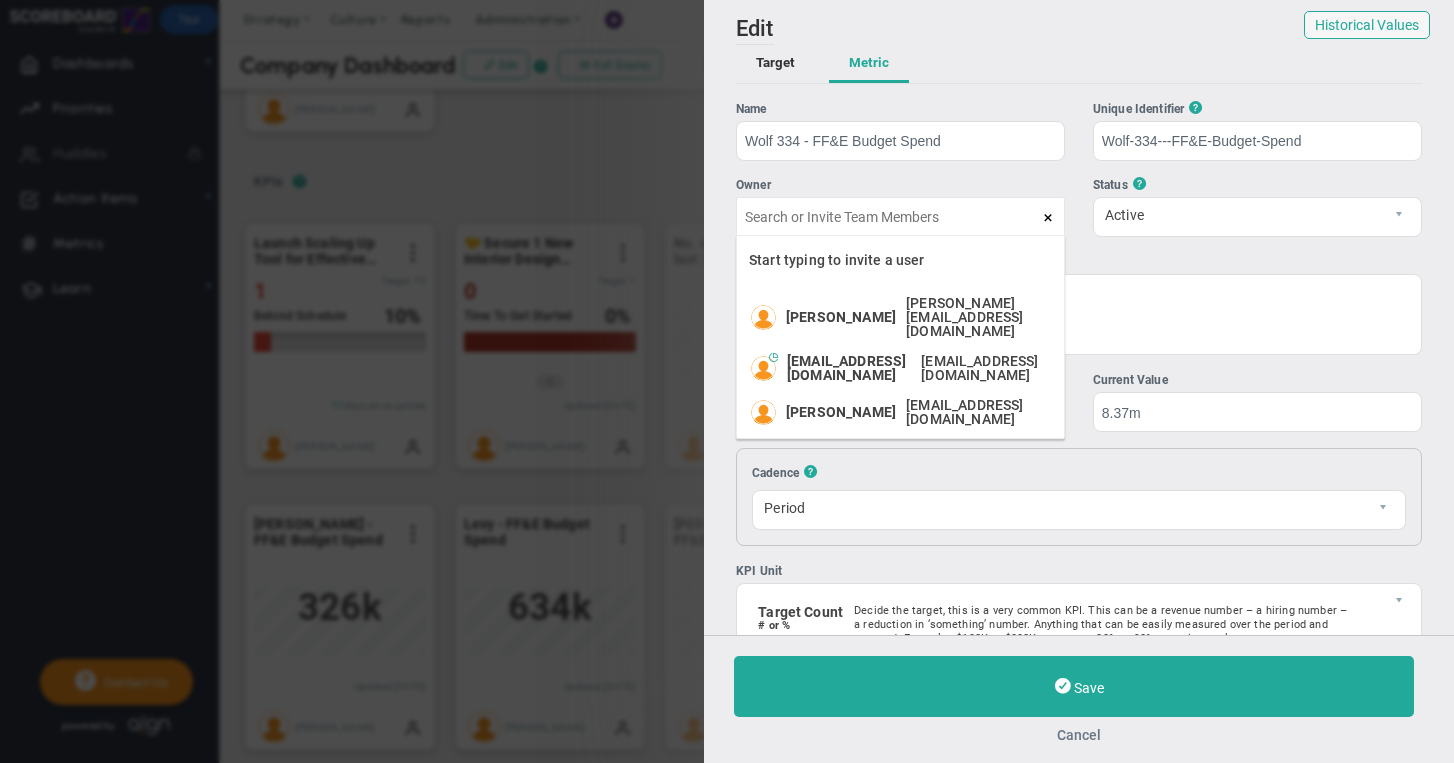 click on "Cancel" at bounding box center (1079, 735) 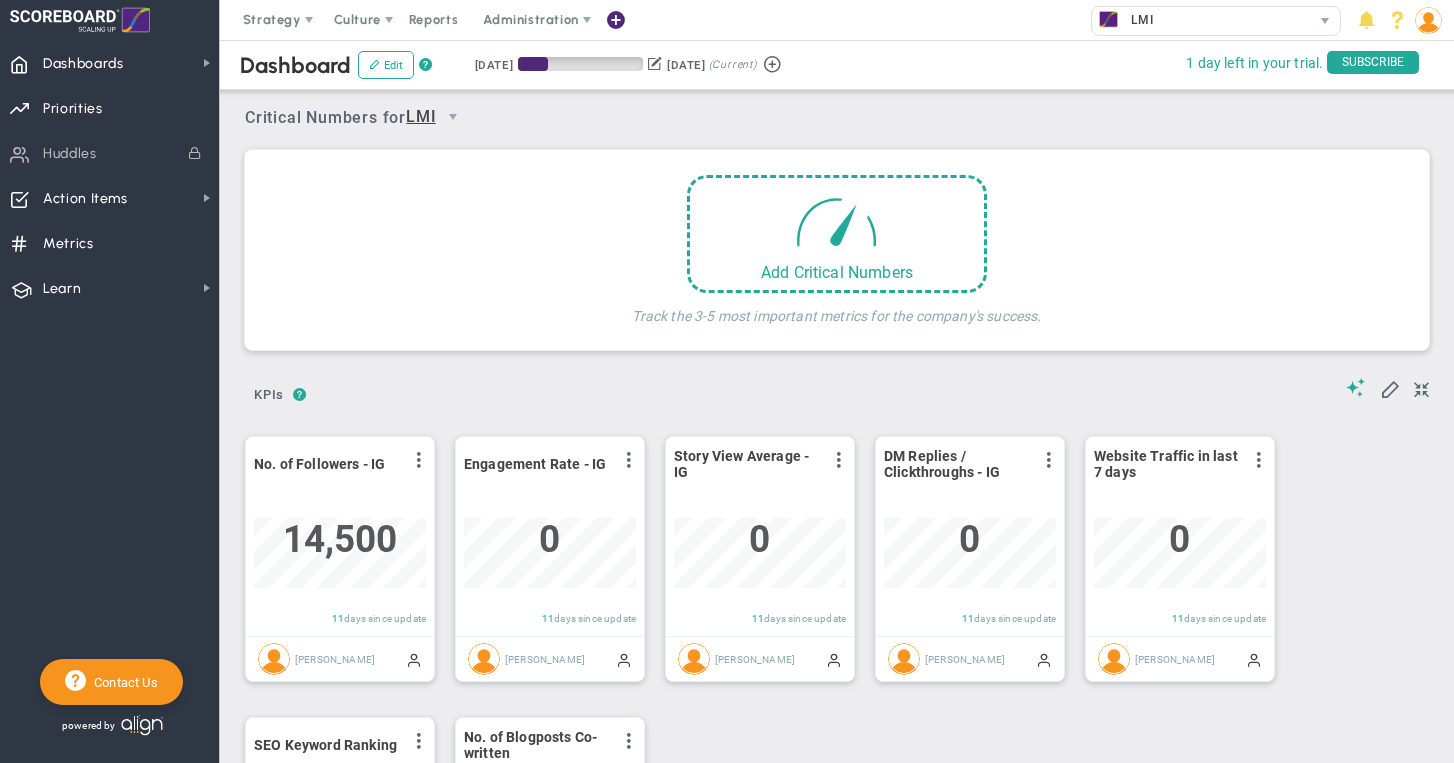 scroll, scrollTop: 0, scrollLeft: 0, axis: both 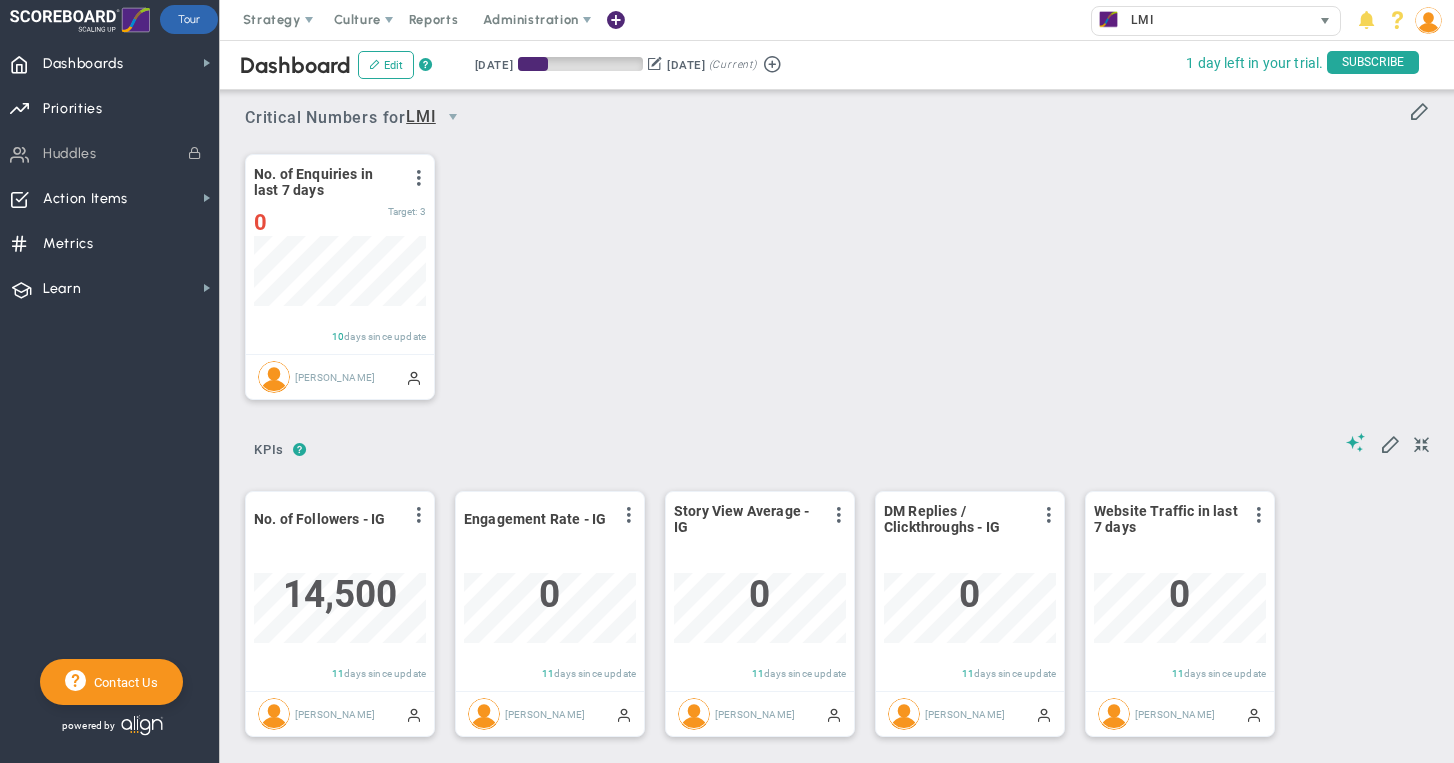 click on "LMI" at bounding box center (1201, 20) 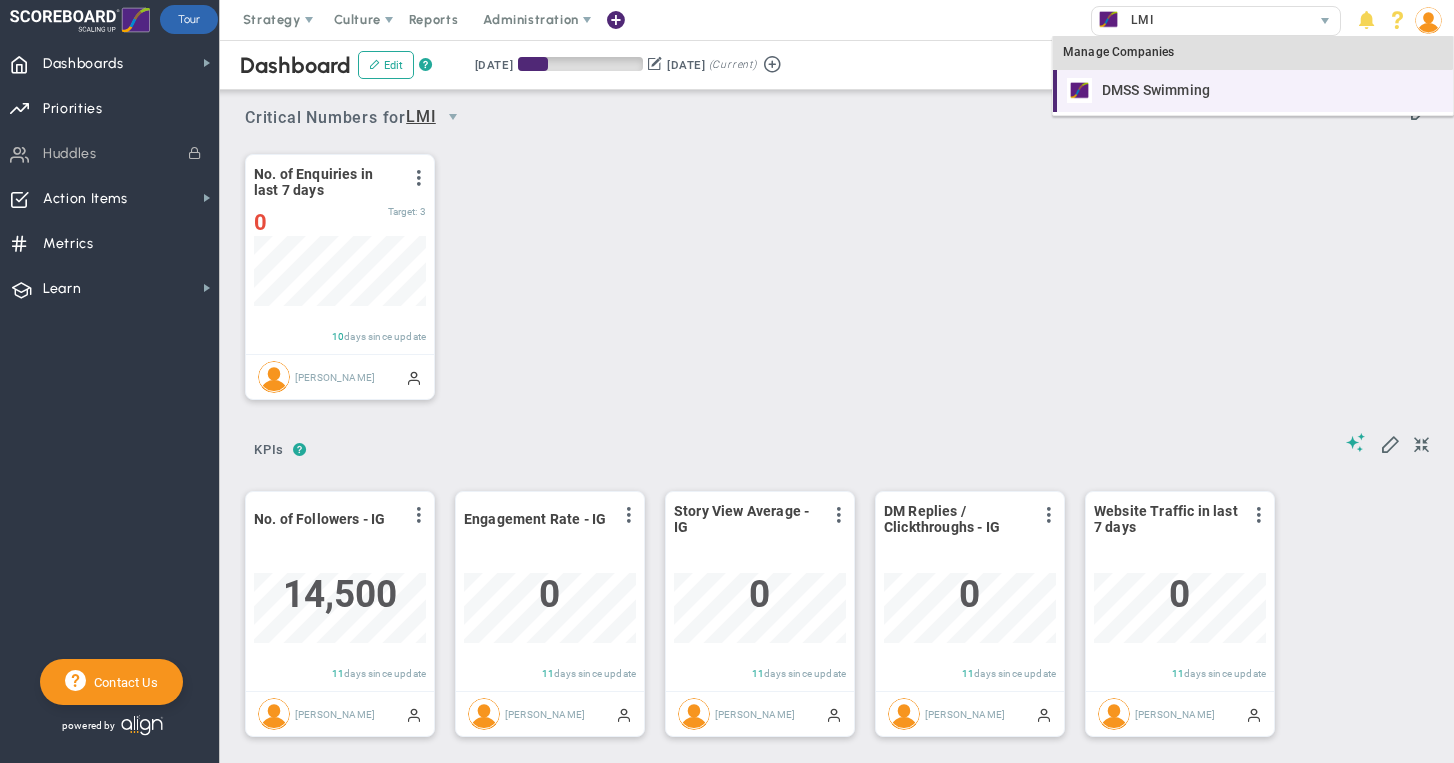 click on "DMSS Swimming" at bounding box center (1156, 90) 